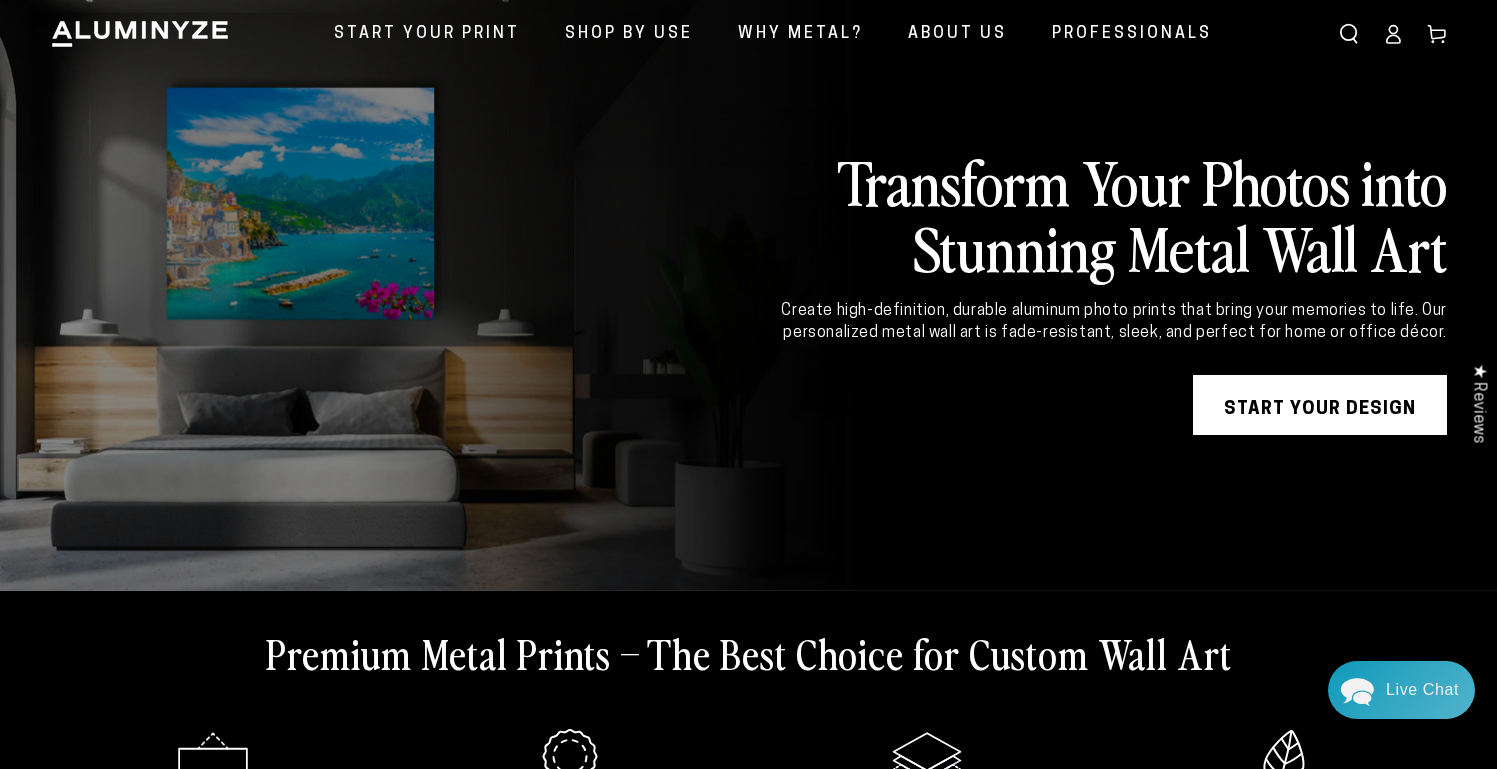 scroll, scrollTop: 89, scrollLeft: 0, axis: vertical 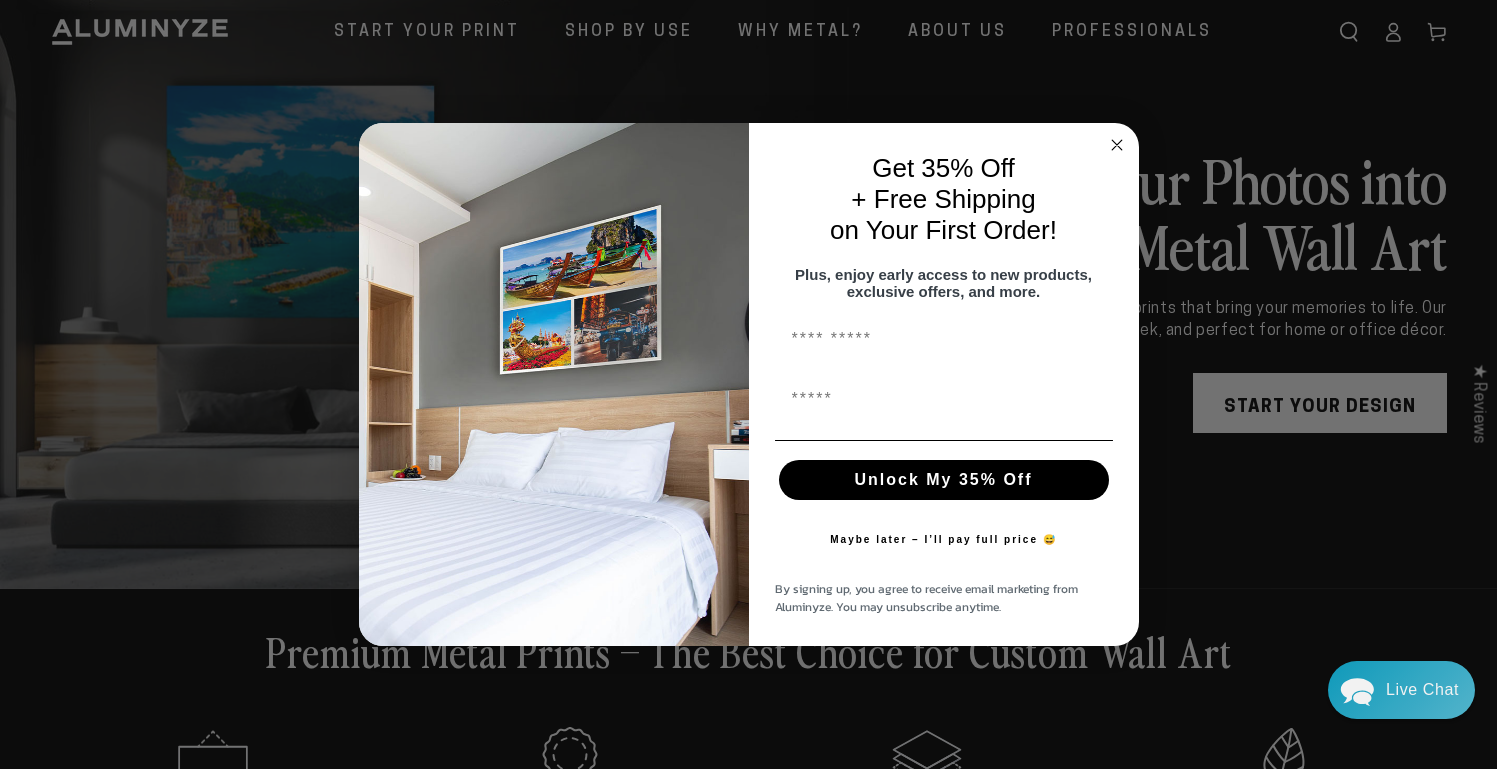 click on "First Name" at bounding box center (944, 340) 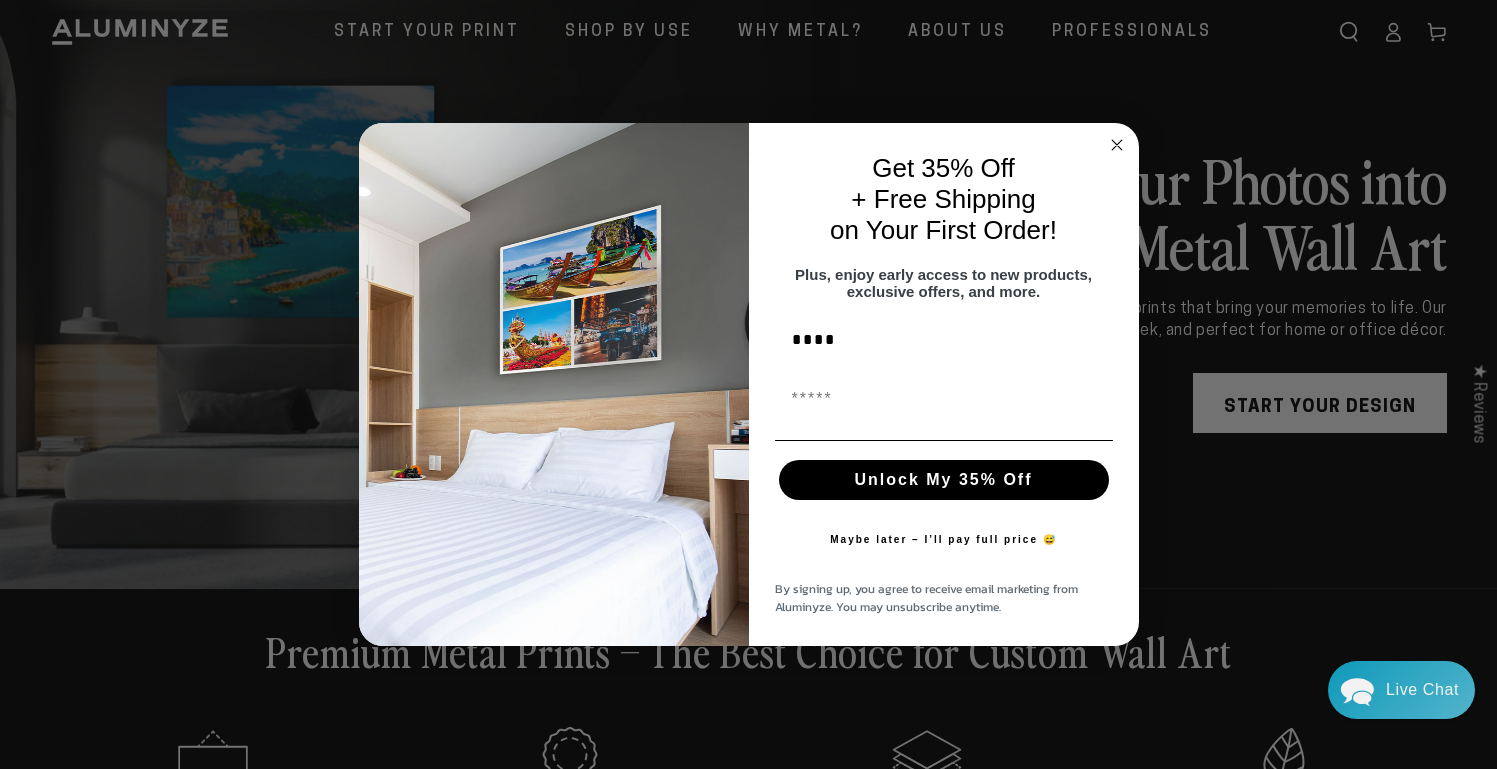 type on "****" 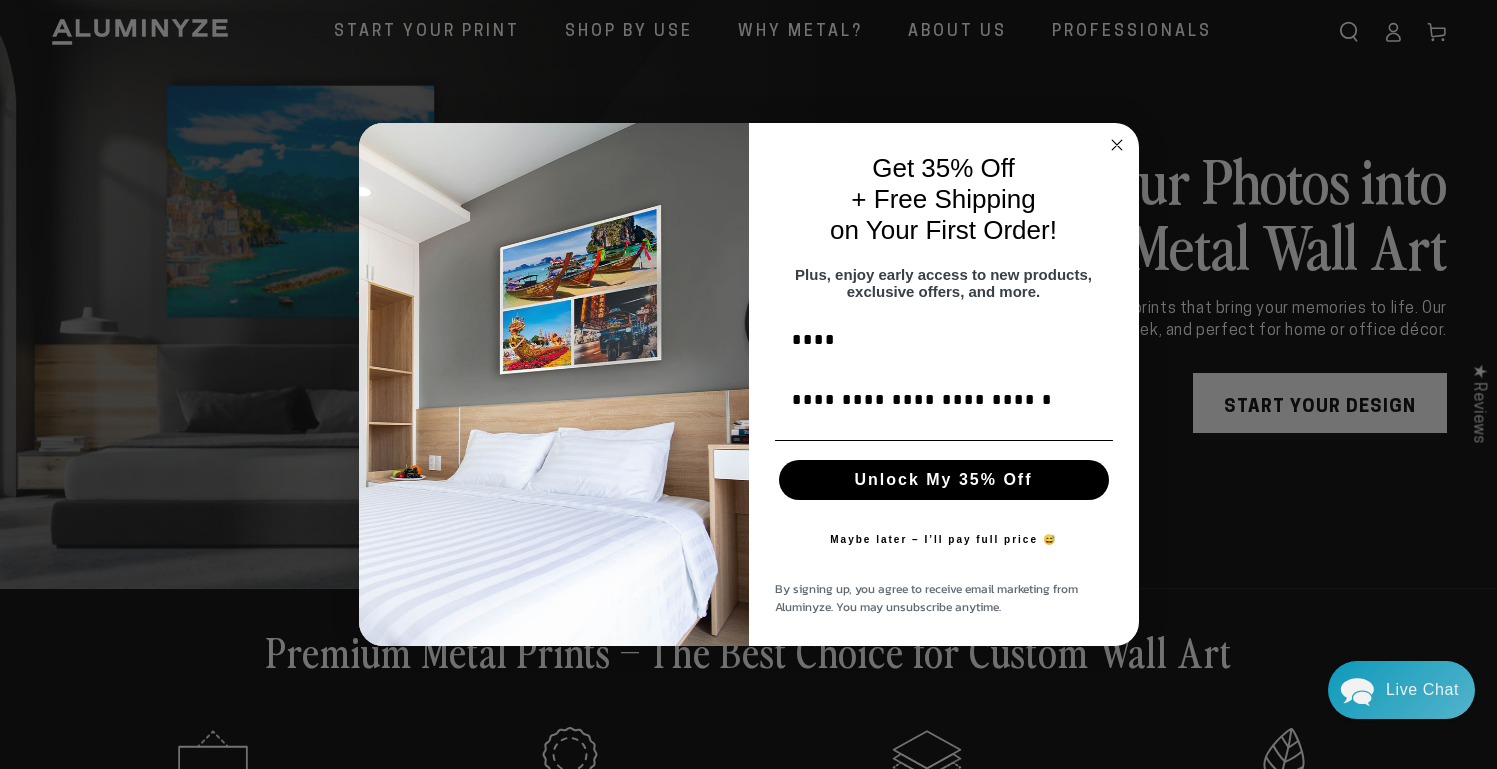 type on "**********" 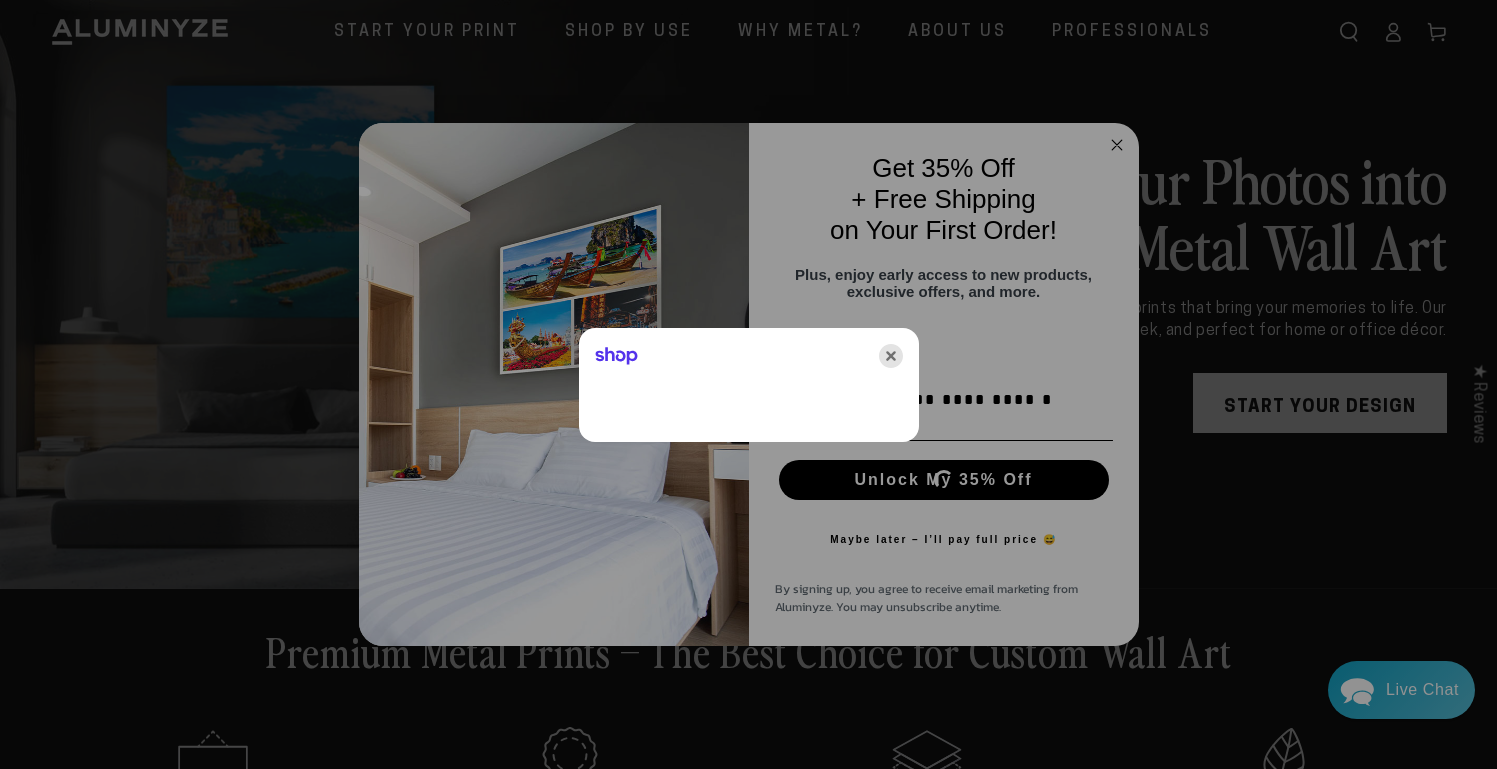 click 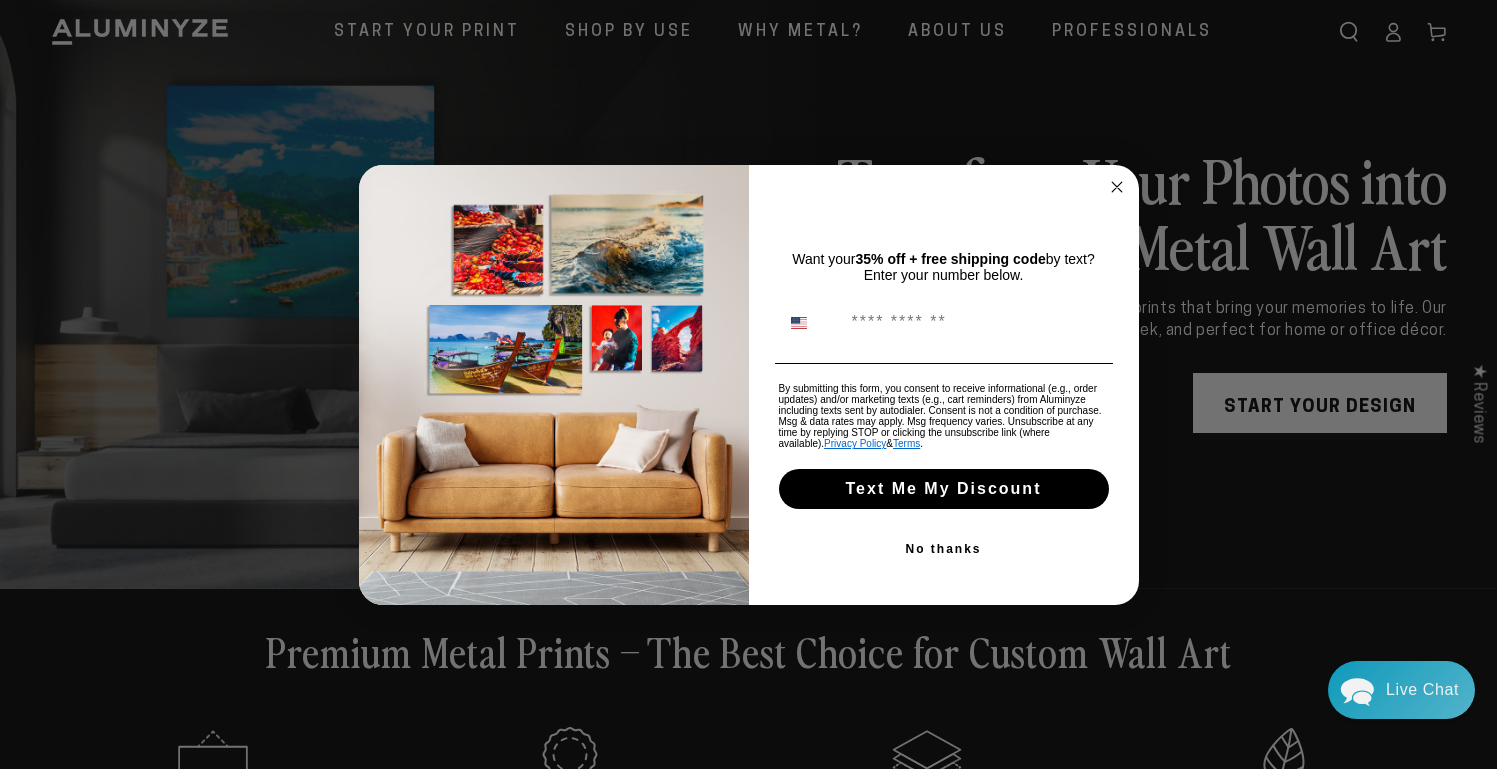 click on "Phone Number" at bounding box center [975, 323] 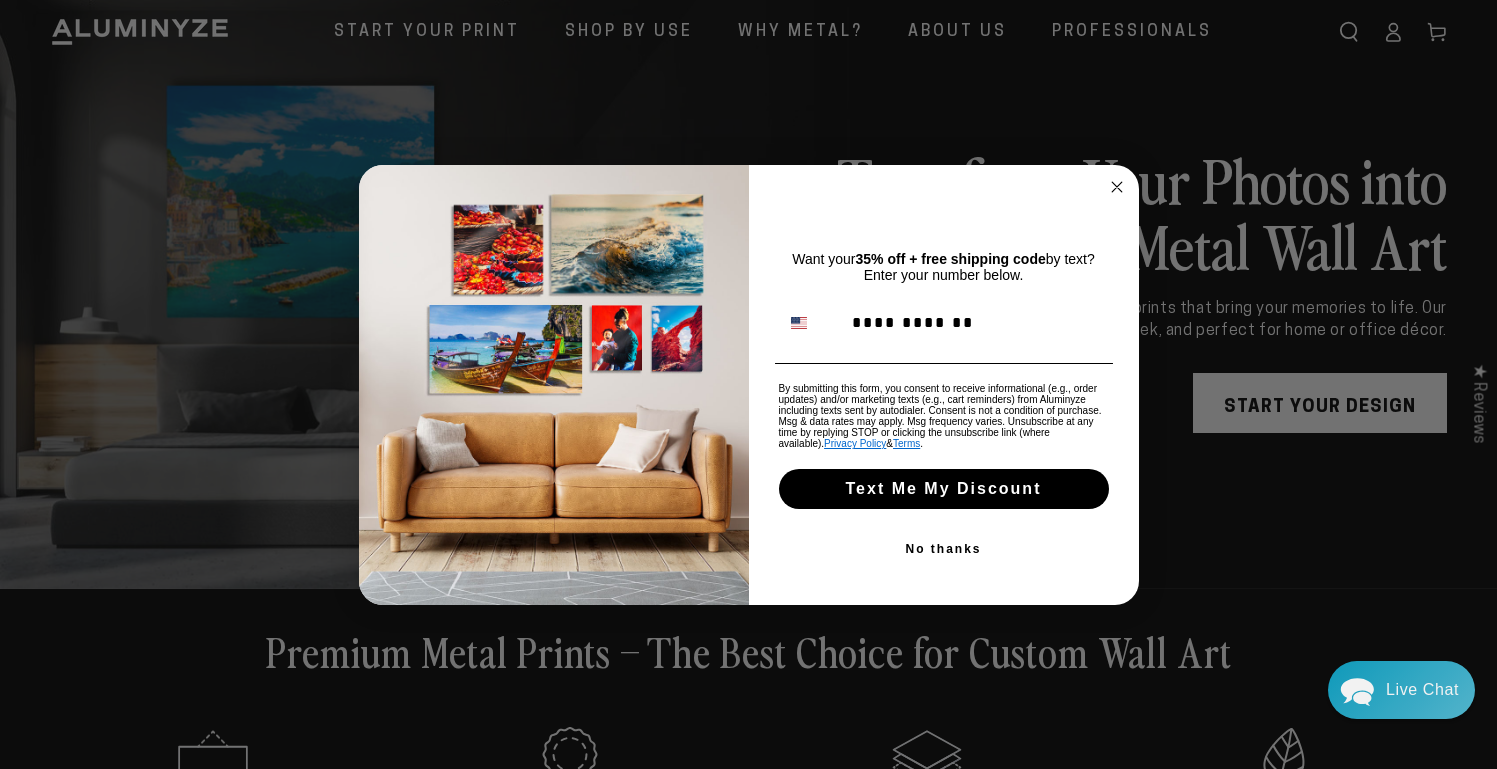 type on "**********" 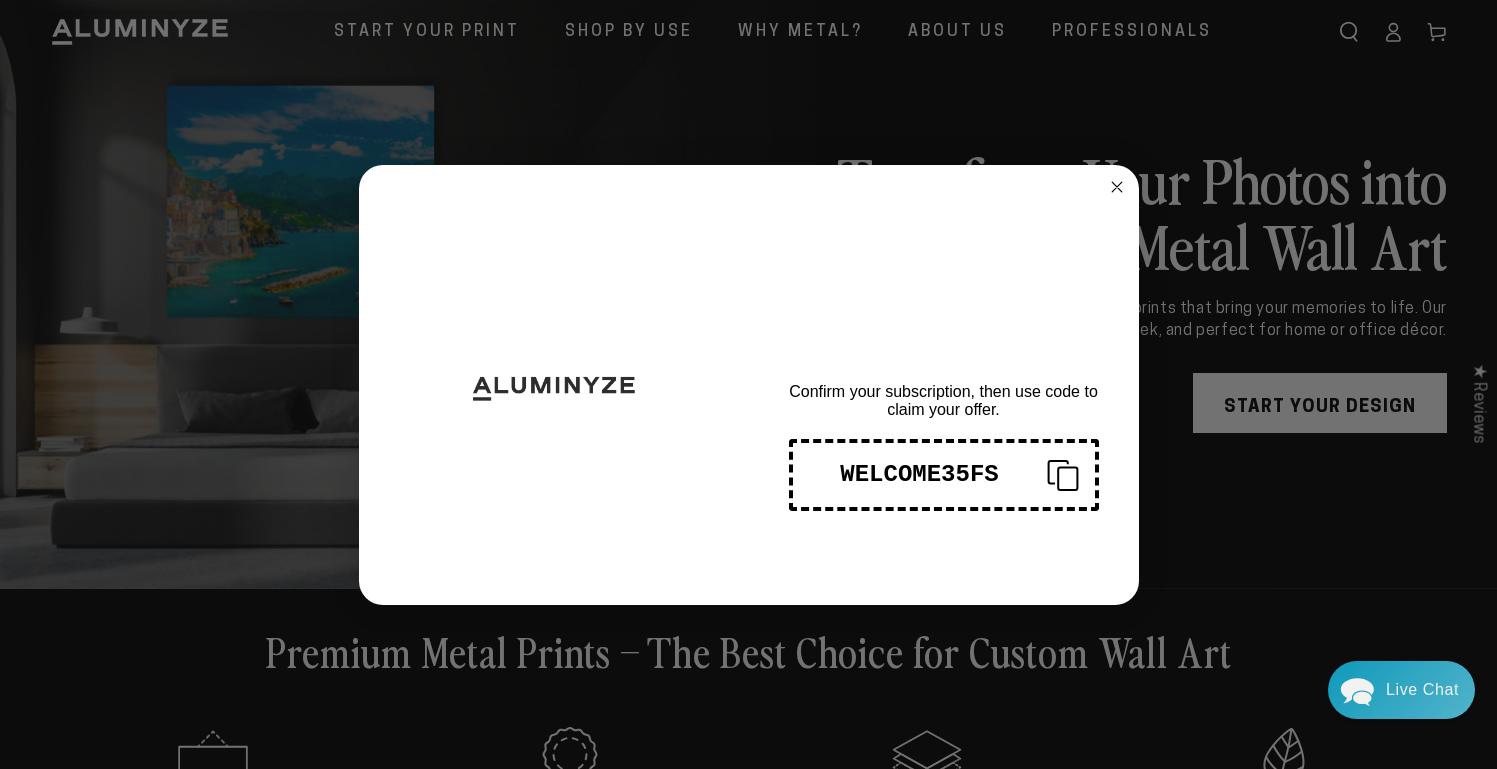 click on "WELCOME35FS" at bounding box center (920, 474) 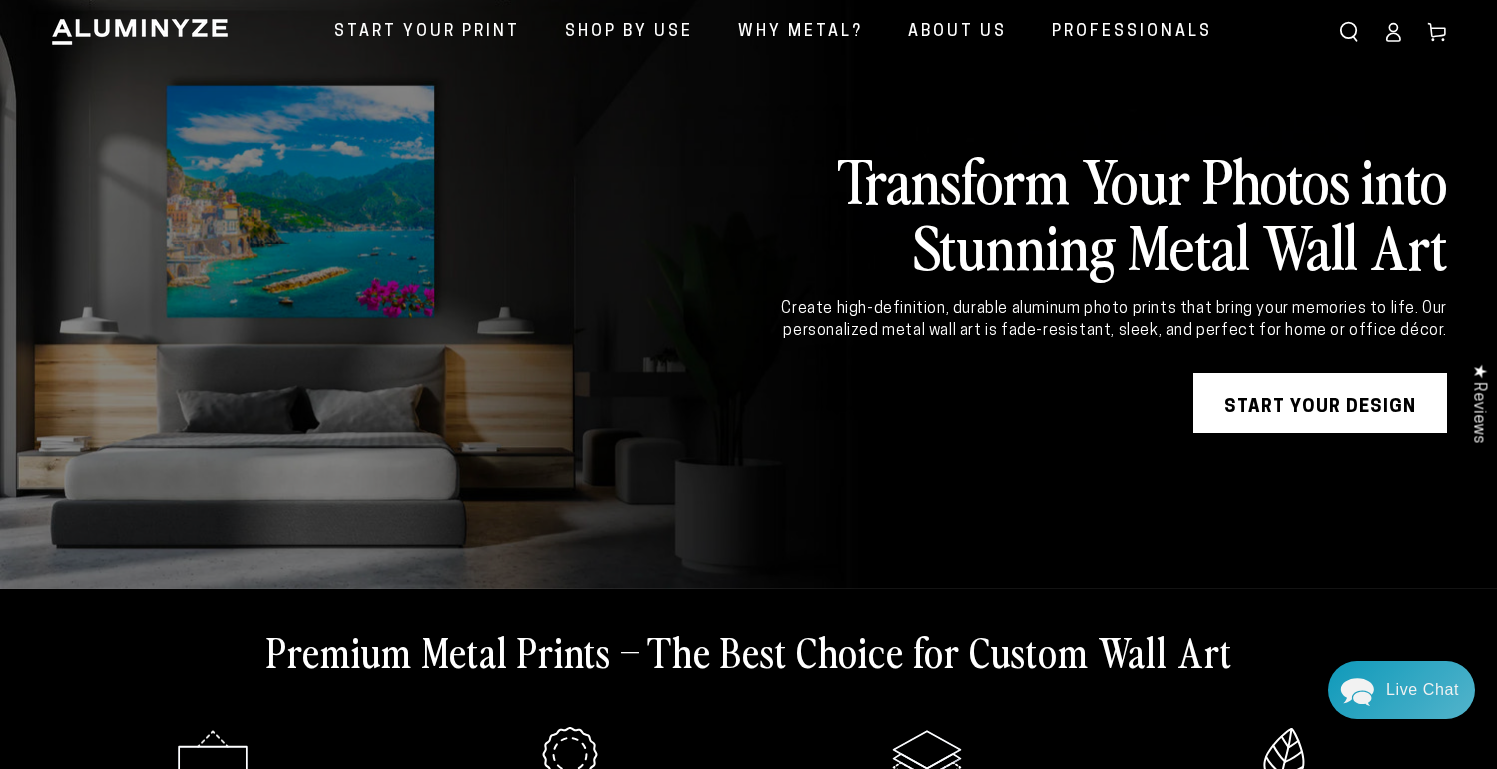 click on "START YOUR DESIGN" at bounding box center (1320, 403) 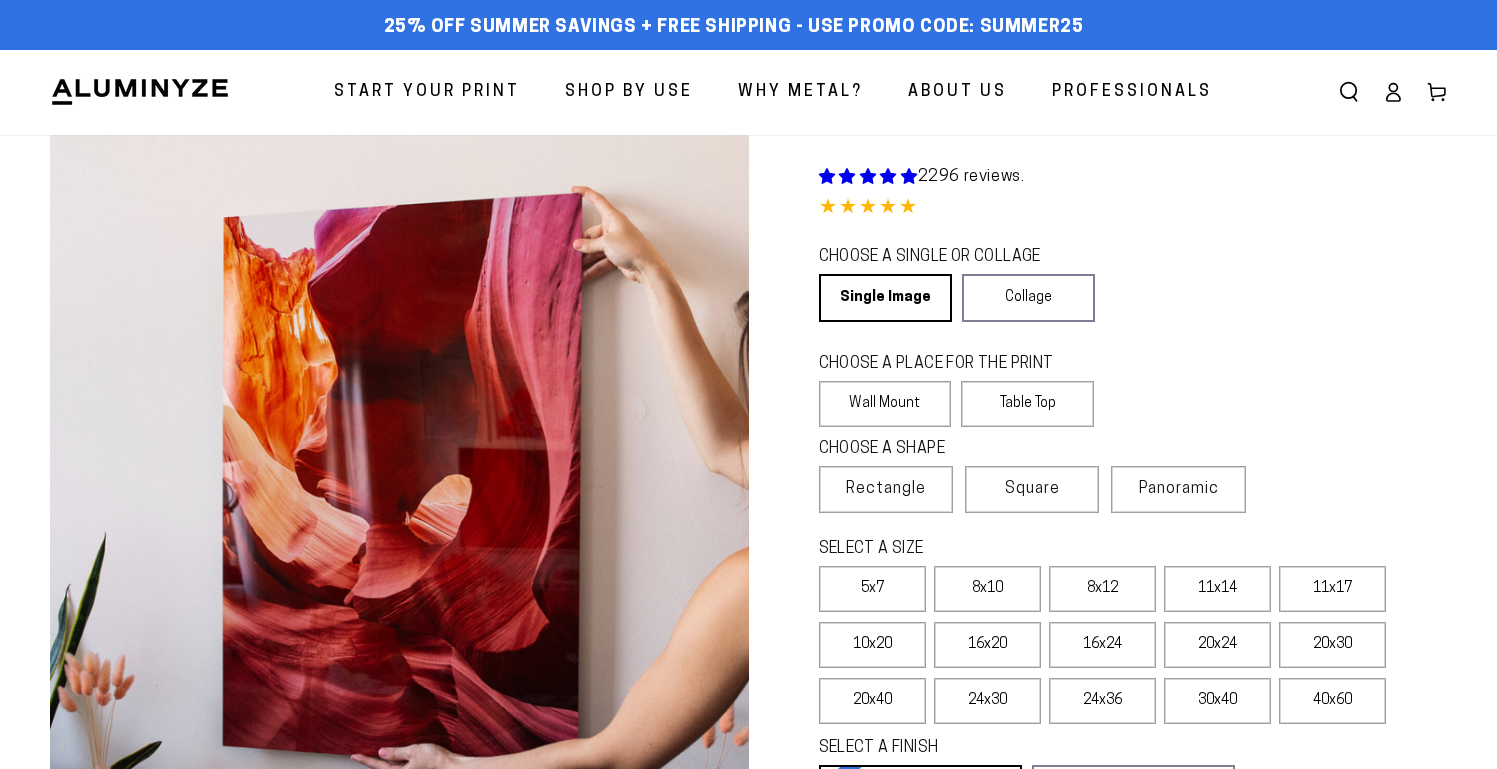 scroll, scrollTop: 0, scrollLeft: 0, axis: both 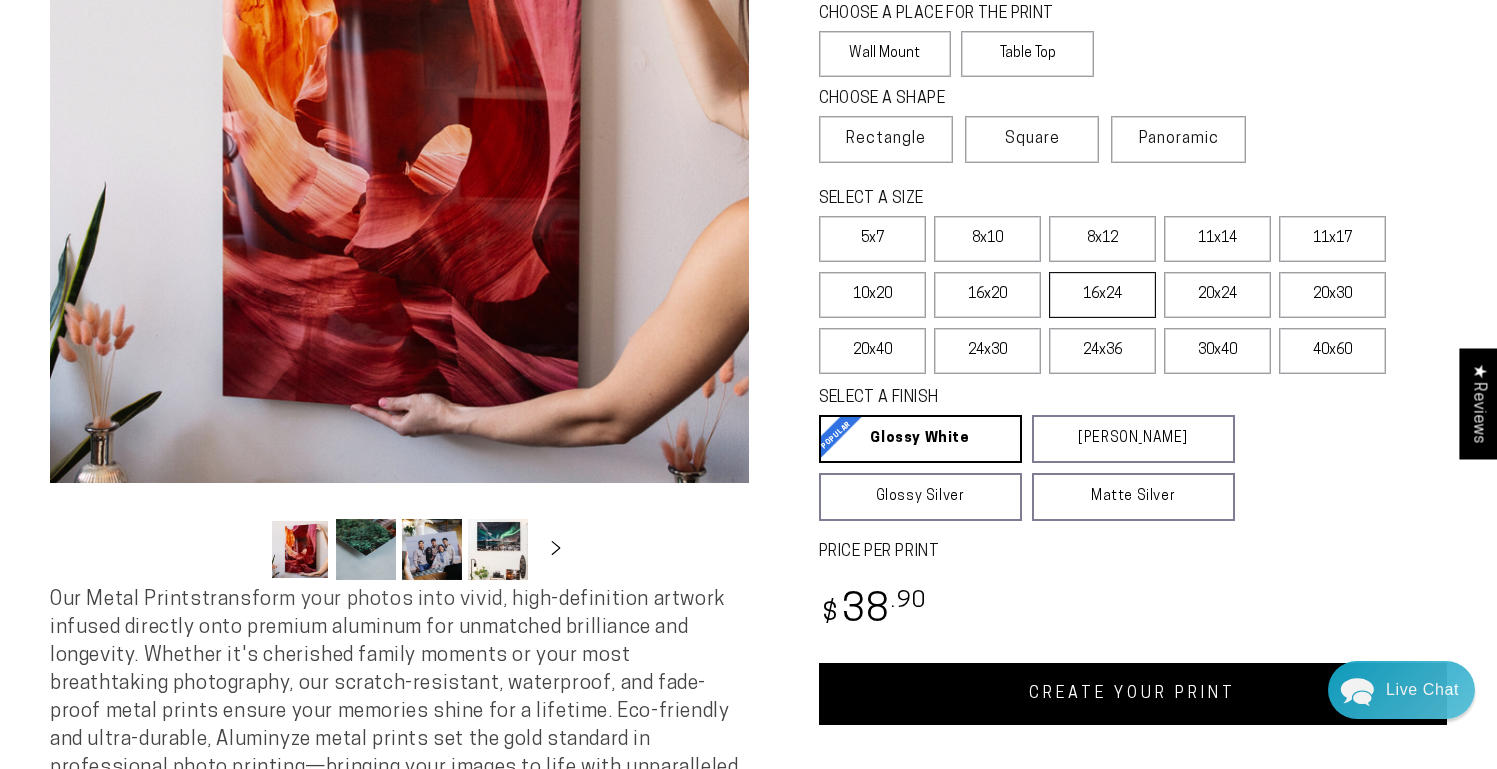 click on "16x24" at bounding box center (1102, 295) 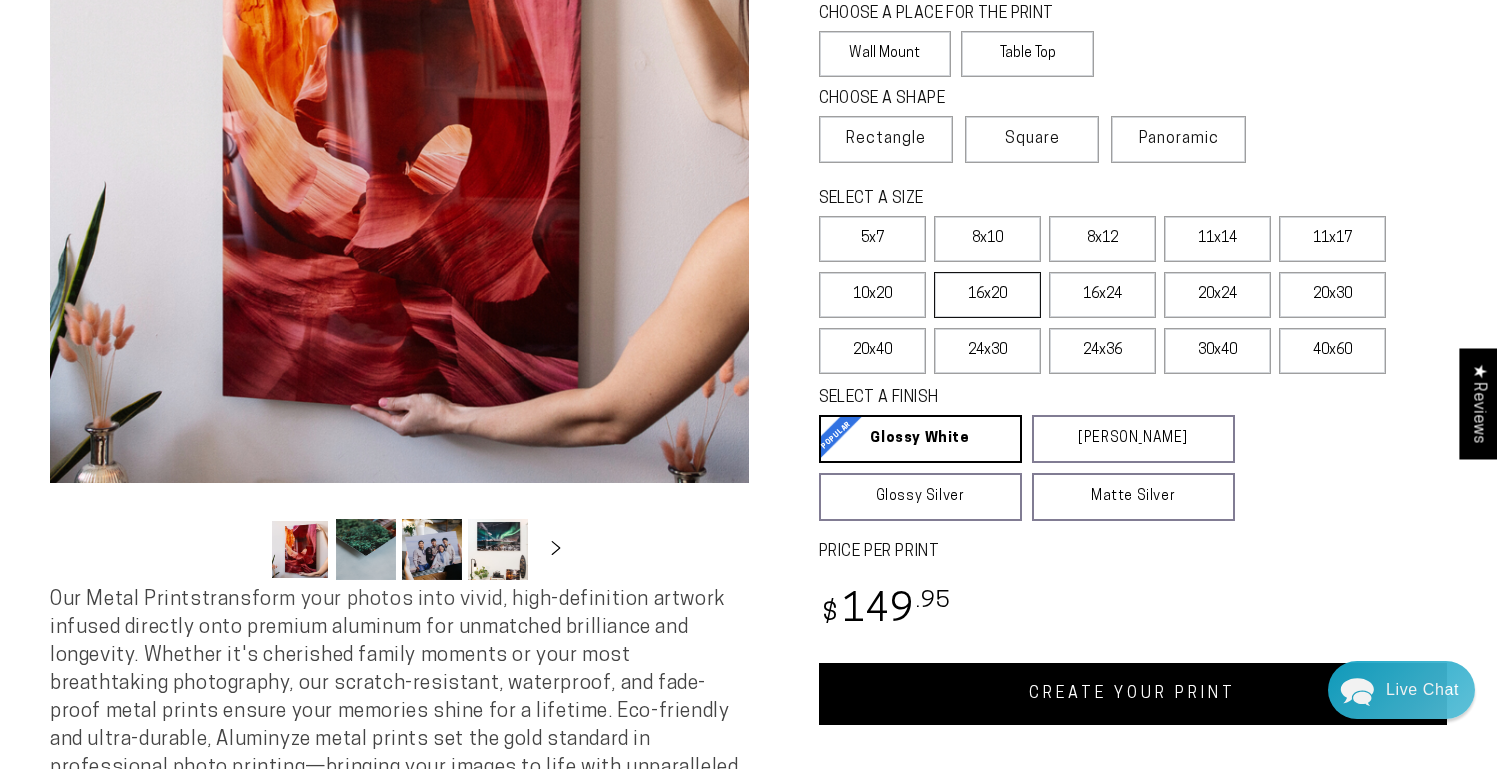 click on "16x20" at bounding box center [987, 295] 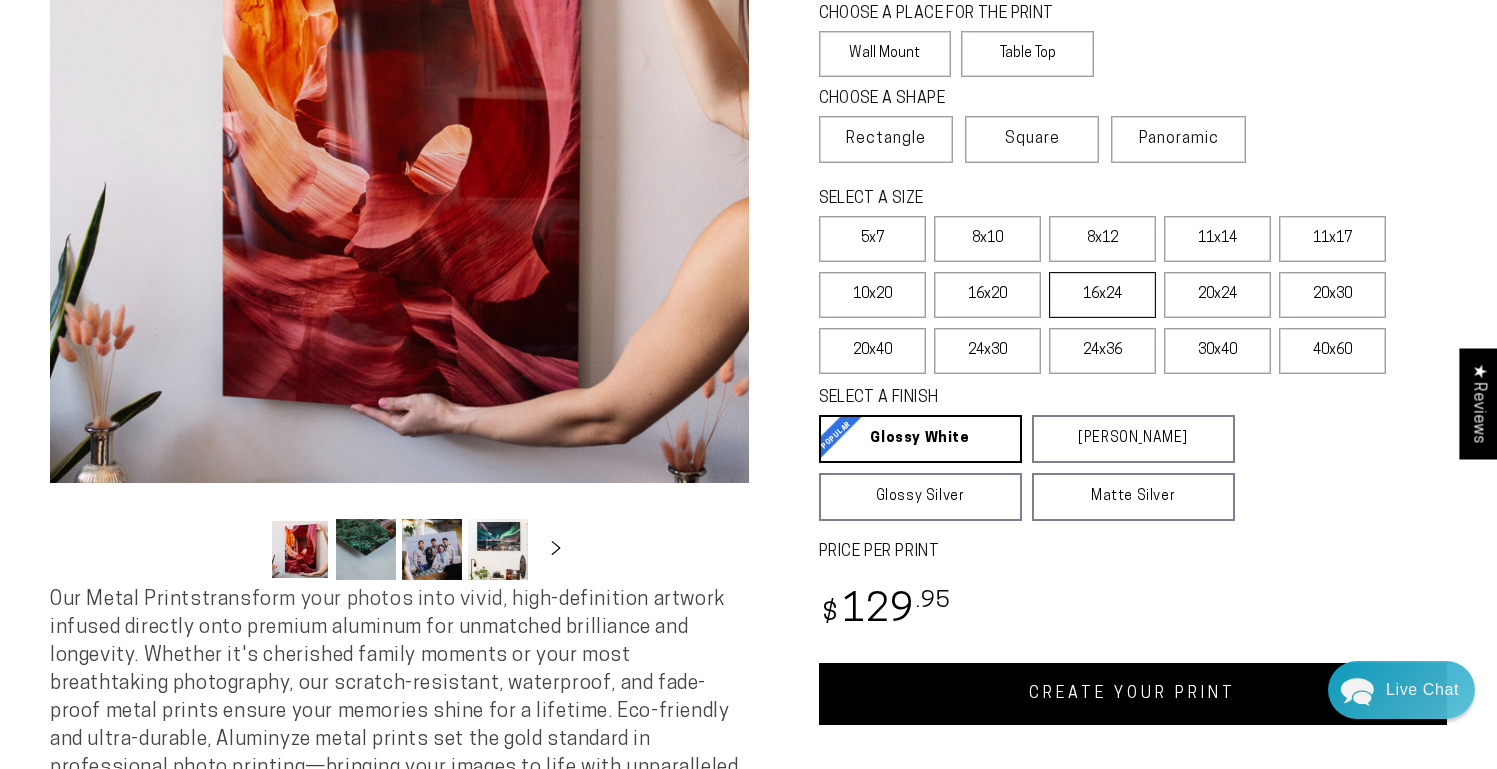 click on "16x24" at bounding box center [1102, 295] 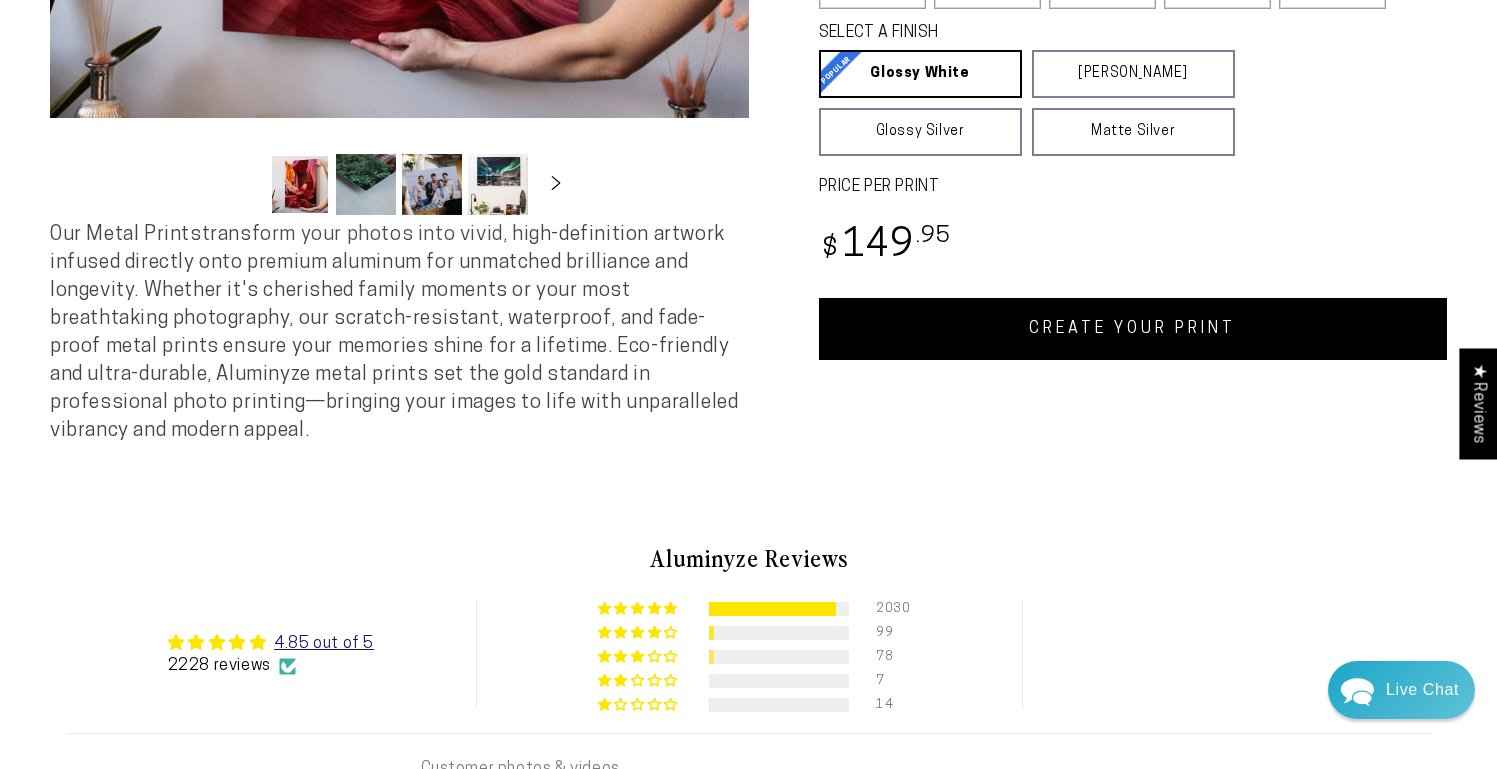 scroll, scrollTop: 733, scrollLeft: 0, axis: vertical 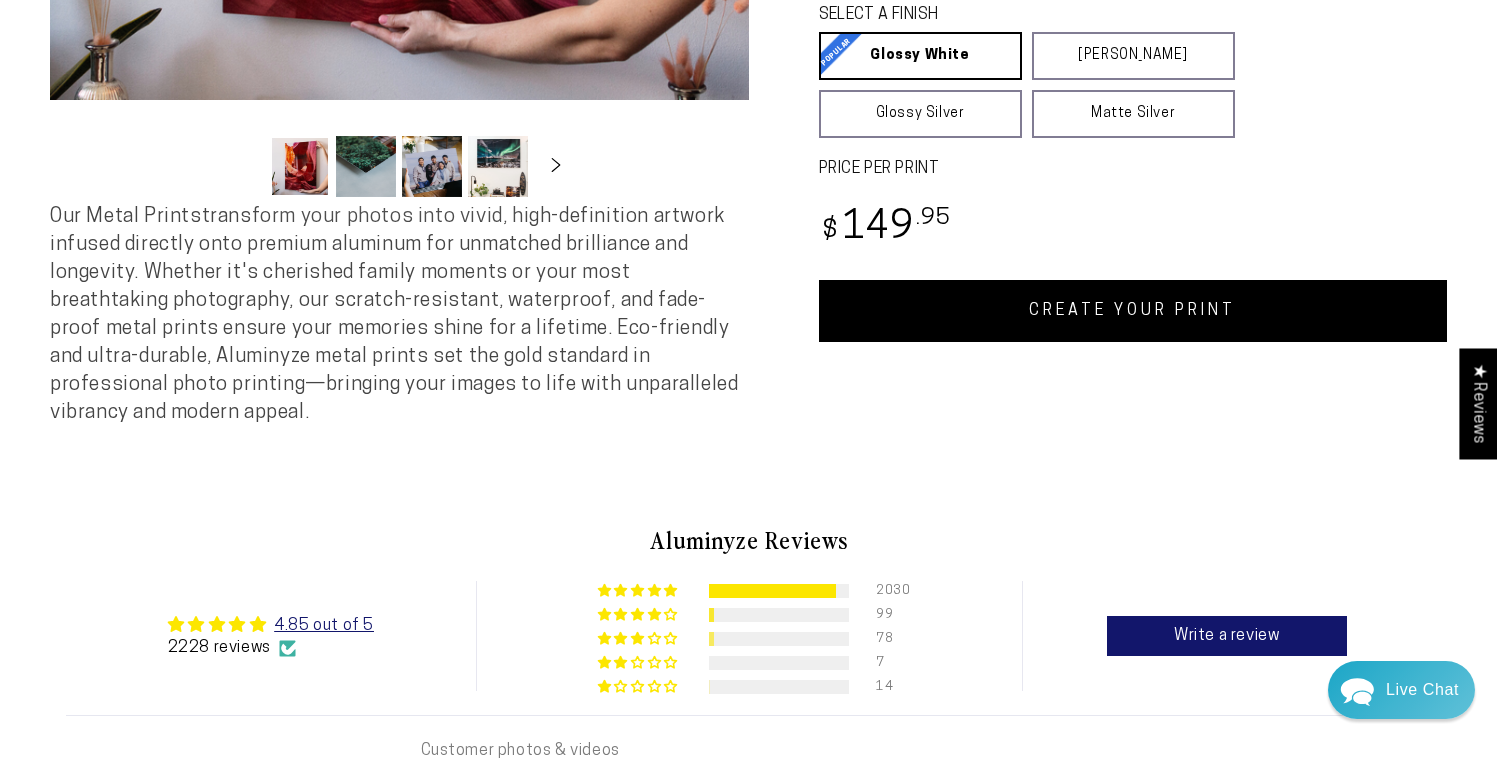 click on "CREATE YOUR PRINT" at bounding box center [1133, 311] 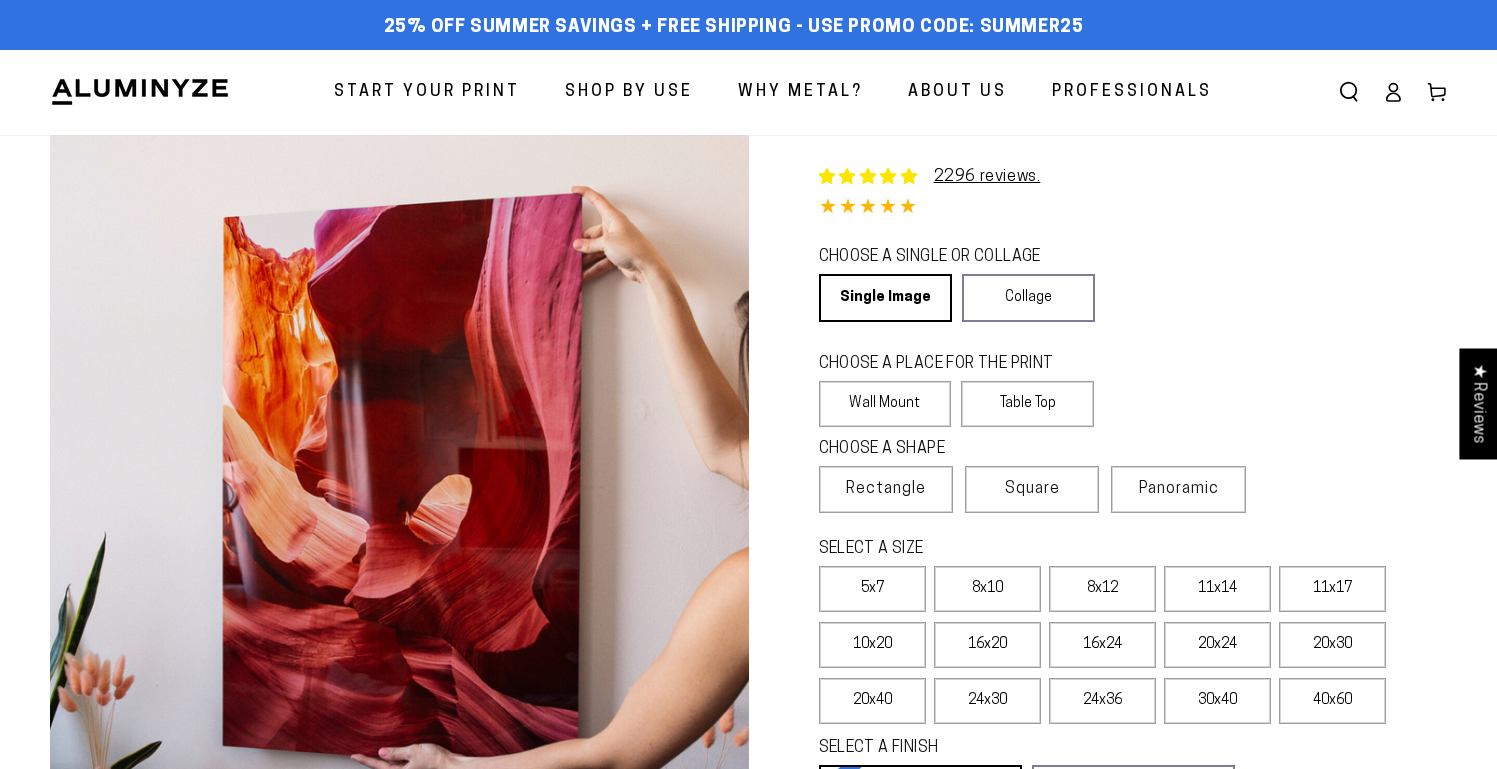 scroll, scrollTop: 733, scrollLeft: 0, axis: vertical 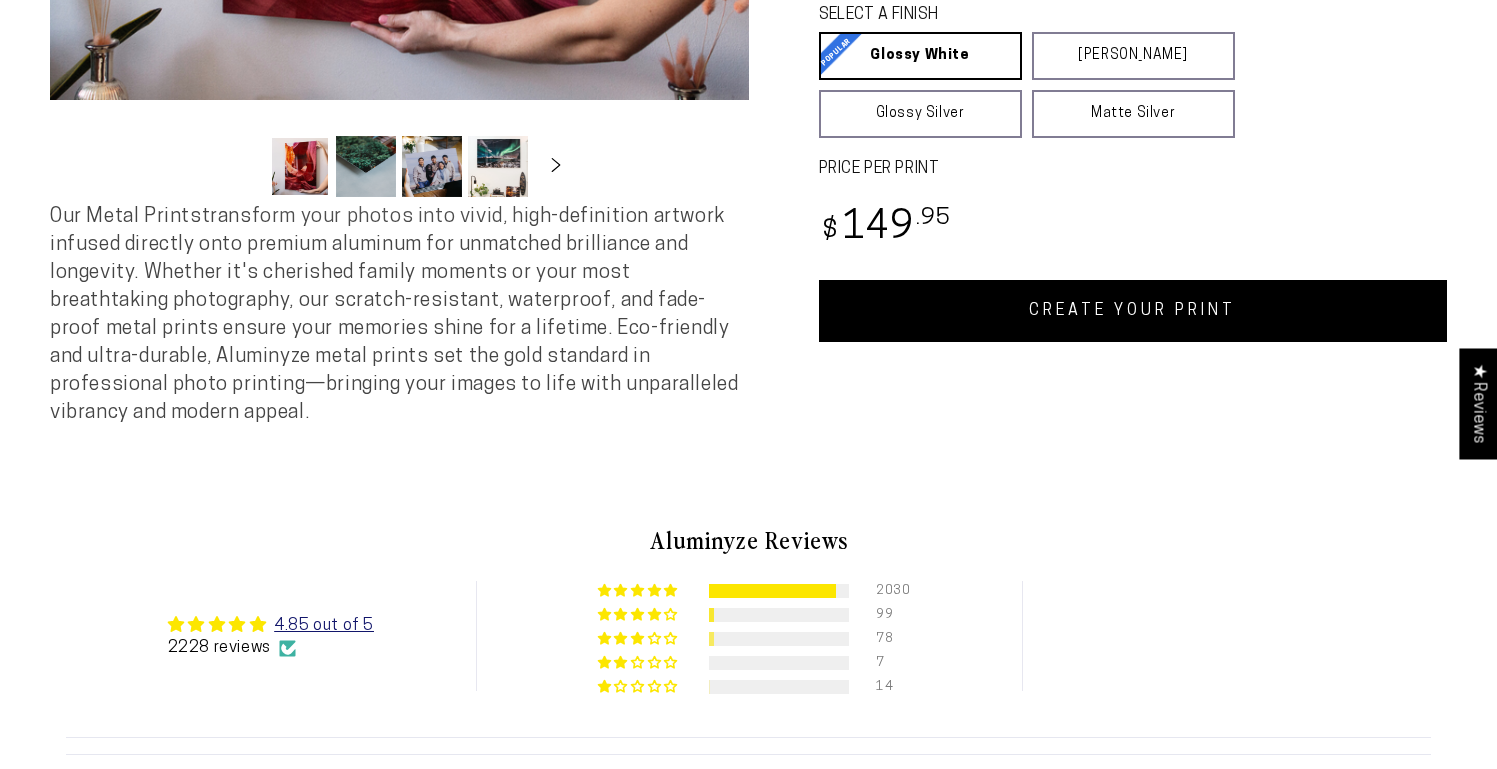 select on "**********" 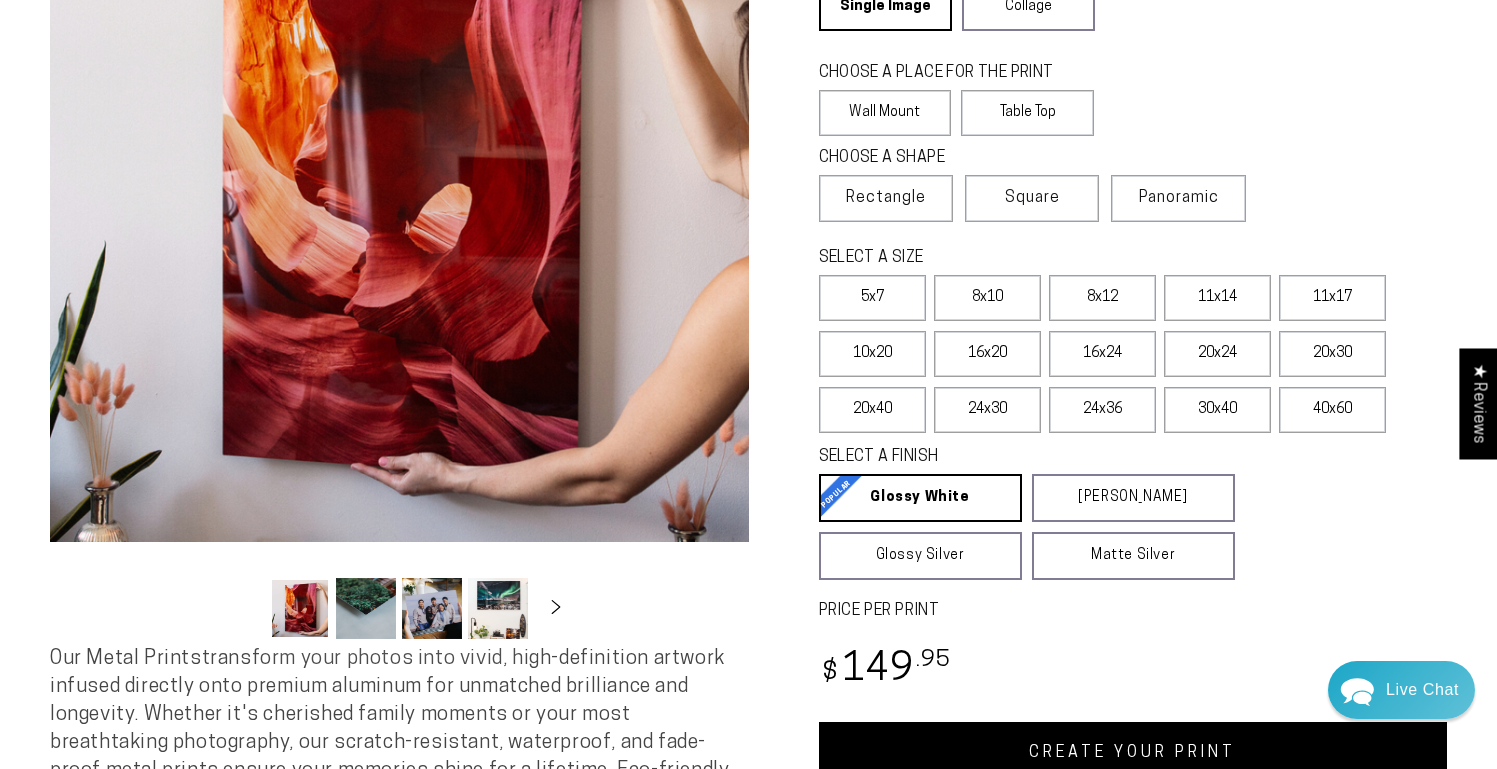 scroll, scrollTop: 262, scrollLeft: 0, axis: vertical 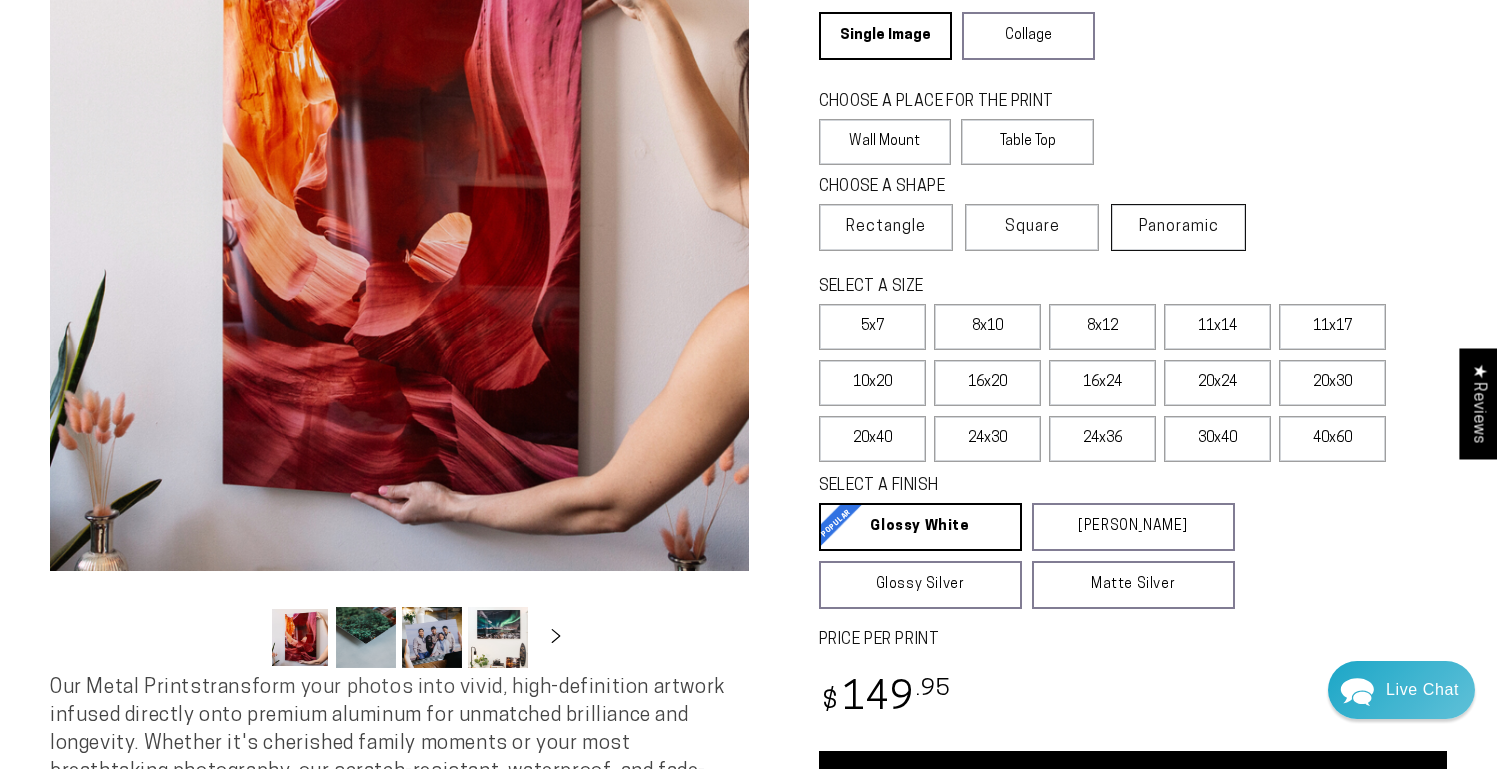 click on "Panoramic" at bounding box center [1179, 227] 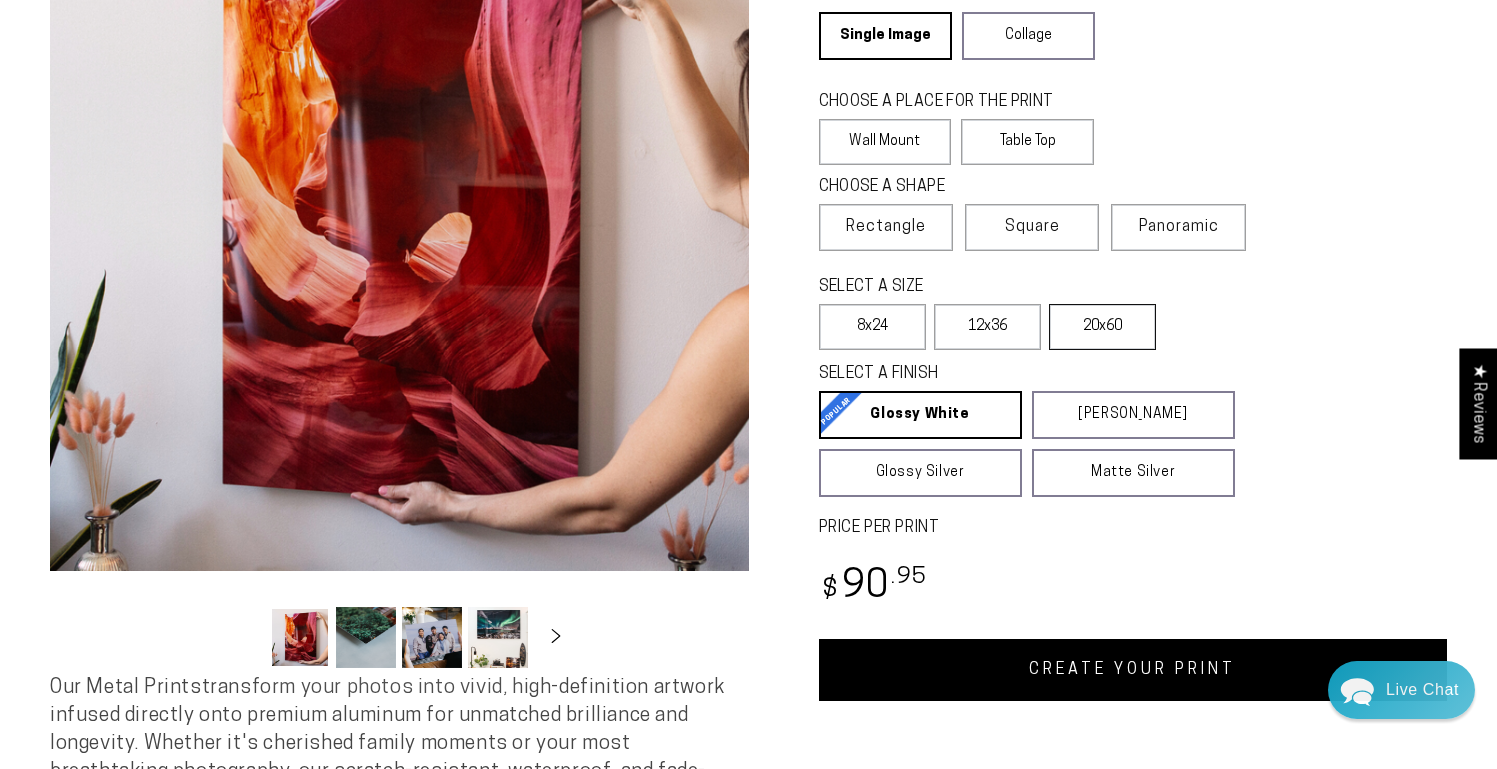 click on "20x60" at bounding box center (1102, 327) 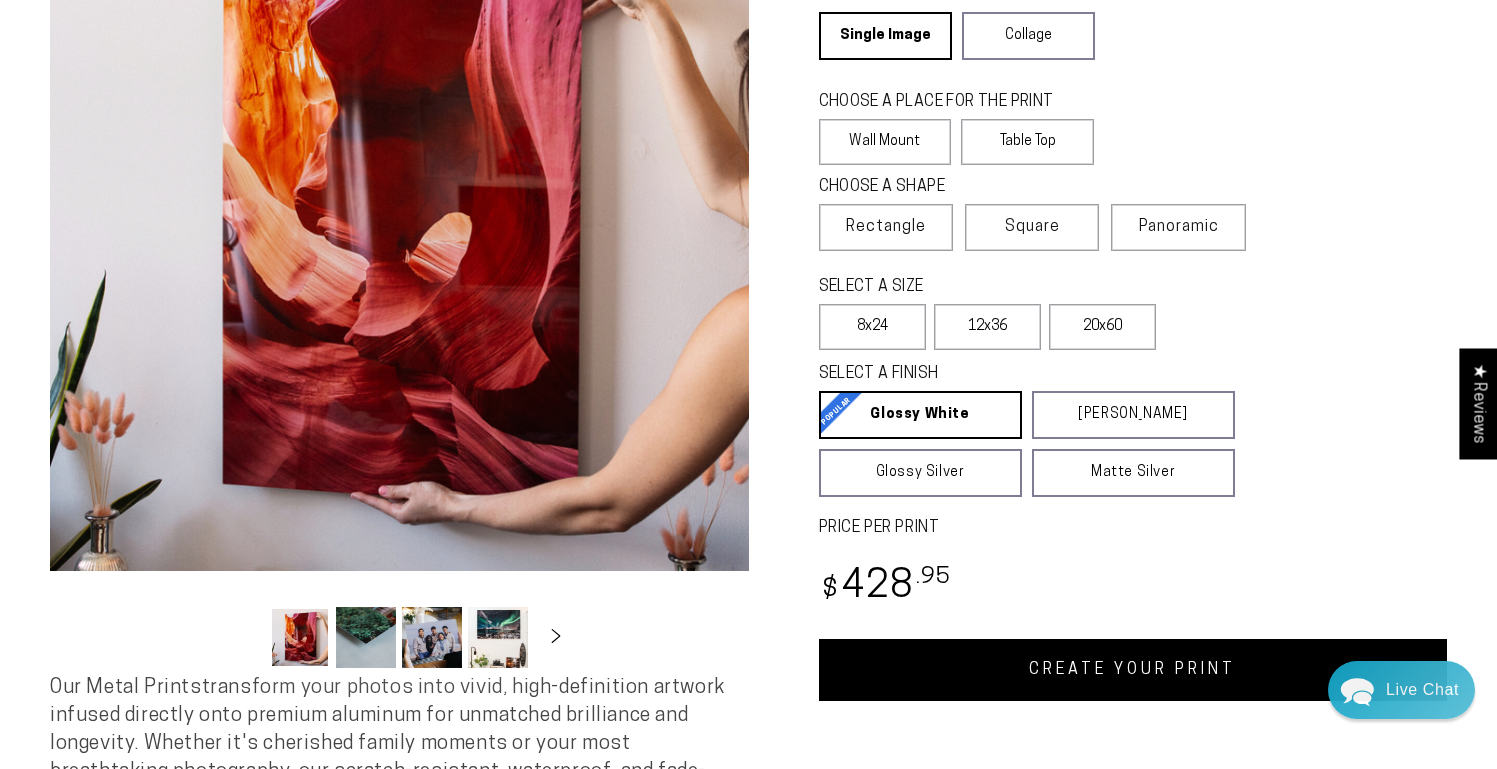 click on "Single Product
2296 reviews.
4.85 / 5.0
(2228)
2228 total reviews
CHOOSE A SINGLE OR COLLAGE
Learn more
Single Image
Collage
CHOOSE A PLACE FOR THE PRINT
Learn more
Wall Mount
Table Top
Square" at bounding box center (1098, 287) 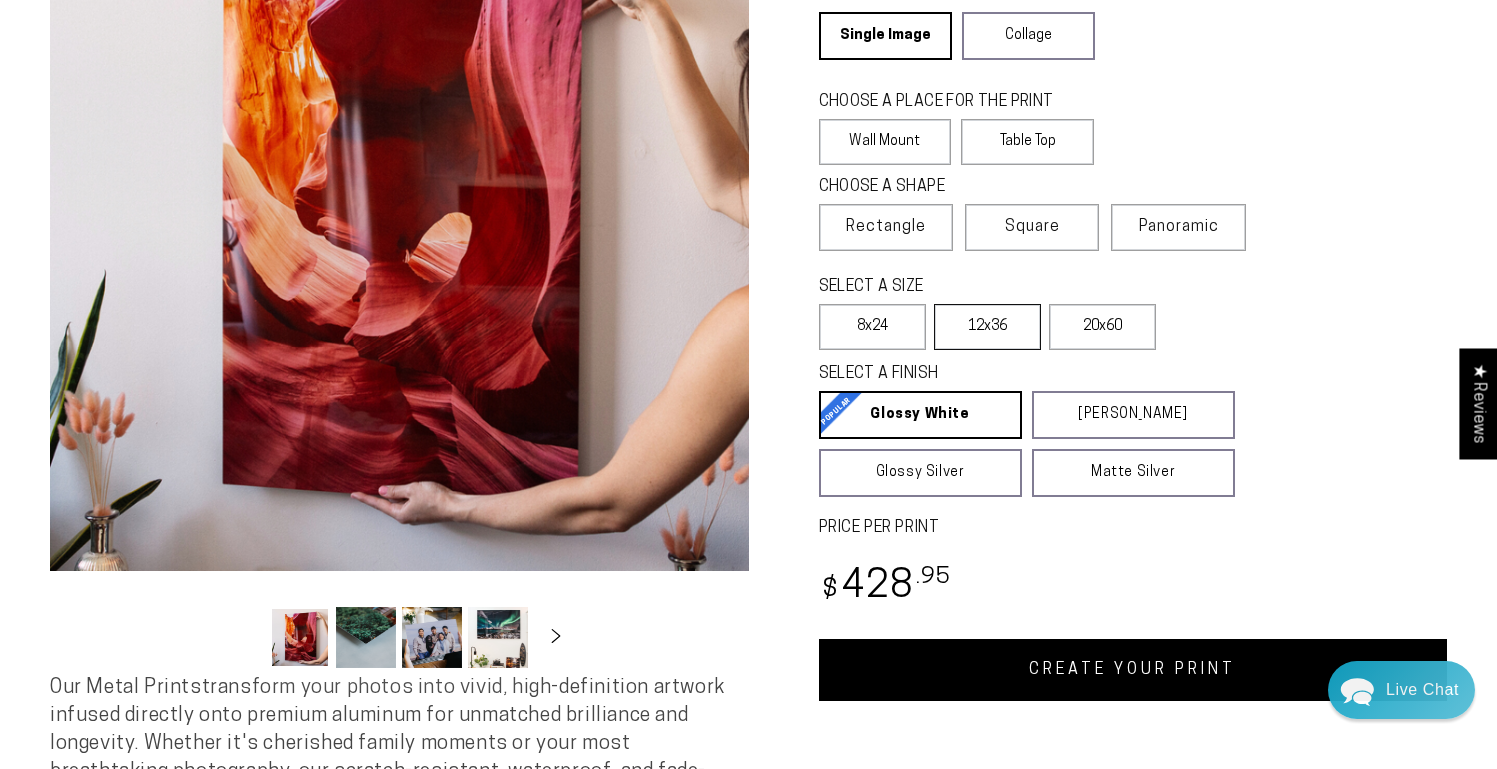 click on "12x36" at bounding box center (987, 327) 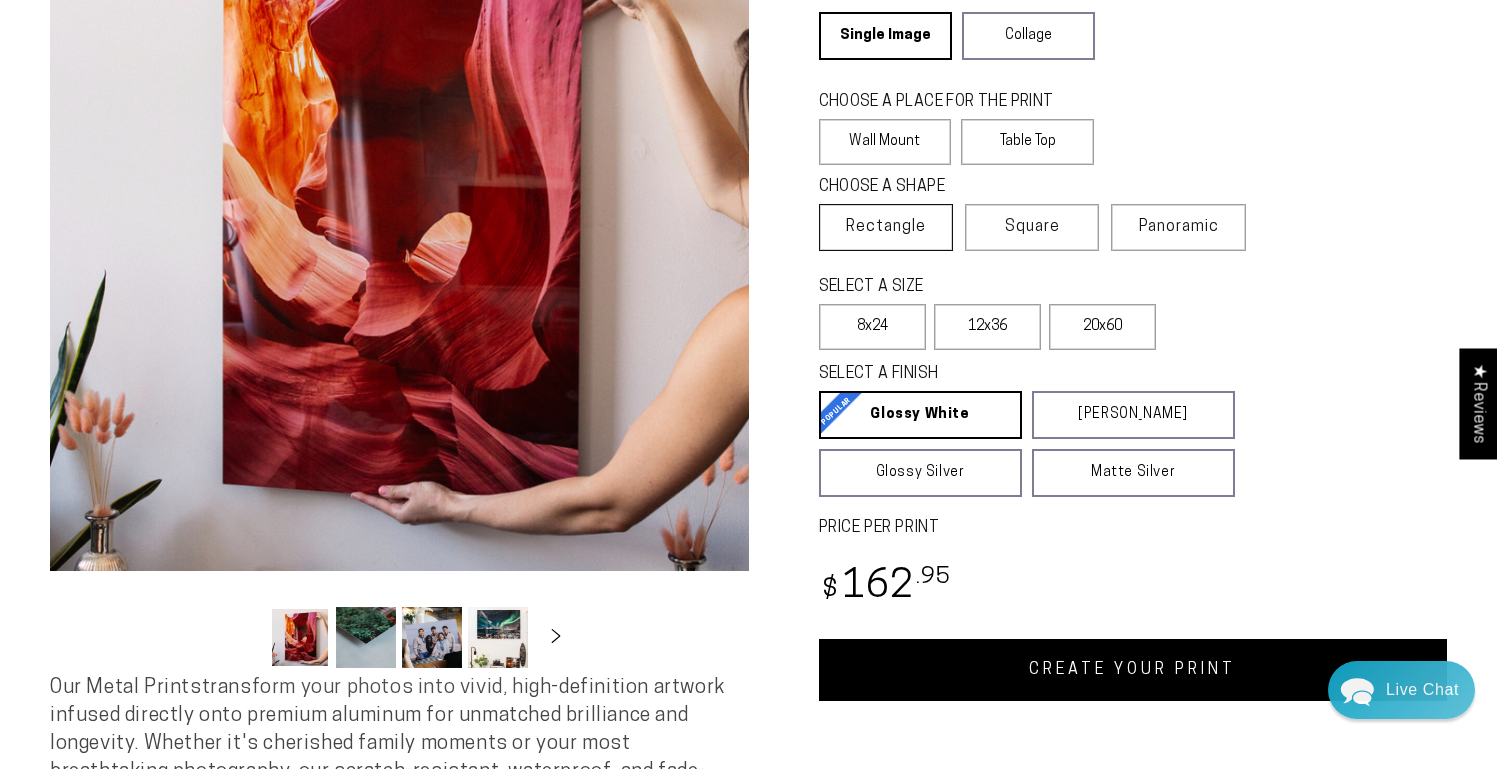 click on "Rectangle" at bounding box center (886, 227) 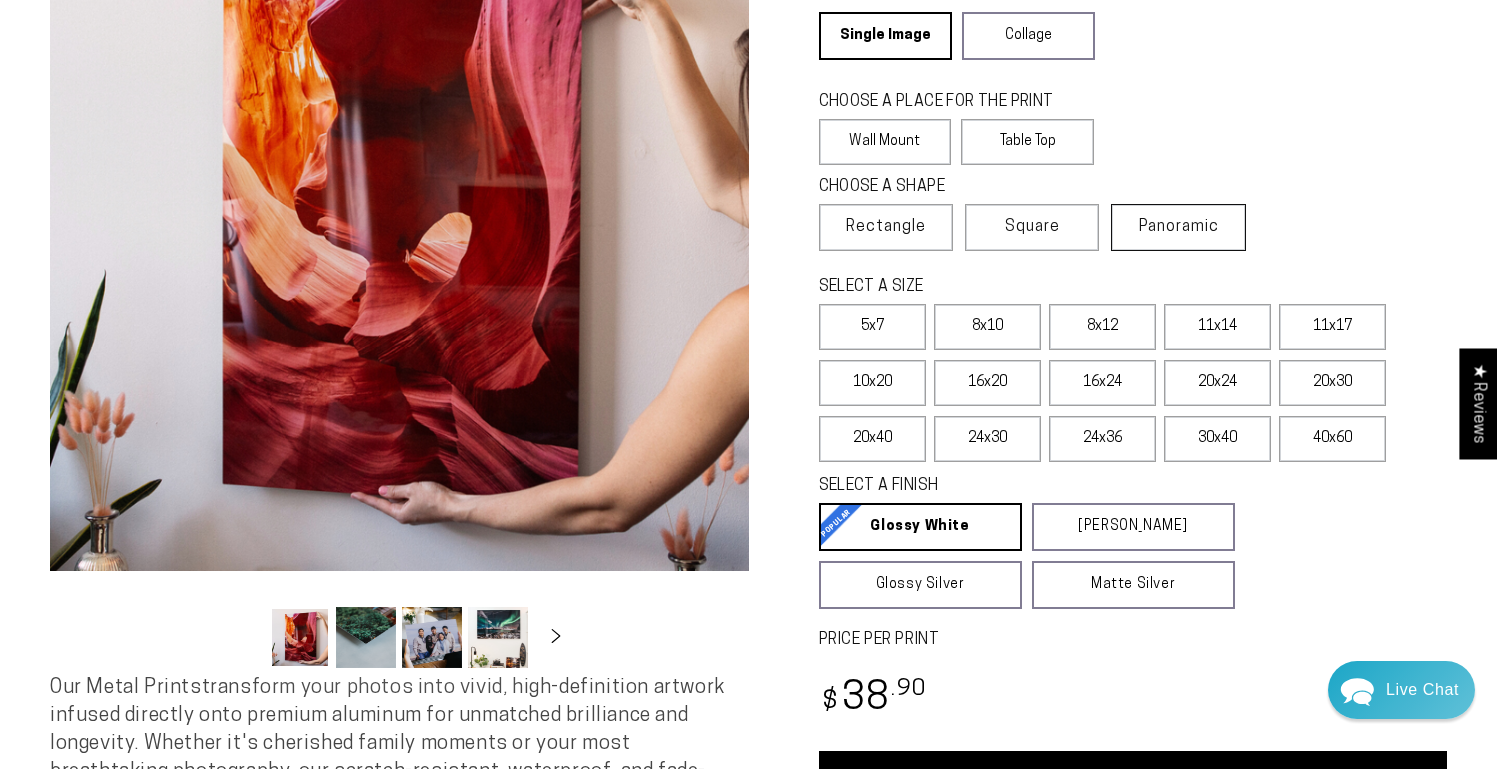 click on "Panoramic" at bounding box center [1178, 227] 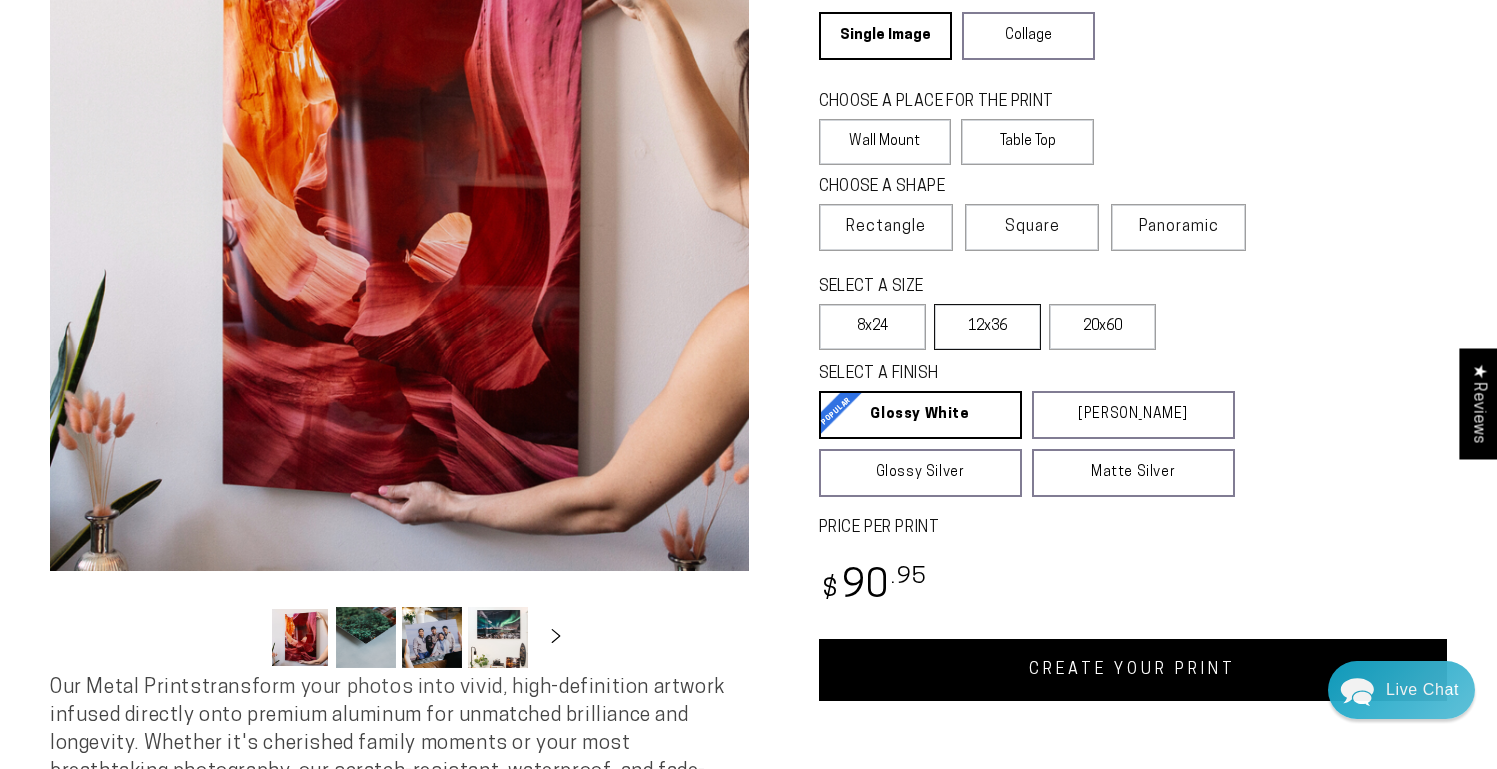 click on "12x36" at bounding box center [987, 327] 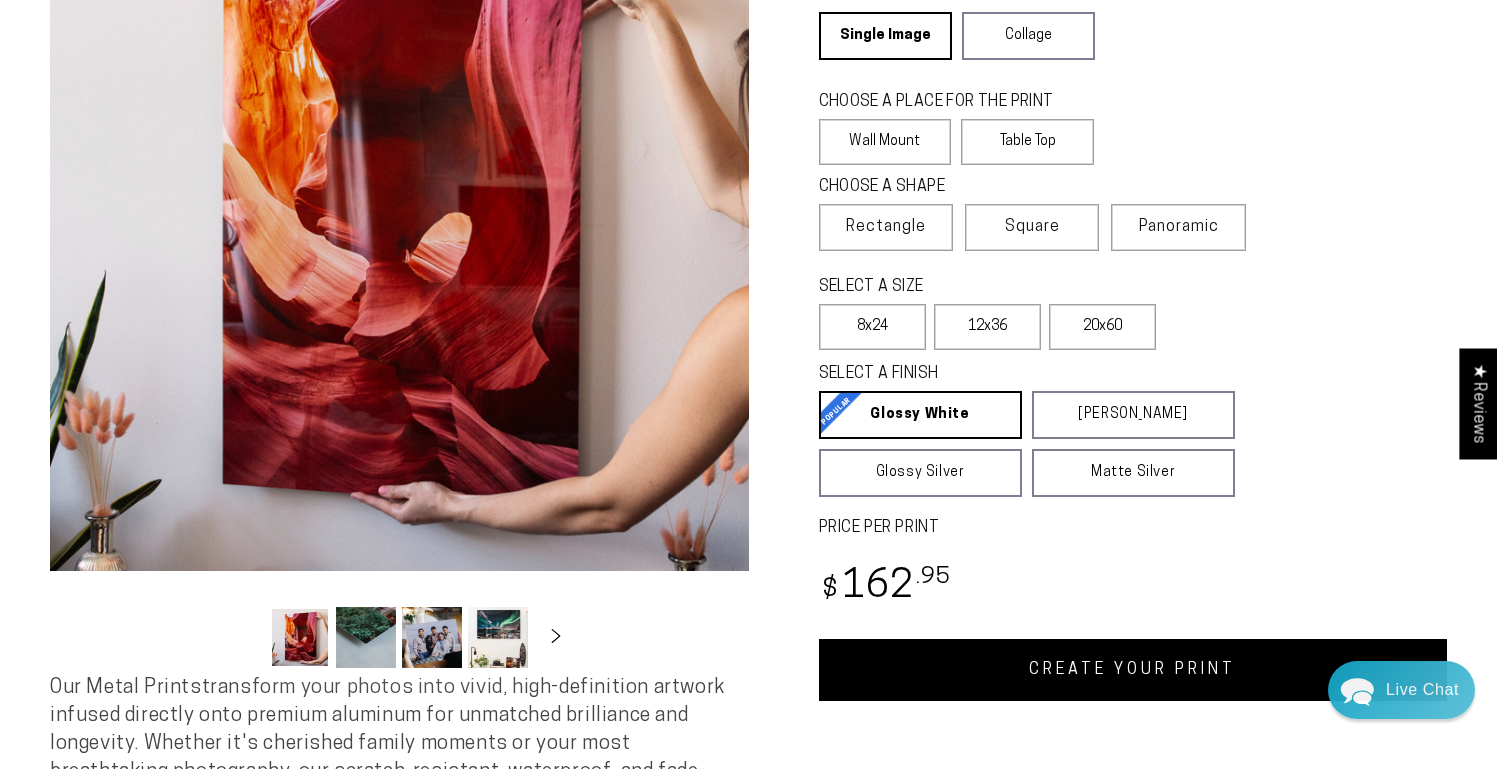 click on "CREATE YOUR PRINT" at bounding box center (1133, 670) 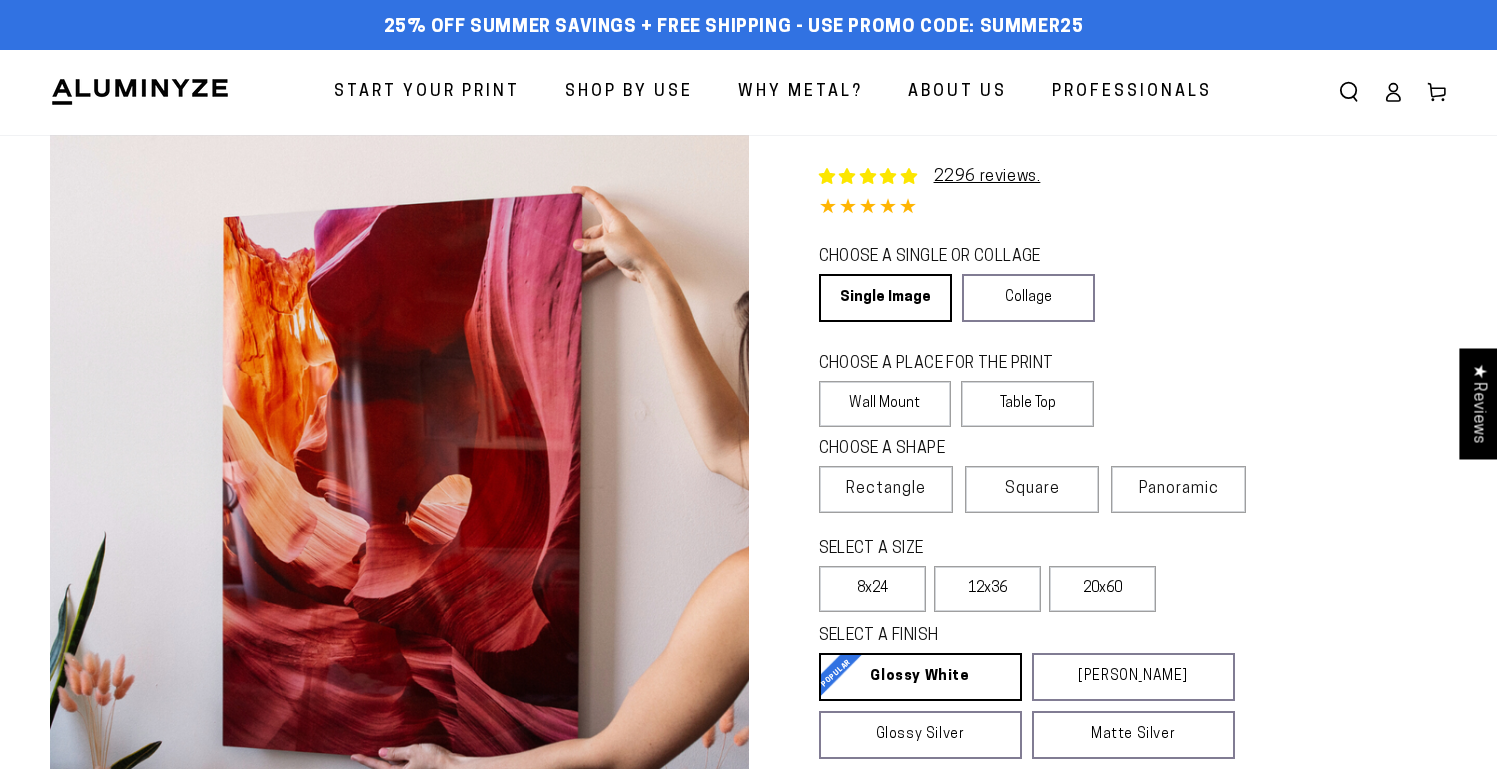 select on "**********" 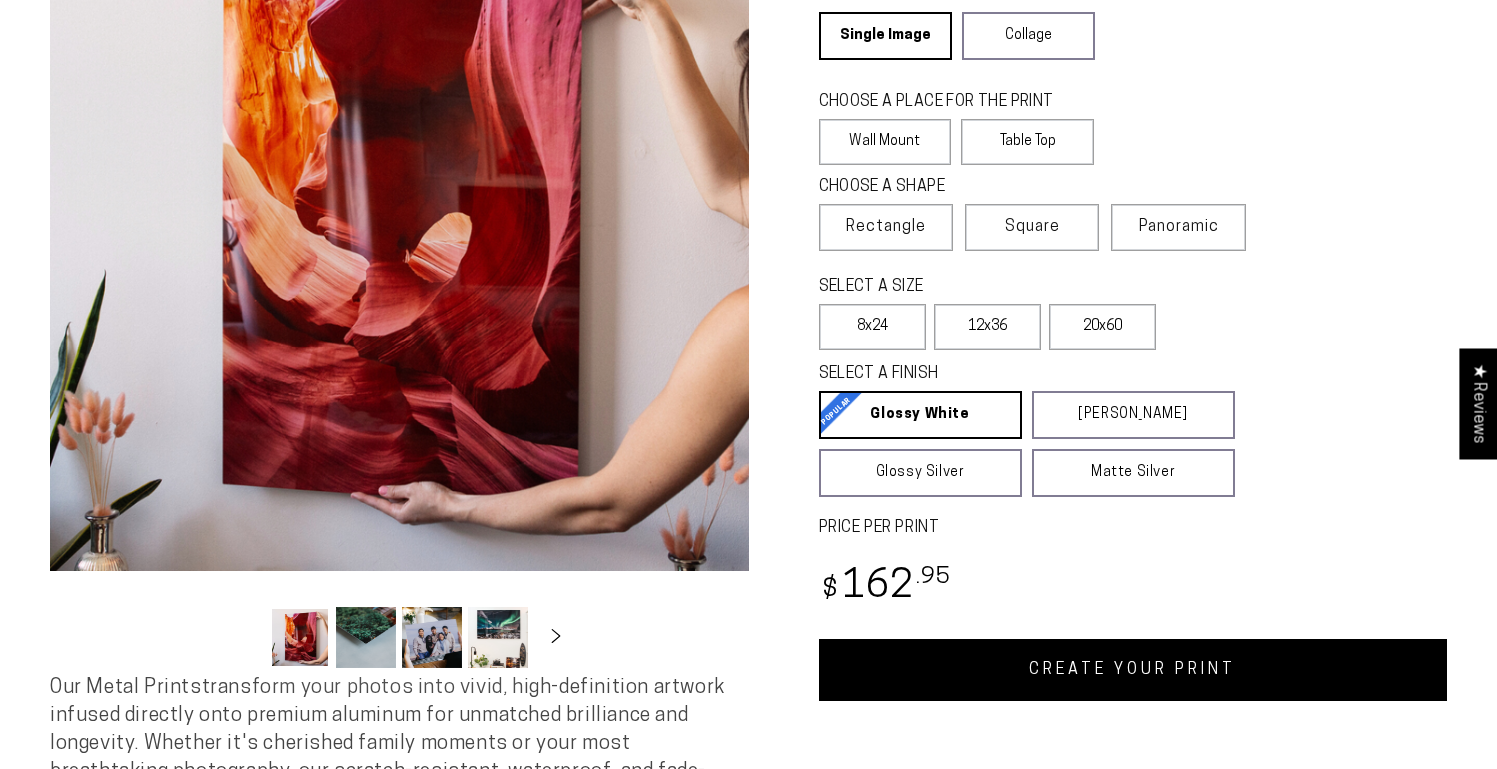 scroll, scrollTop: 0, scrollLeft: 0, axis: both 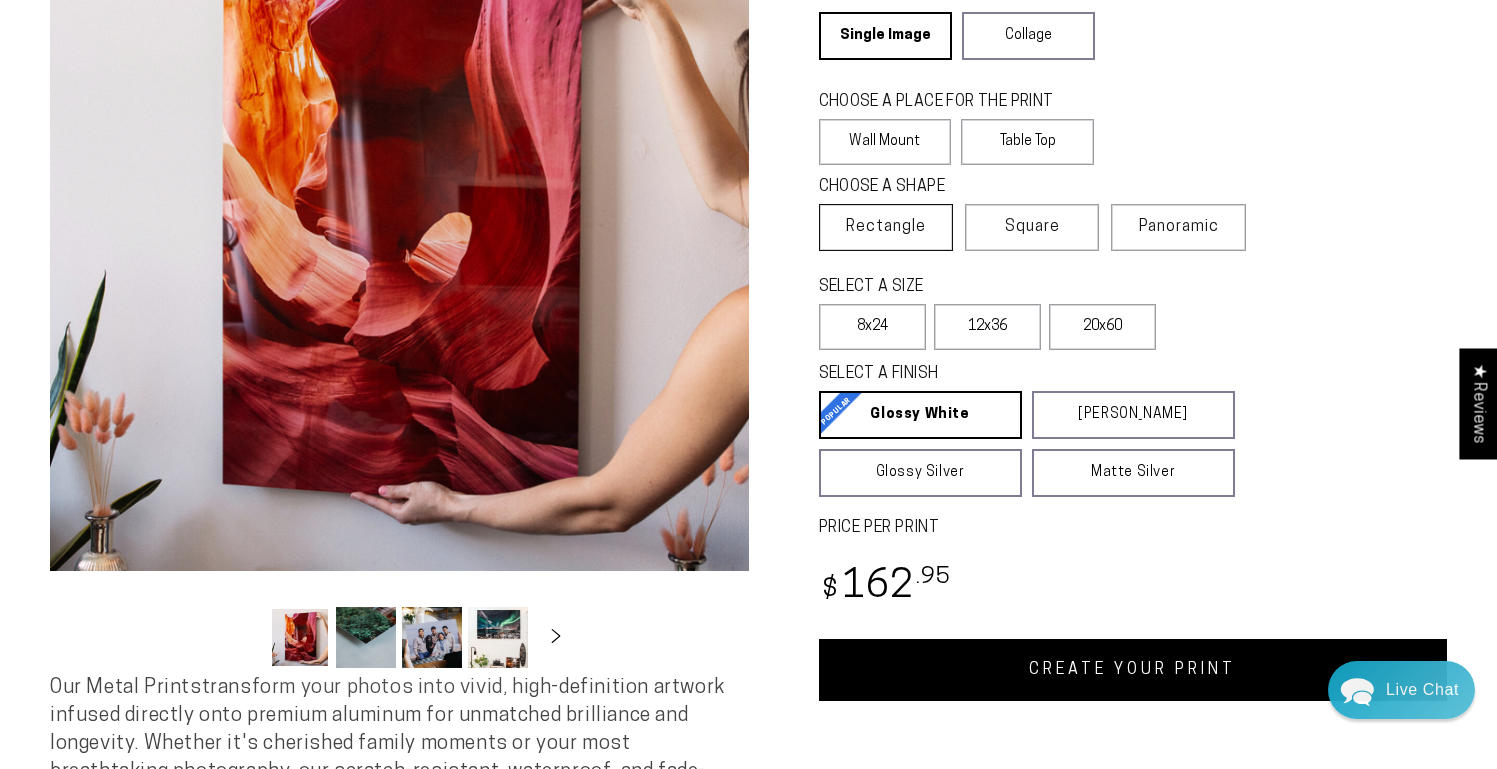 click on "Rectangle" at bounding box center (886, 227) 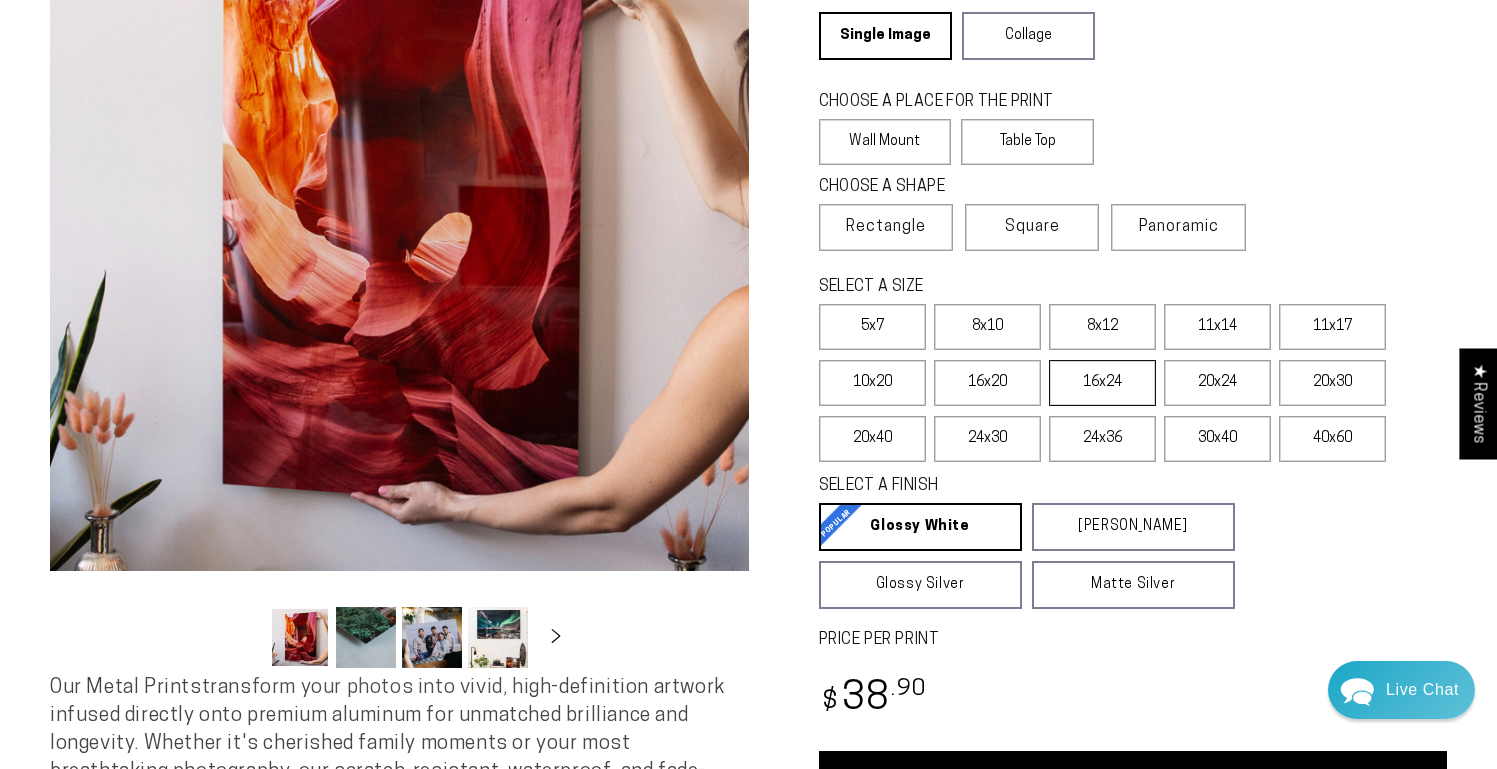 click on "16x24" at bounding box center [1102, 383] 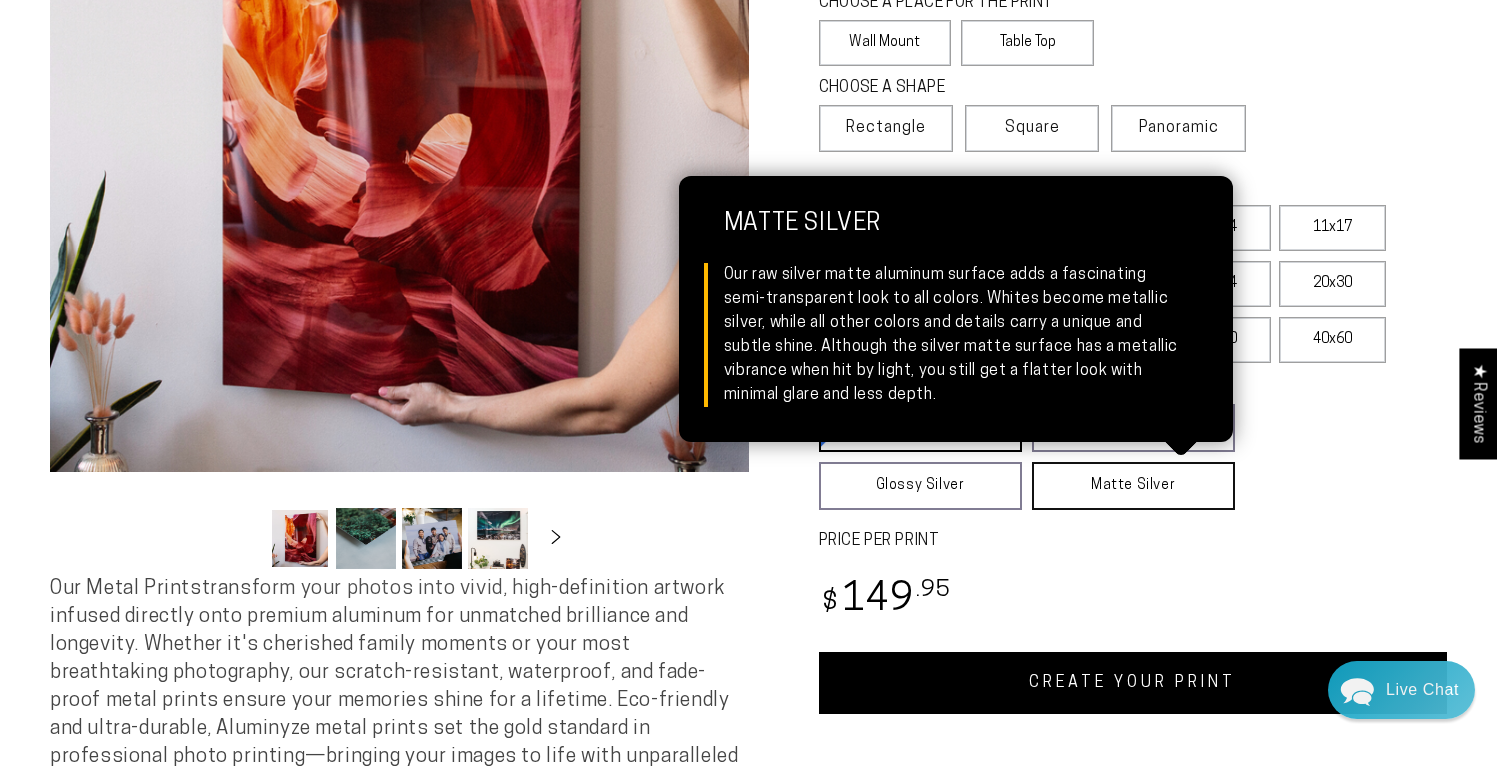 scroll, scrollTop: 379, scrollLeft: 0, axis: vertical 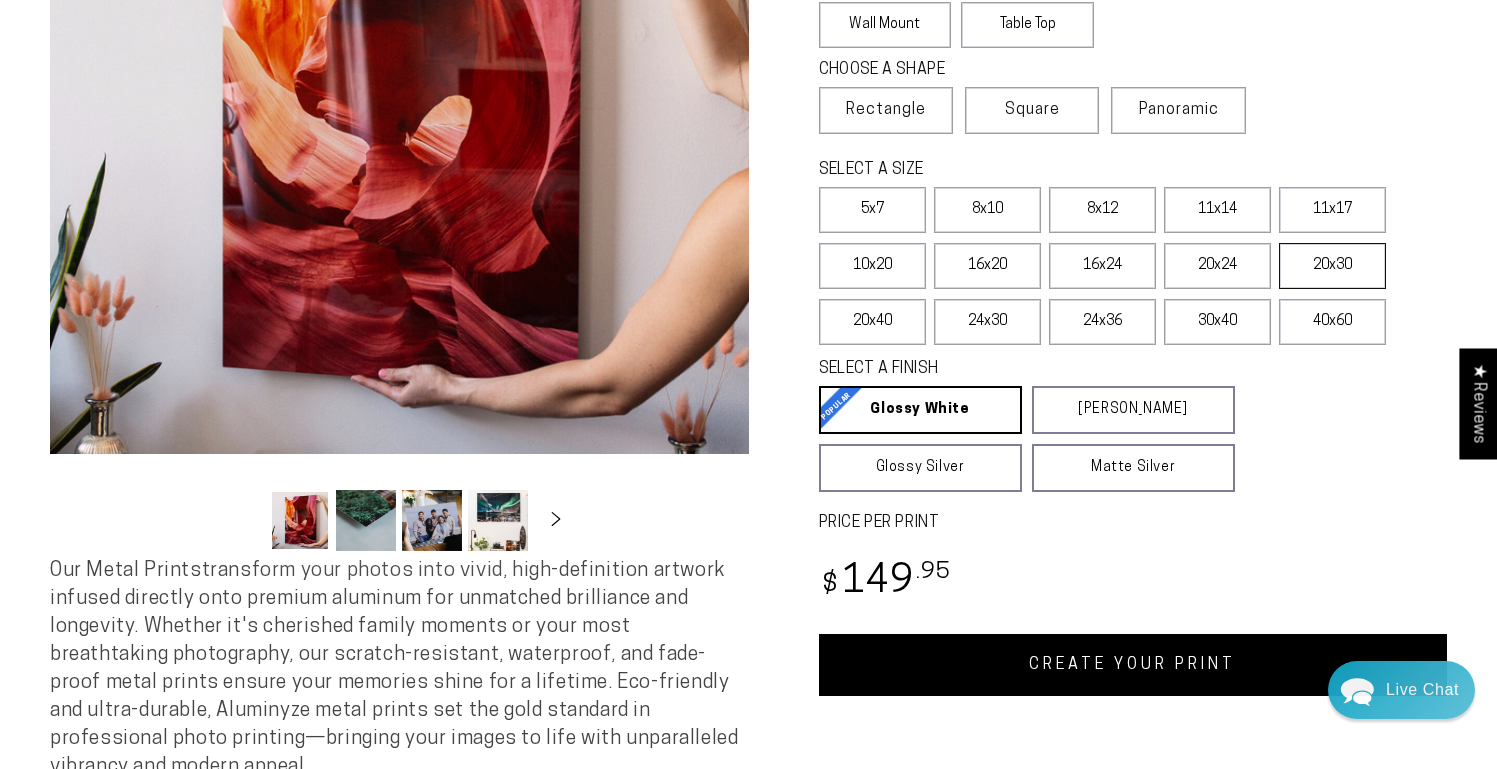 click on "20x30" at bounding box center (1332, 266) 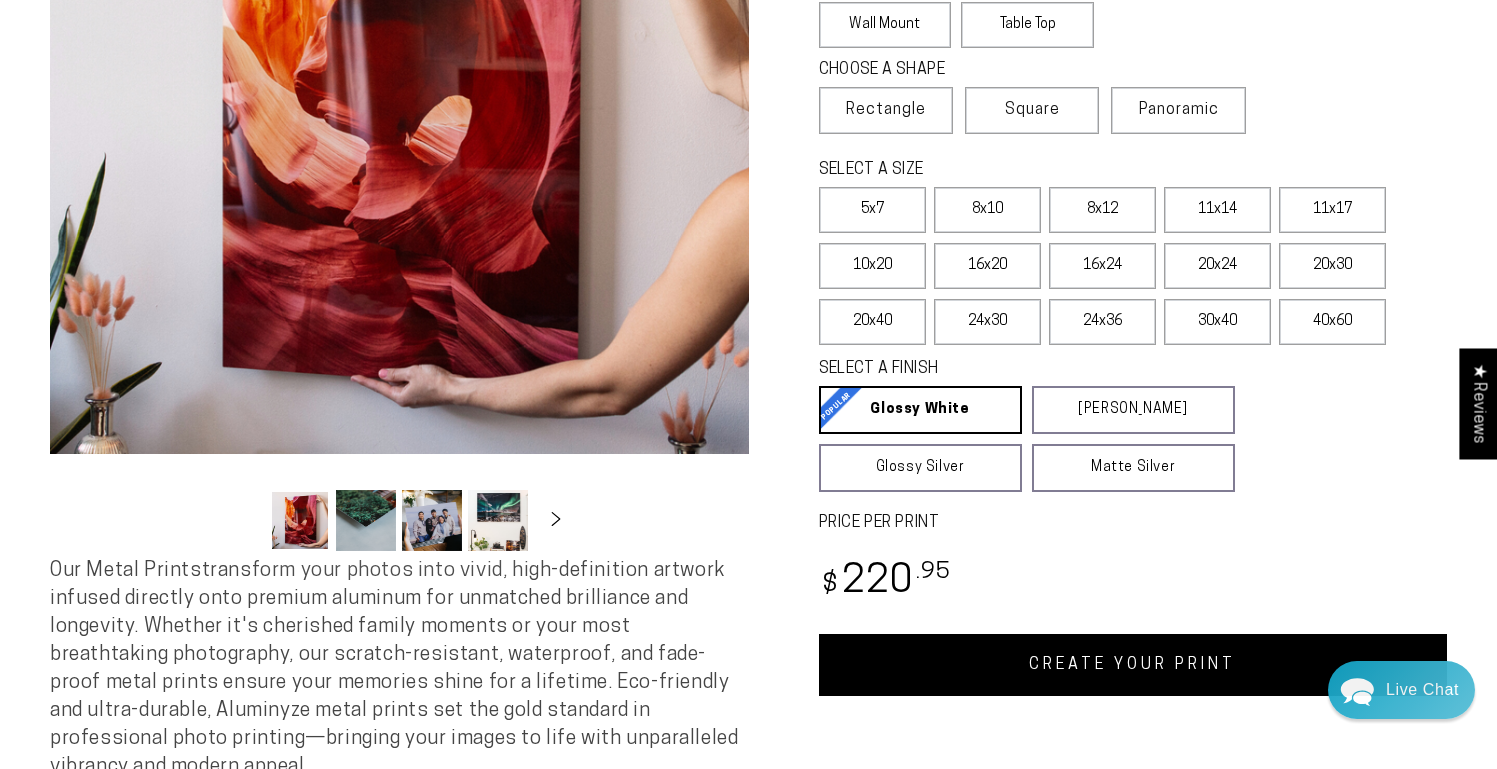 click on "CREATE YOUR PRINT" at bounding box center [1133, 665] 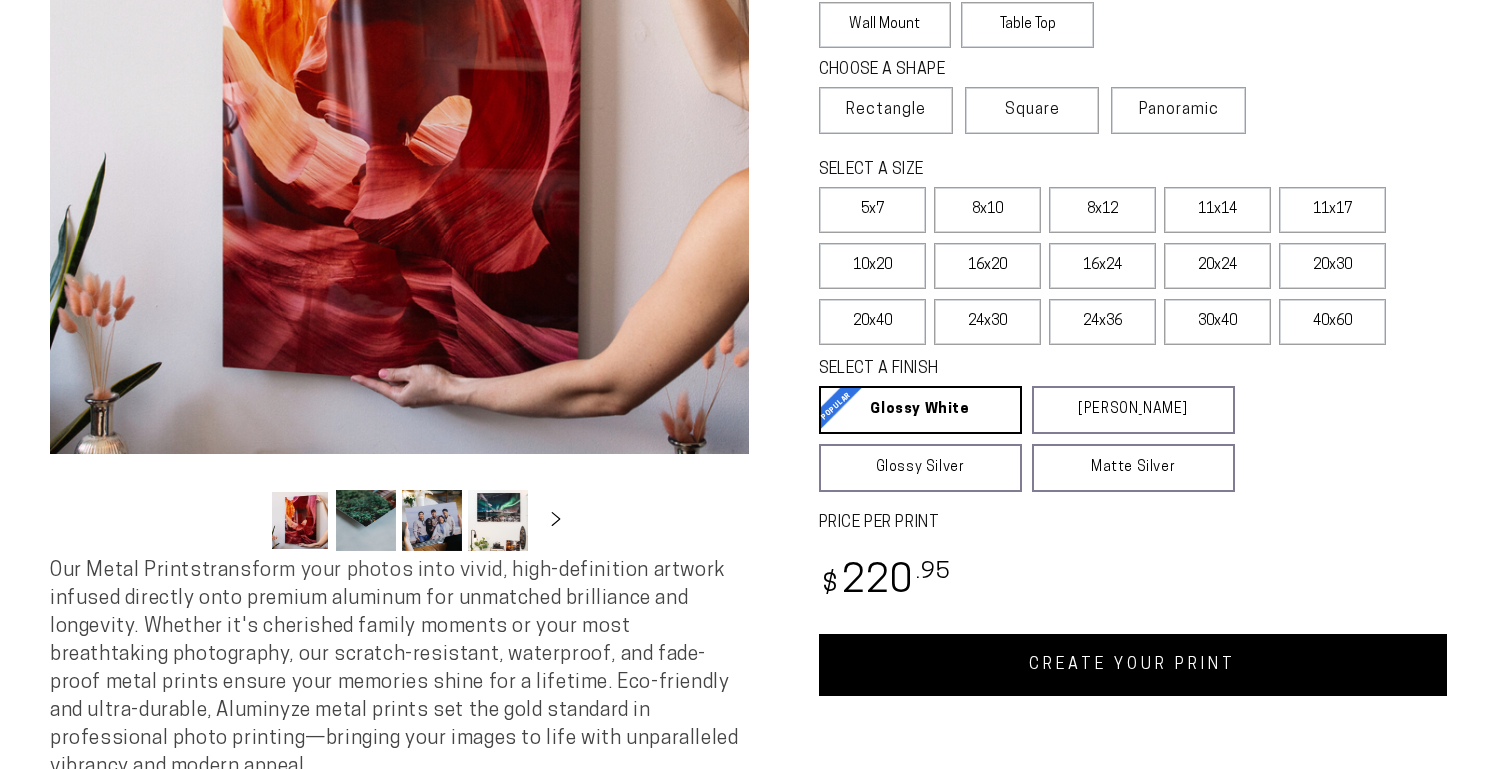 scroll, scrollTop: 0, scrollLeft: 0, axis: both 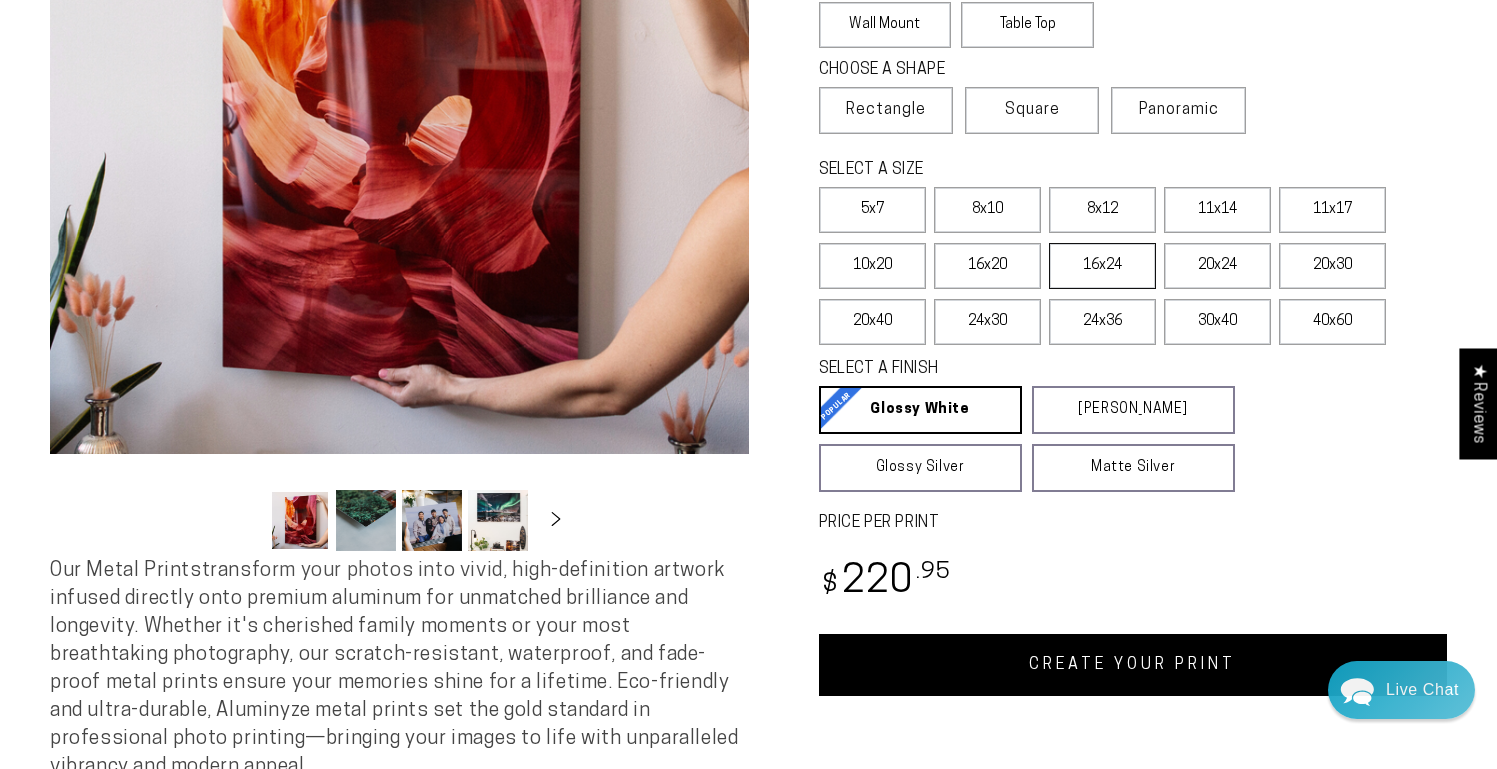 click on "16x24" at bounding box center [1102, 266] 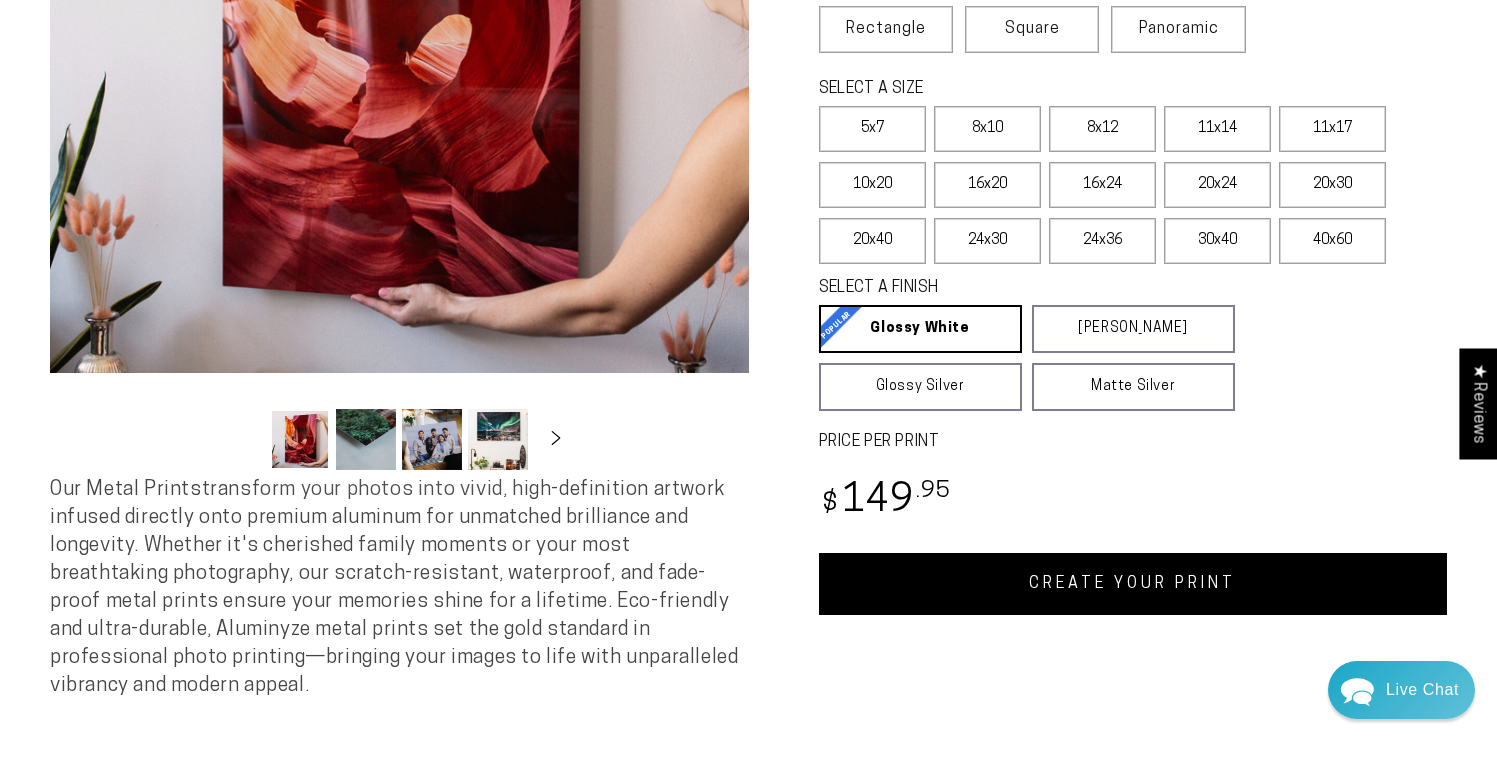 scroll, scrollTop: 466, scrollLeft: 0, axis: vertical 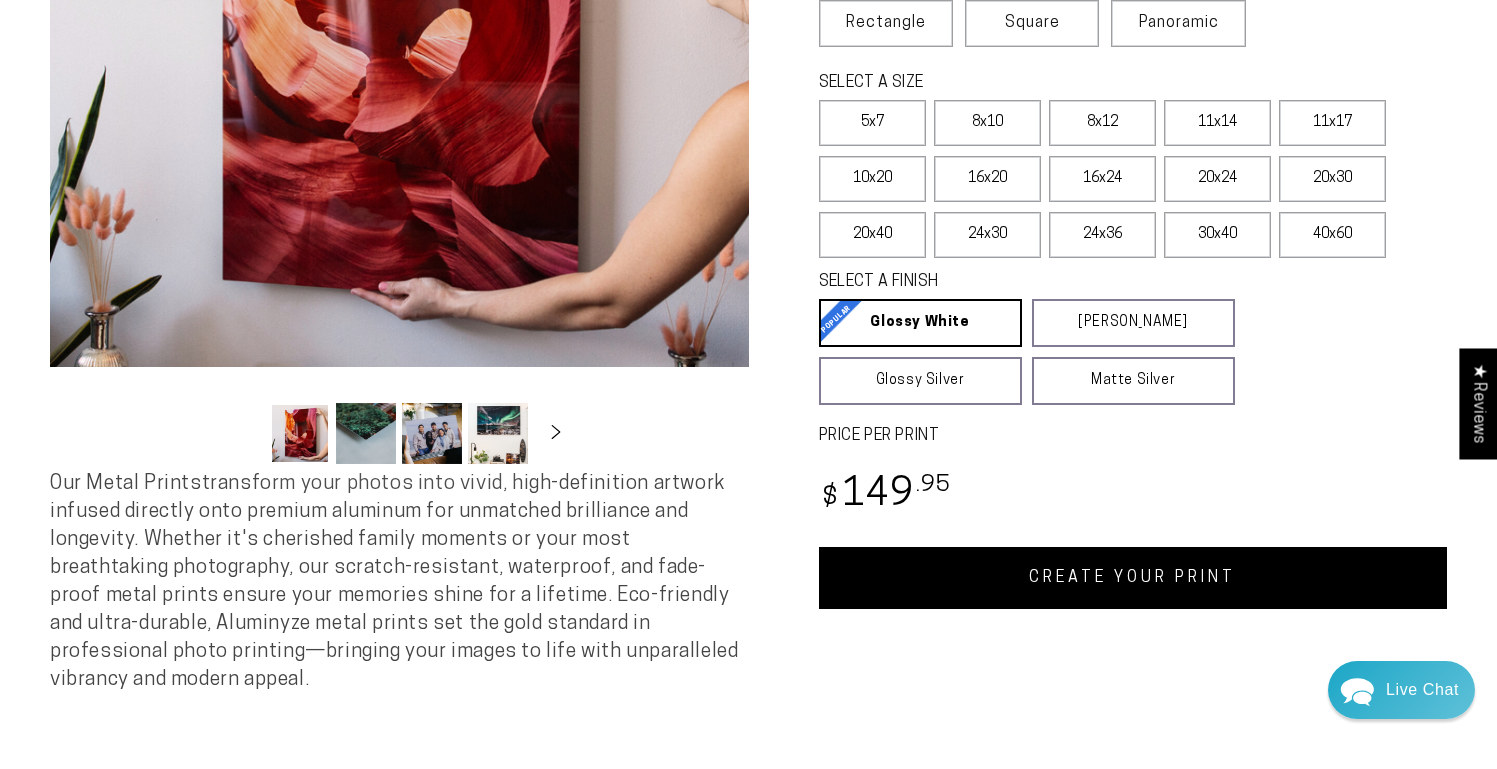 click on "CREATE YOUR PRINT" at bounding box center (1133, 578) 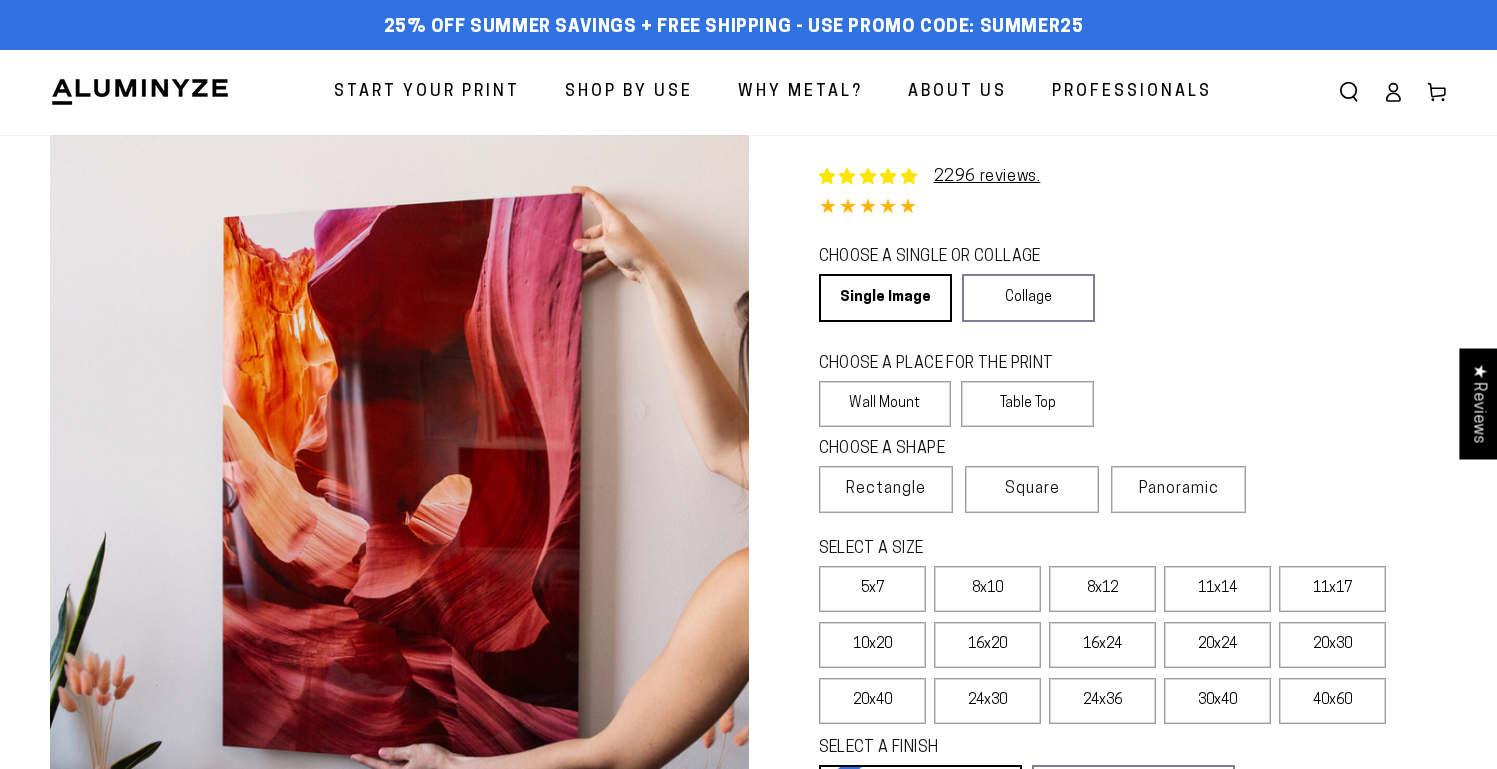select on "**********" 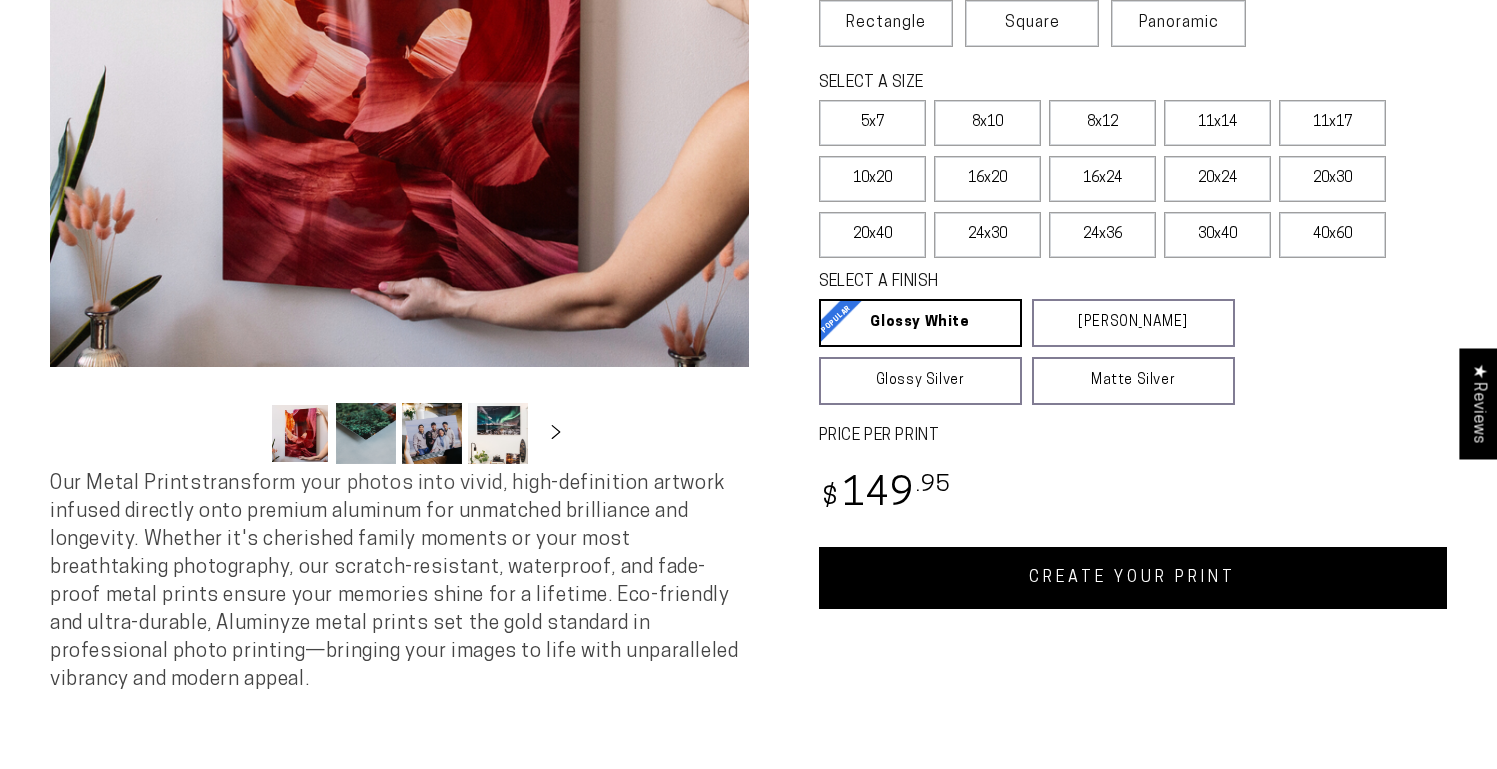 scroll, scrollTop: 0, scrollLeft: 0, axis: both 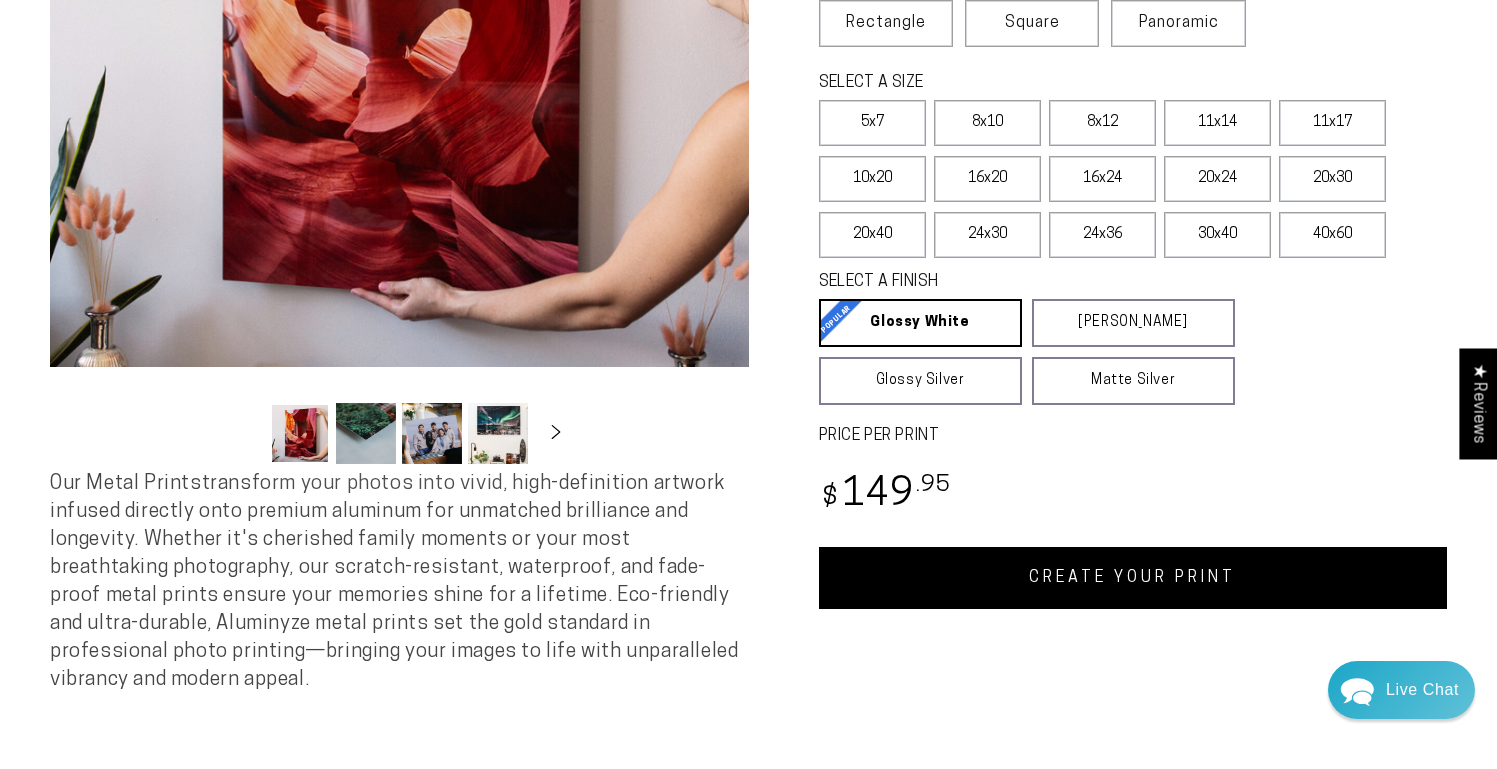 click on "CREATE YOUR PRINT" at bounding box center [1133, 578] 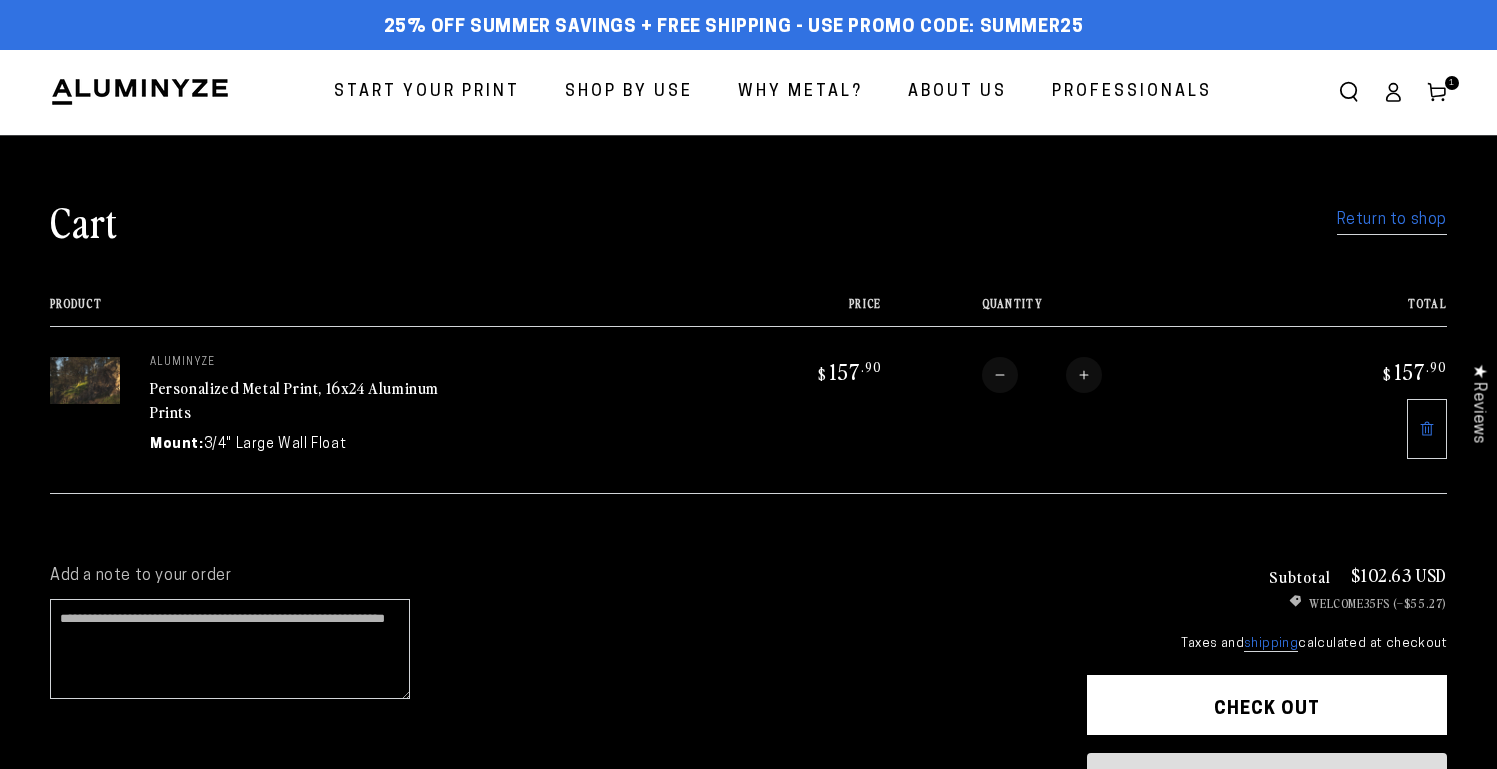 scroll, scrollTop: 0, scrollLeft: 0, axis: both 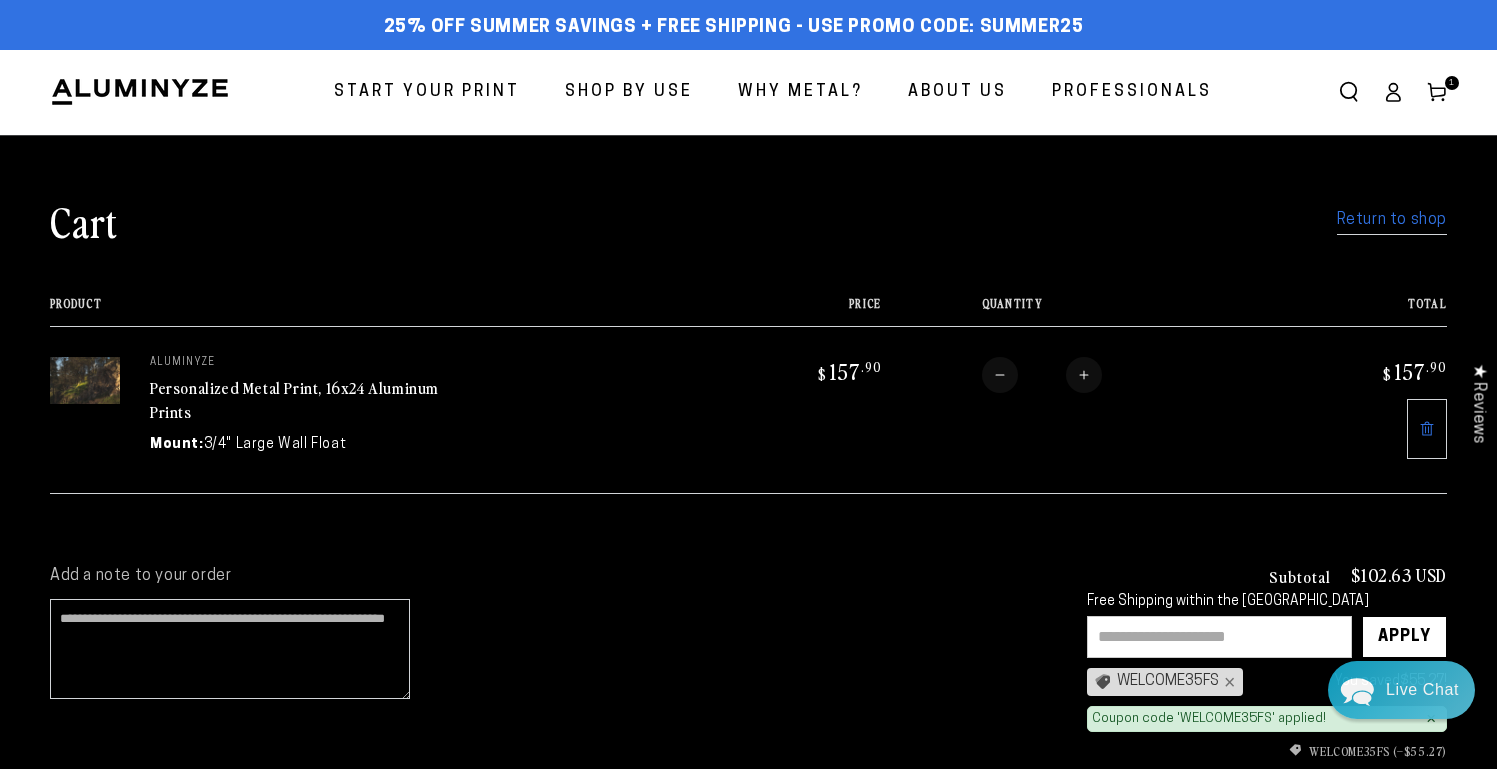 click at bounding box center [1219, 637] 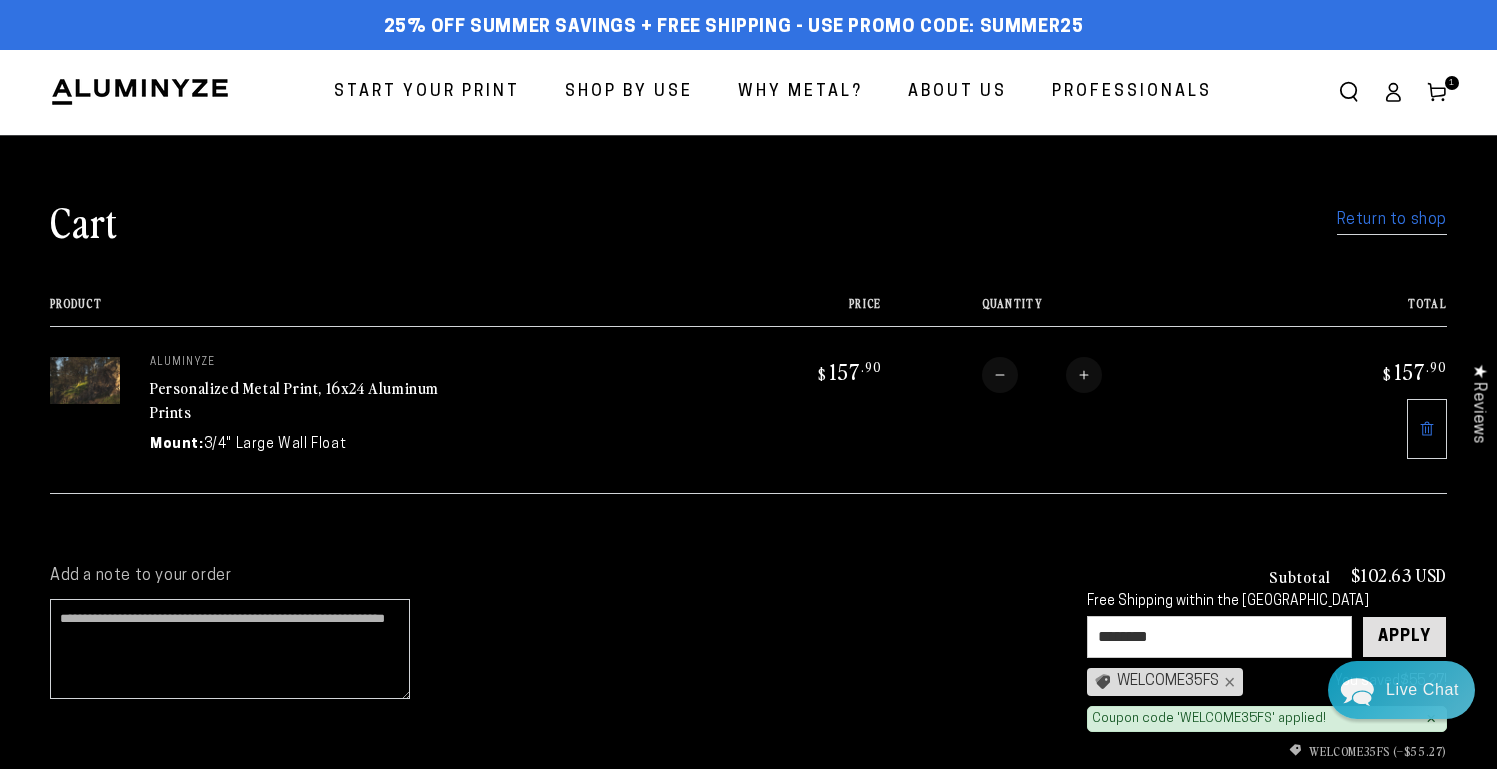 type on "********" 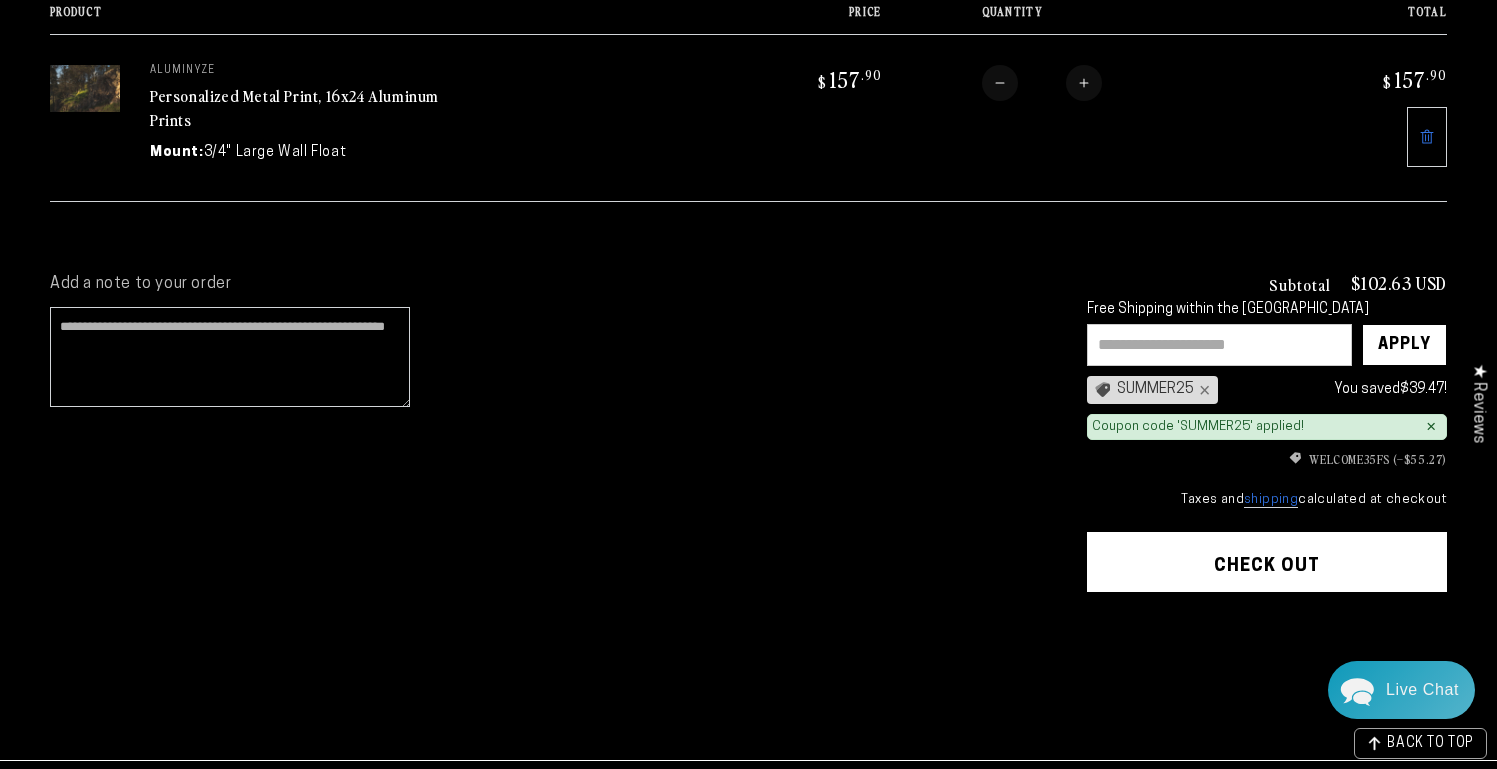 scroll, scrollTop: 285, scrollLeft: 0, axis: vertical 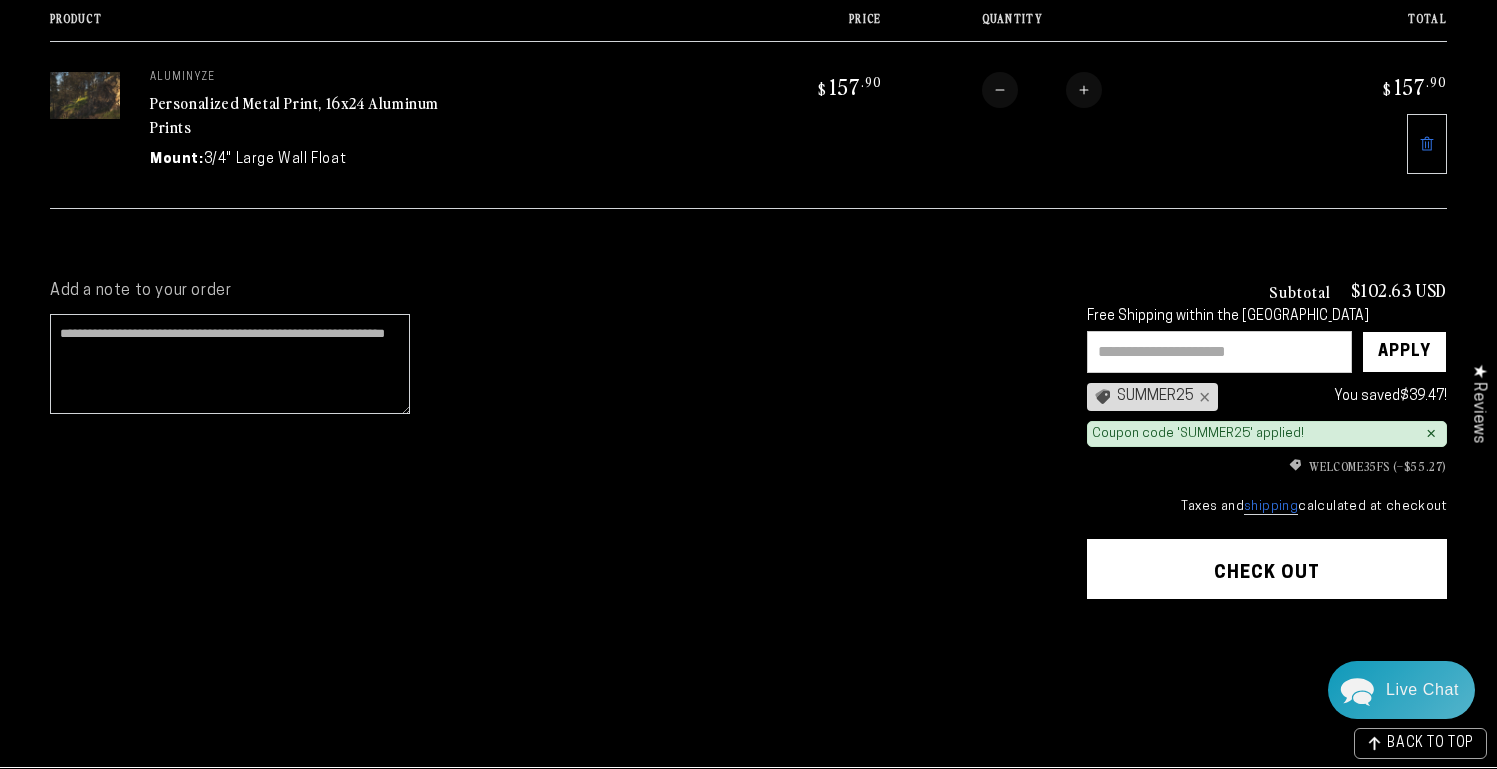 click on "WELCOME35FS
(–$55.27)" at bounding box center (1267, 466) 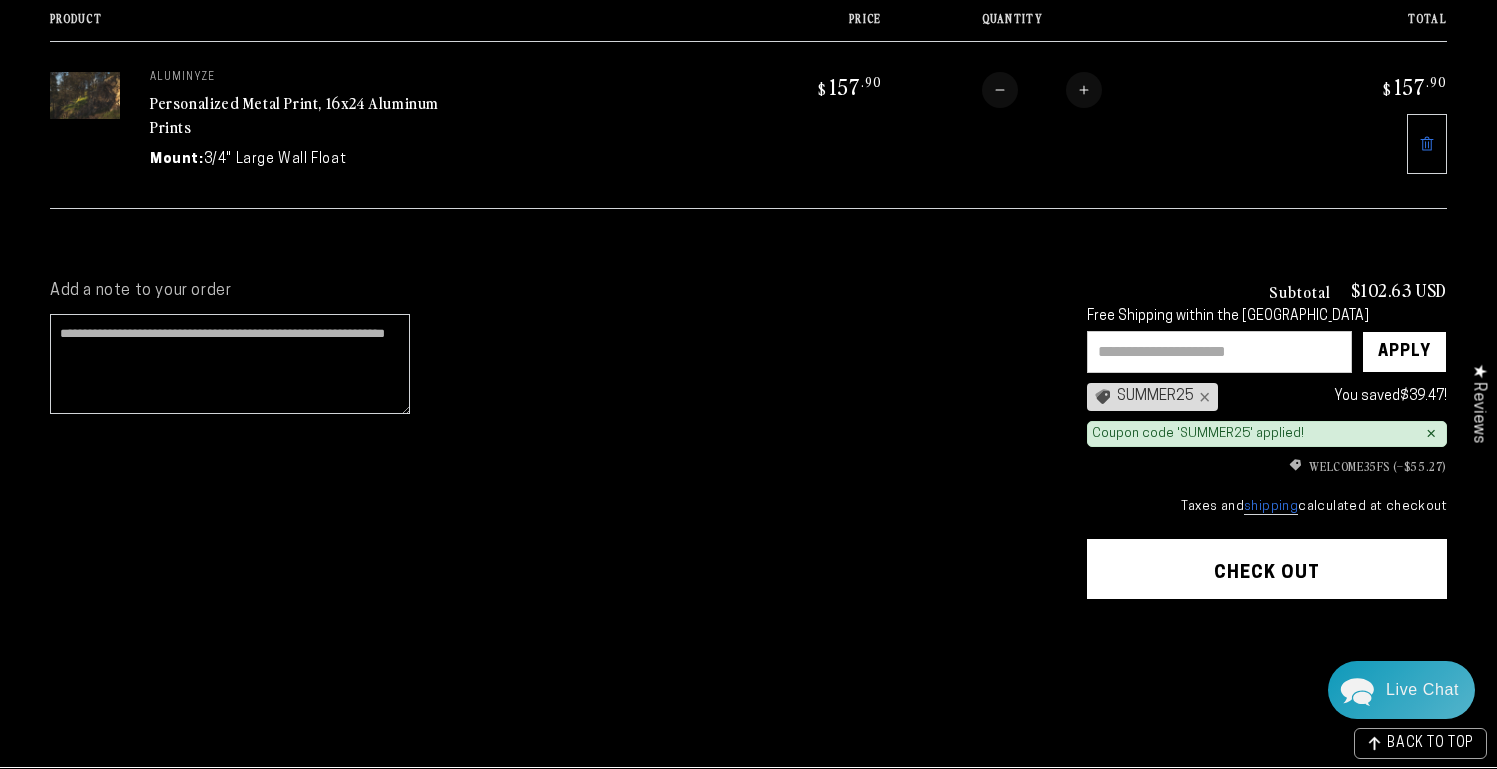 click on "Add a note to your order" at bounding box center [548, 506] 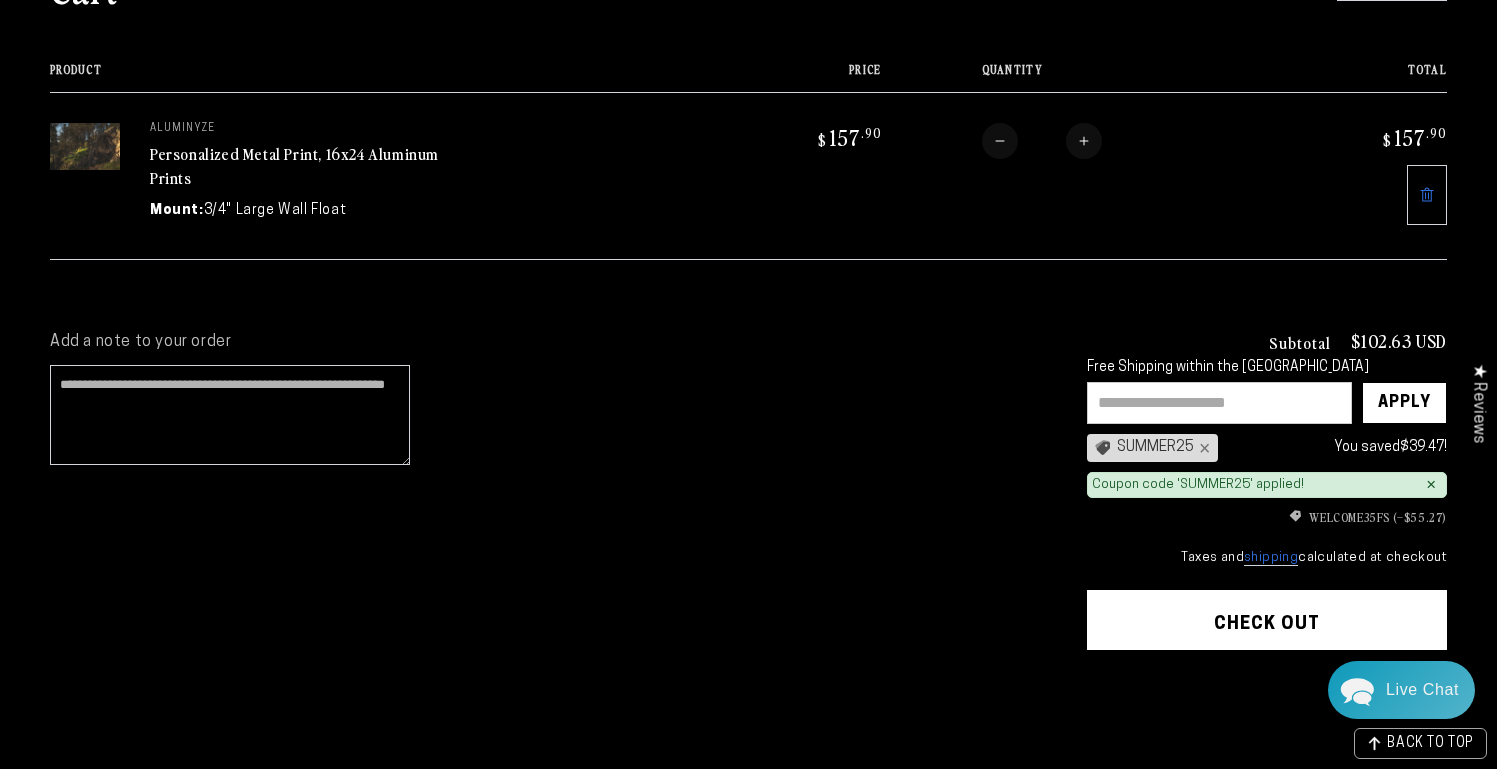 scroll, scrollTop: 226, scrollLeft: 0, axis: vertical 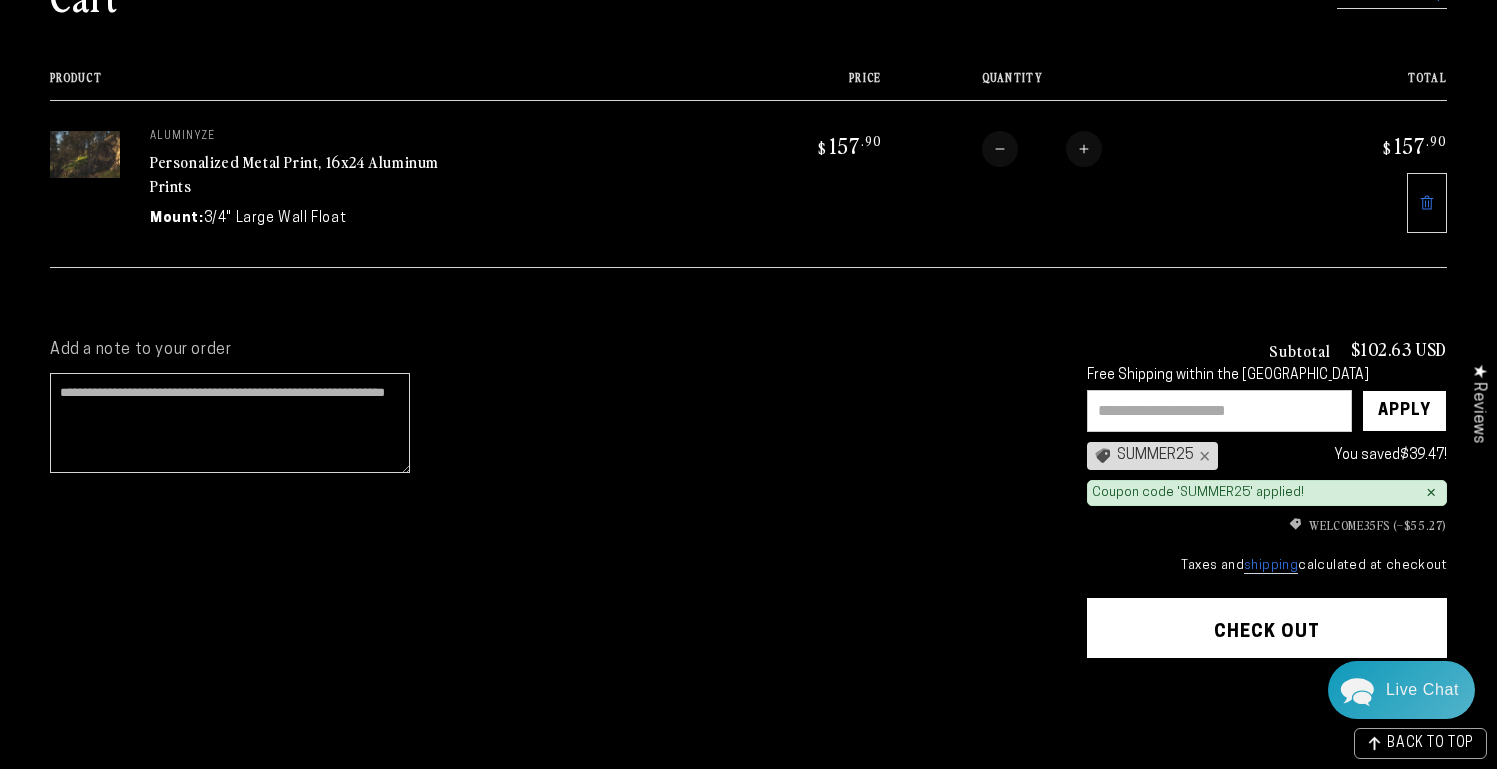 click at bounding box center [85, 154] 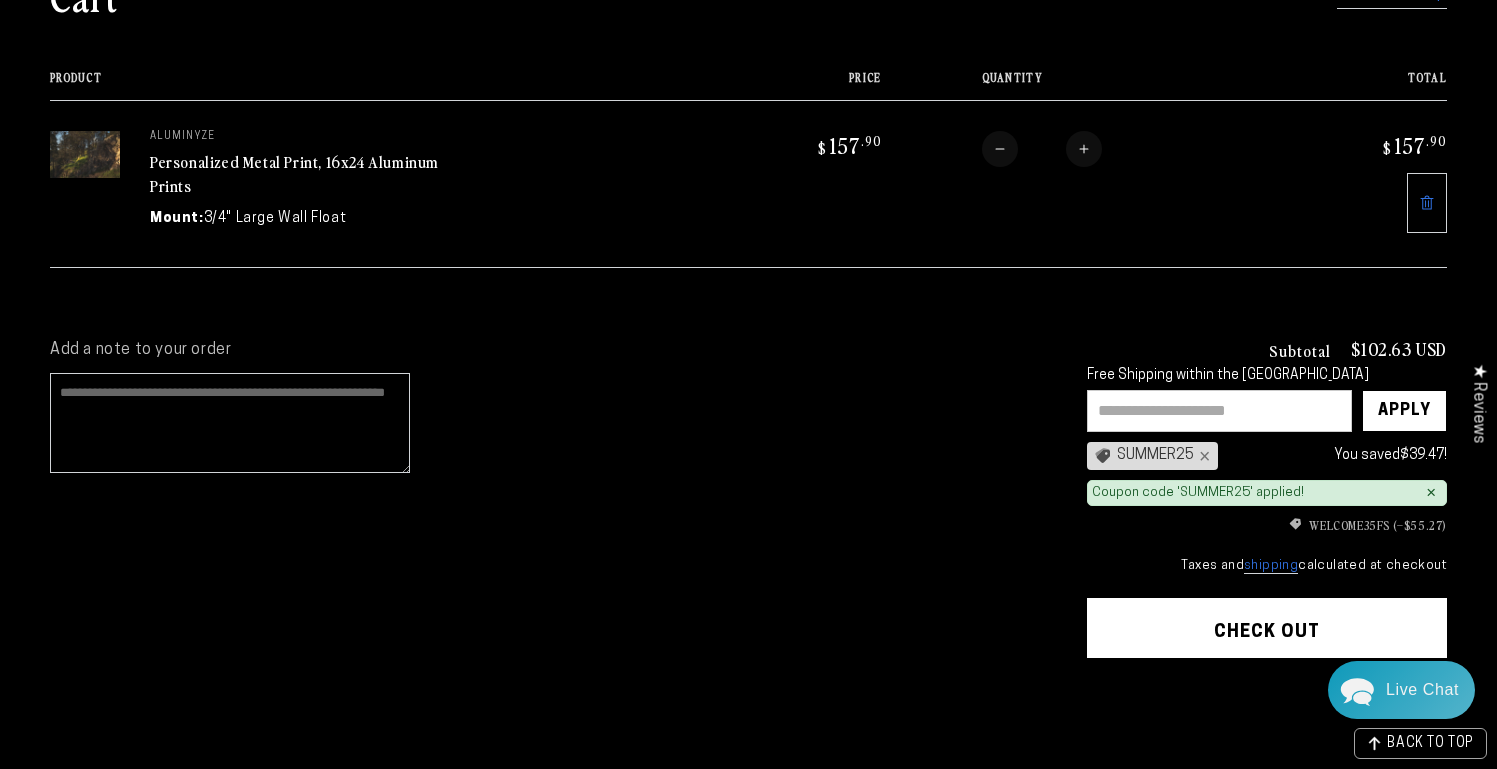 click on "Add a note to your order" at bounding box center (230, 423) 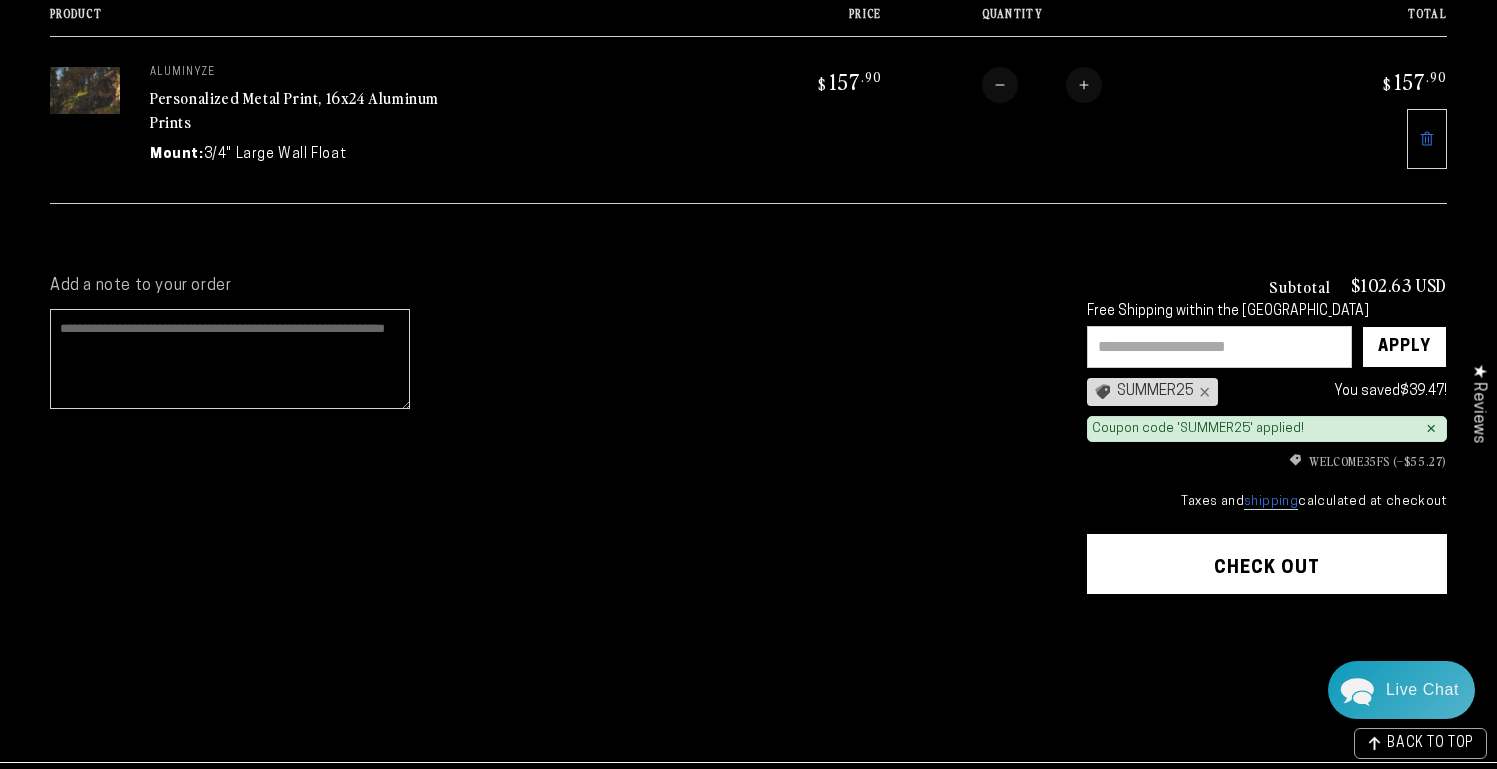 scroll, scrollTop: 294, scrollLeft: 0, axis: vertical 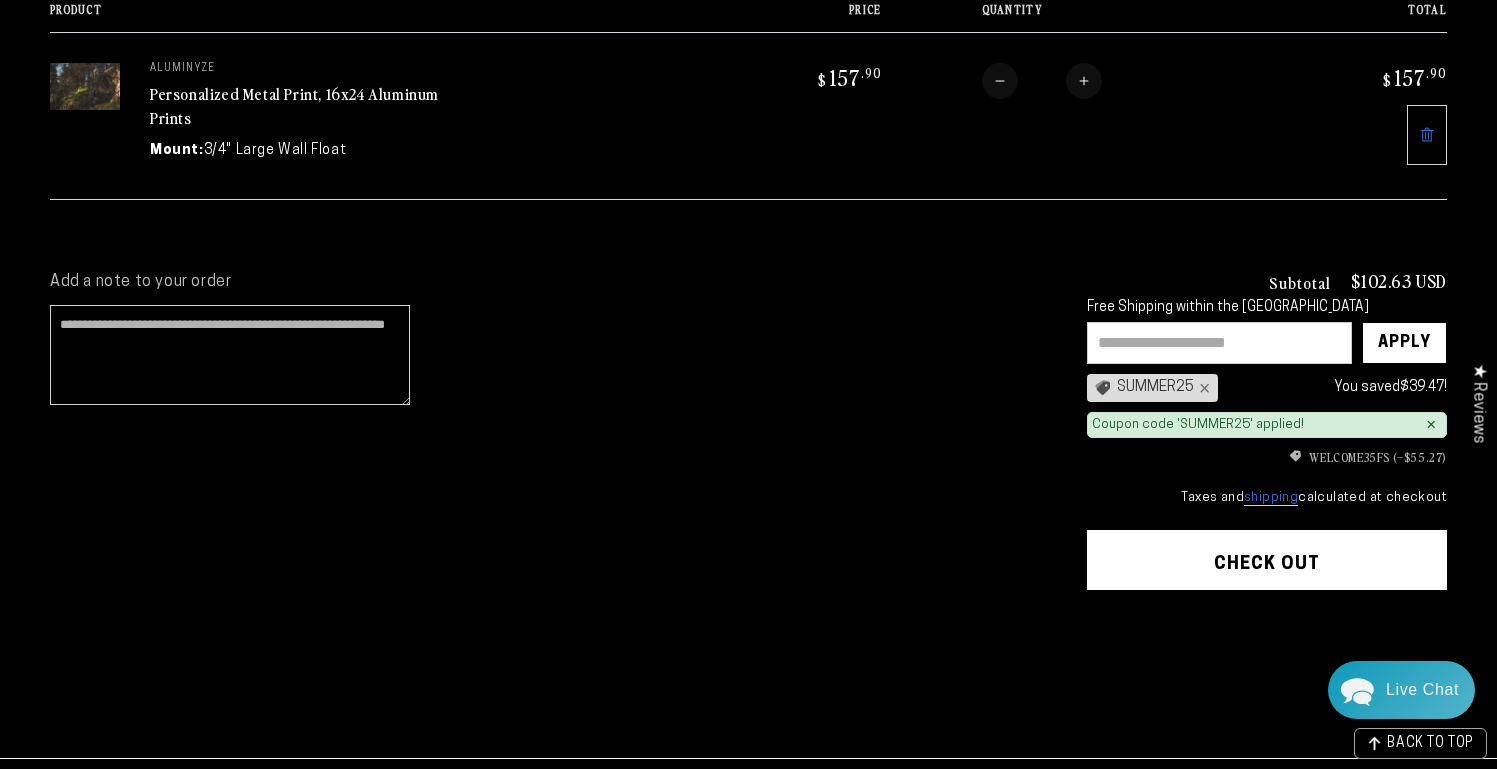 click on "Coupon code 'SUMMER25' applied!" at bounding box center (1198, 425) 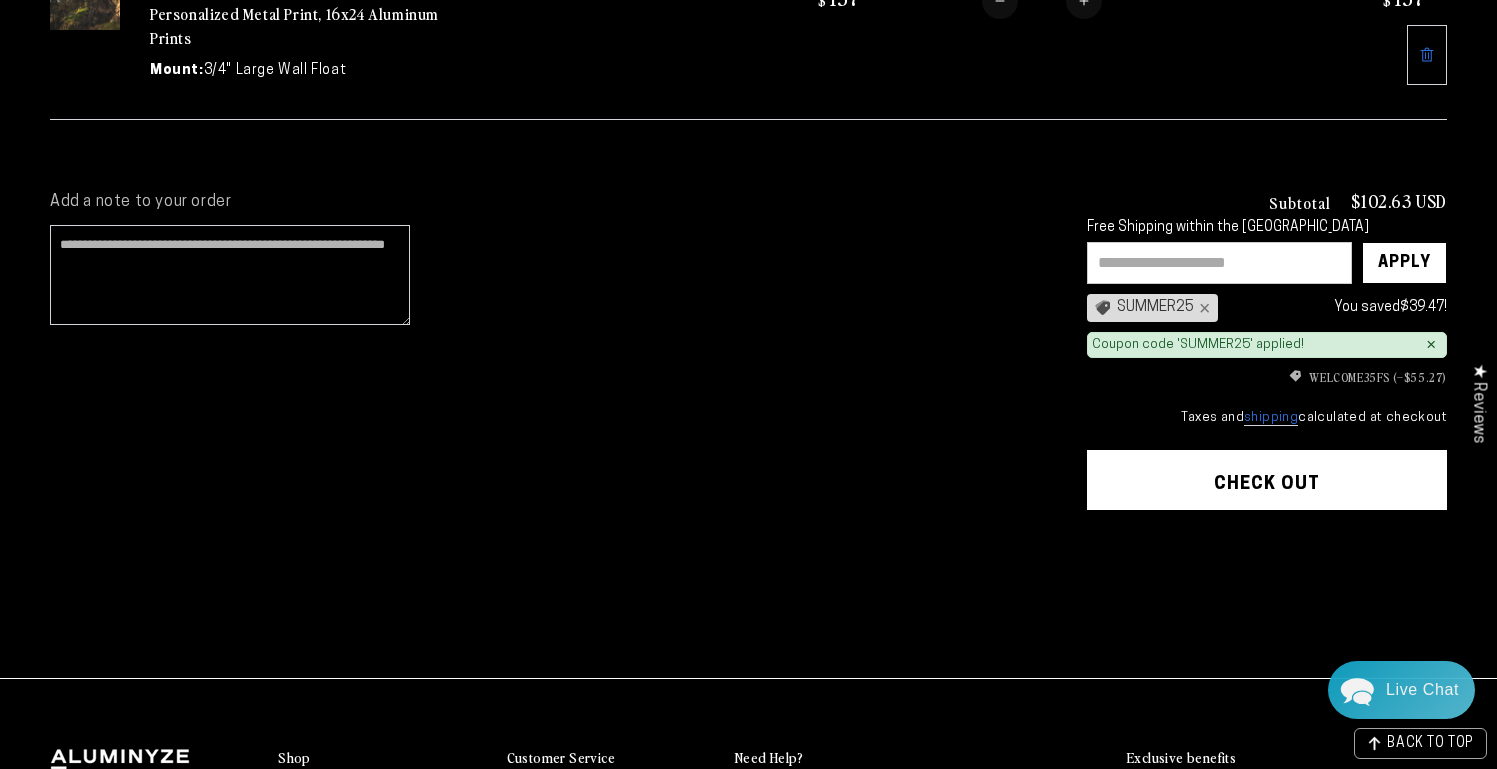 scroll, scrollTop: 367, scrollLeft: 0, axis: vertical 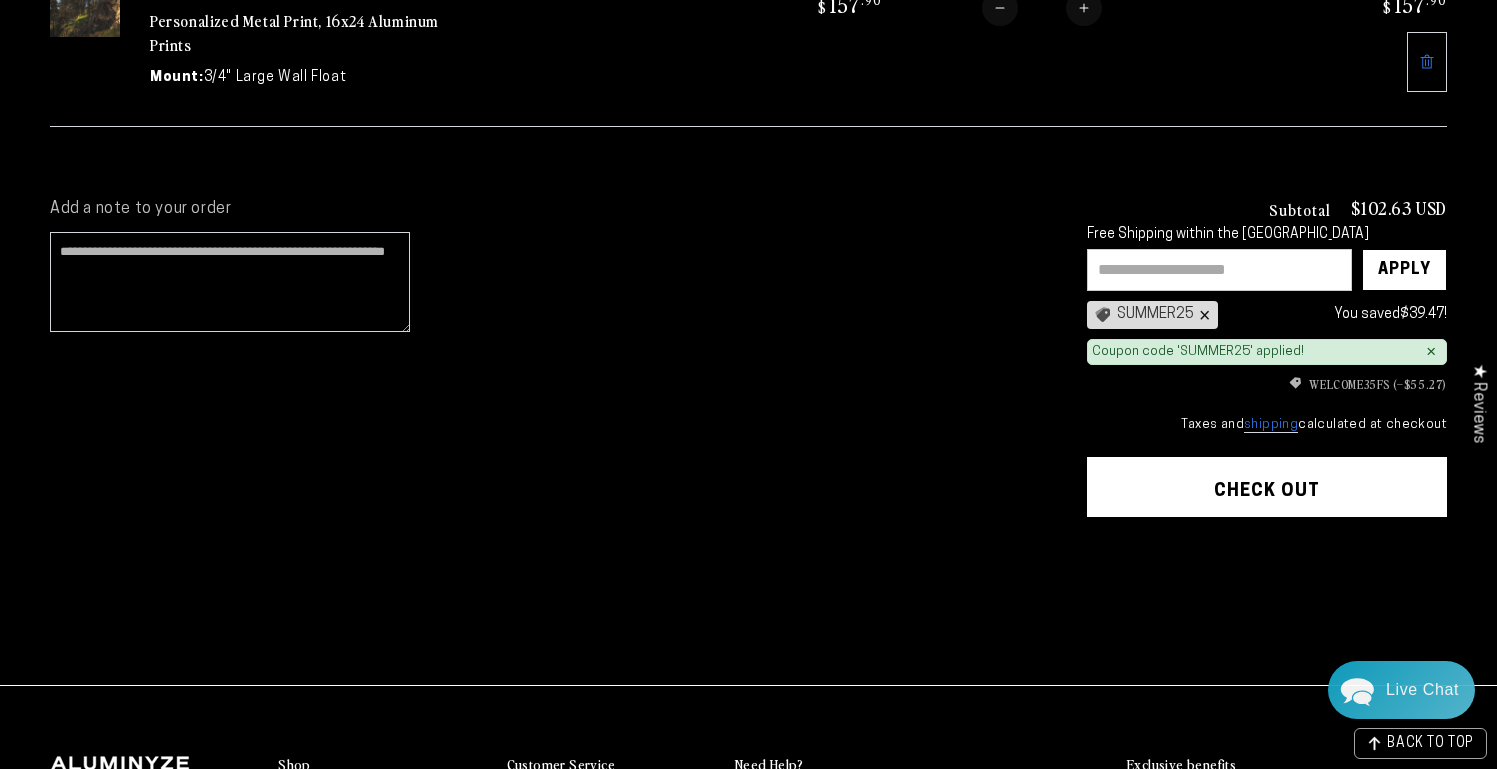 click on "×" at bounding box center [1202, 315] 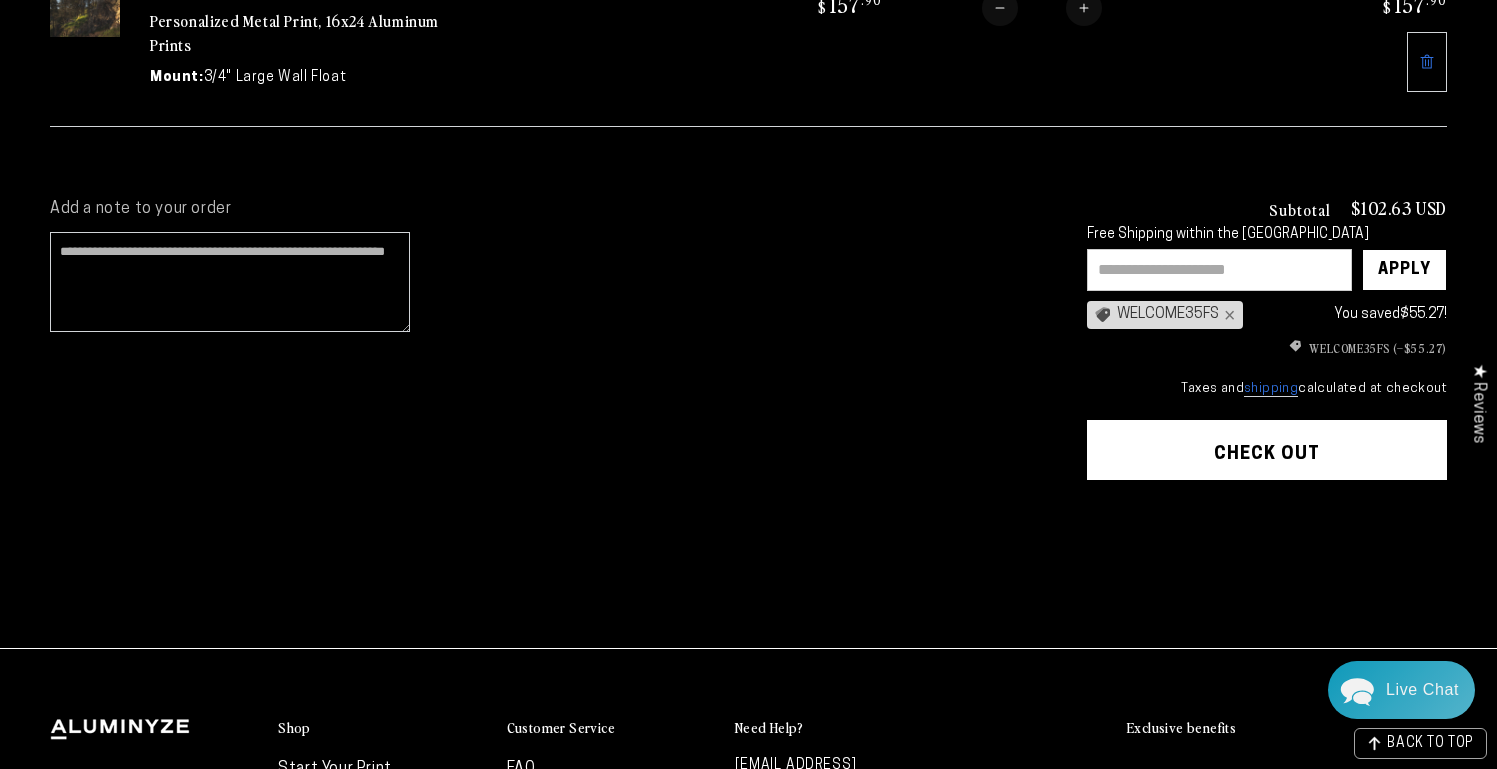 click on "WELCOME35FS ×" at bounding box center (1165, 315) 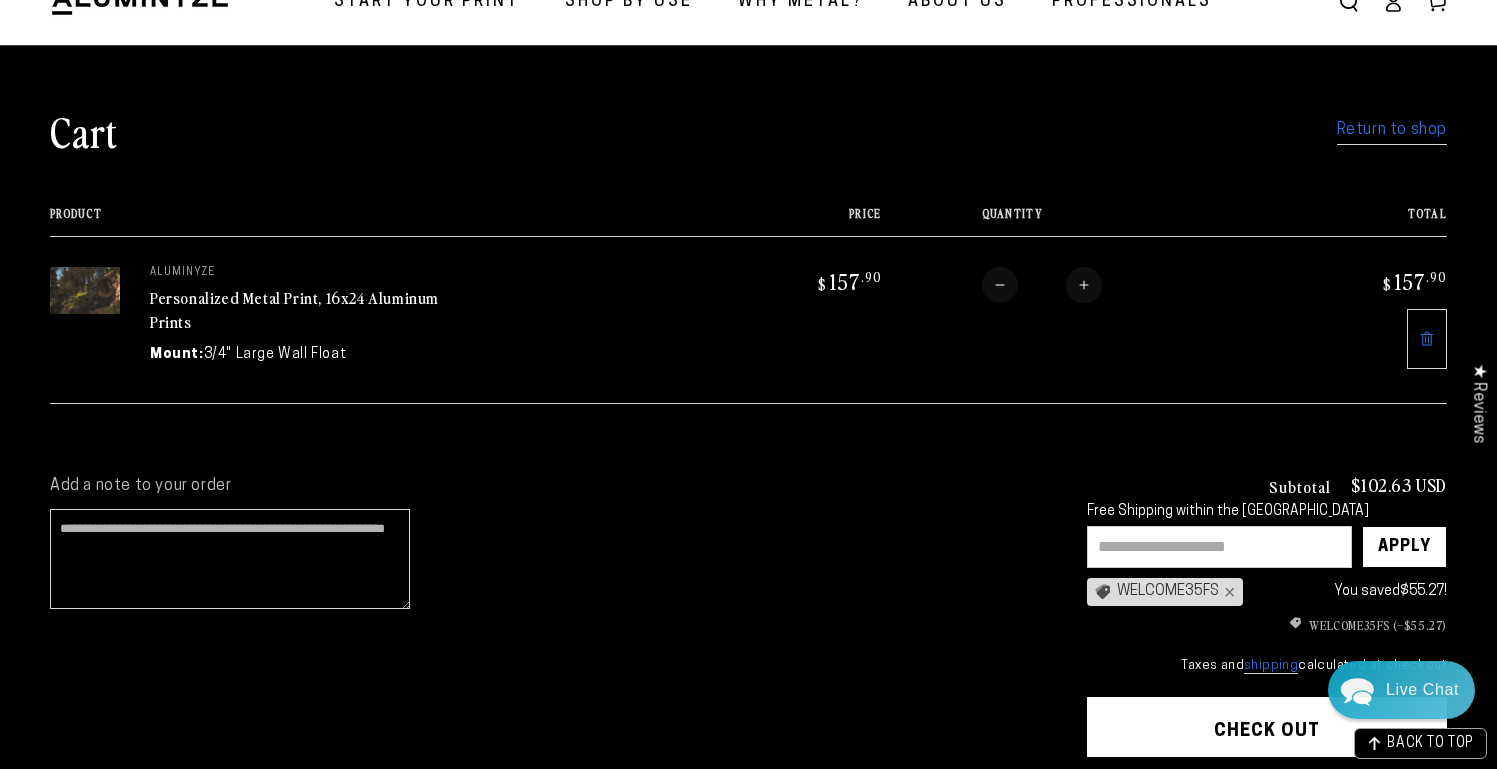 scroll, scrollTop: 0, scrollLeft: 0, axis: both 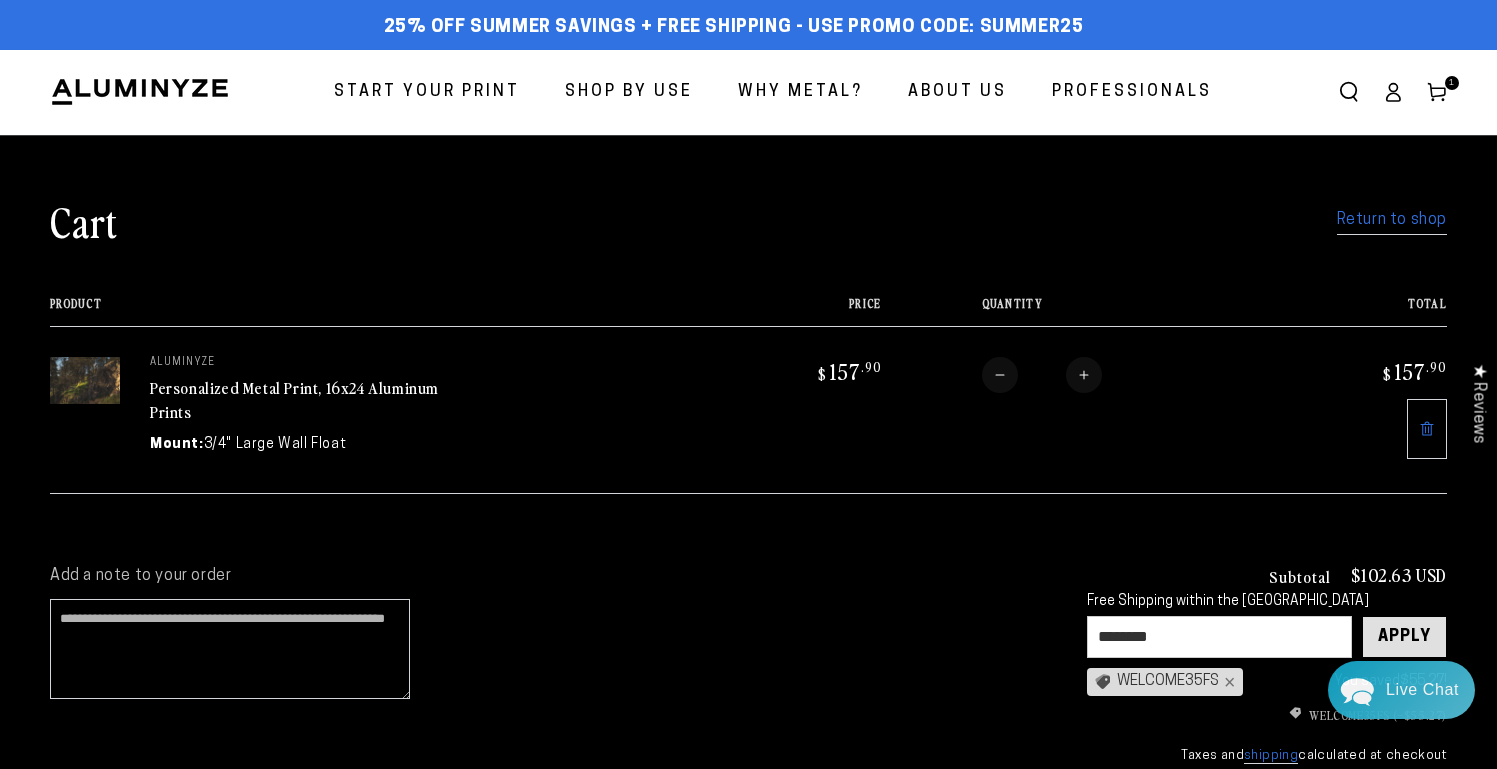 type on "********" 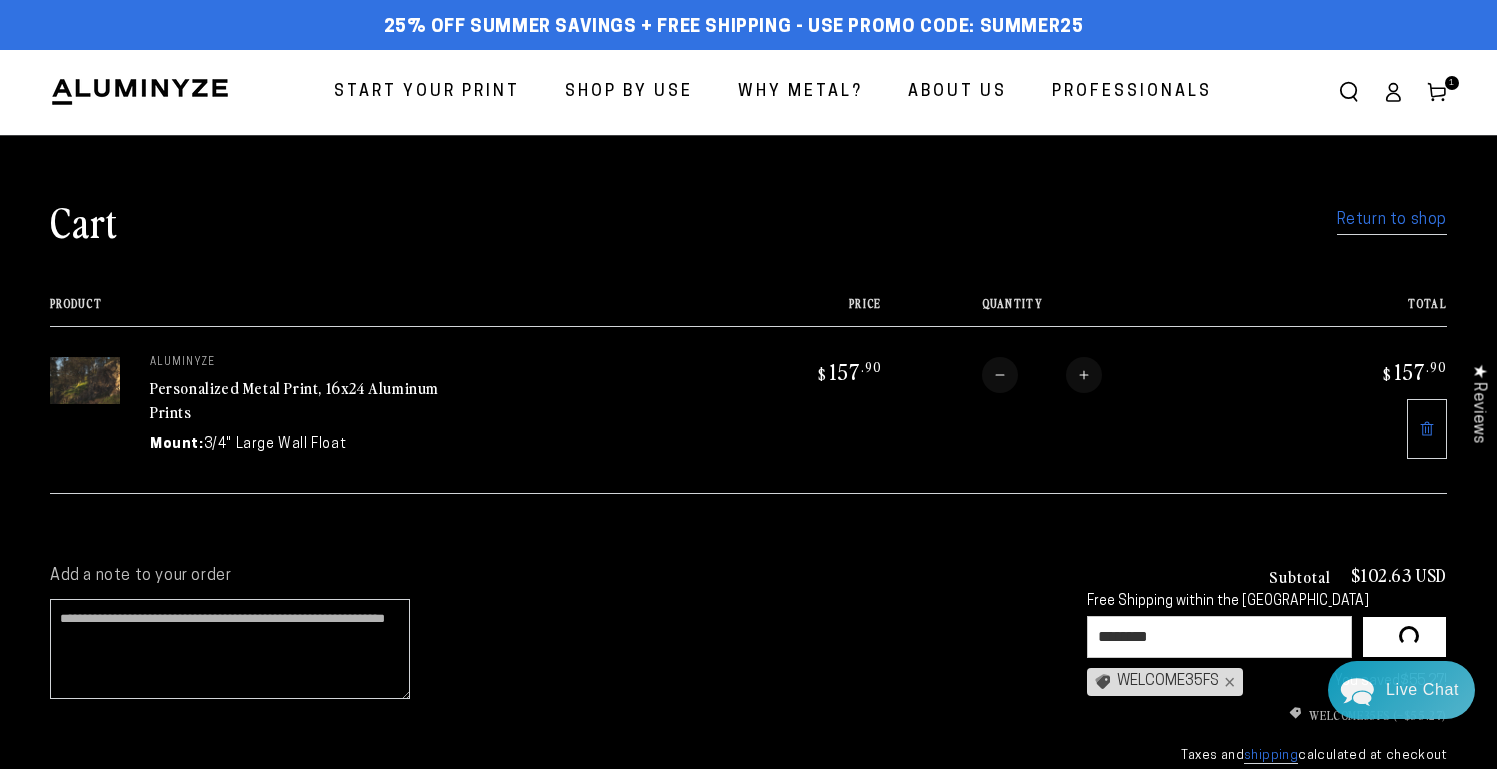 type 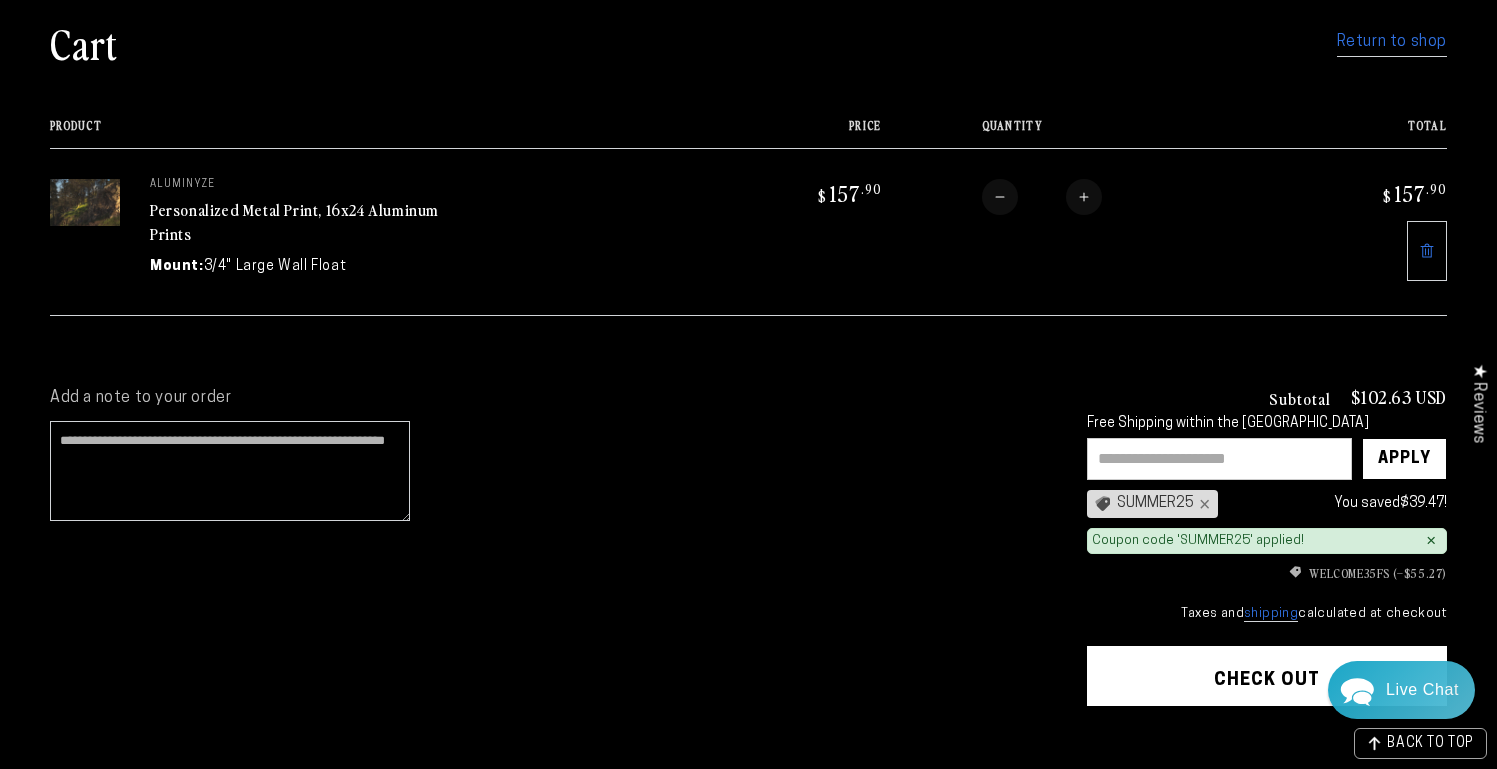 scroll, scrollTop: 186, scrollLeft: 0, axis: vertical 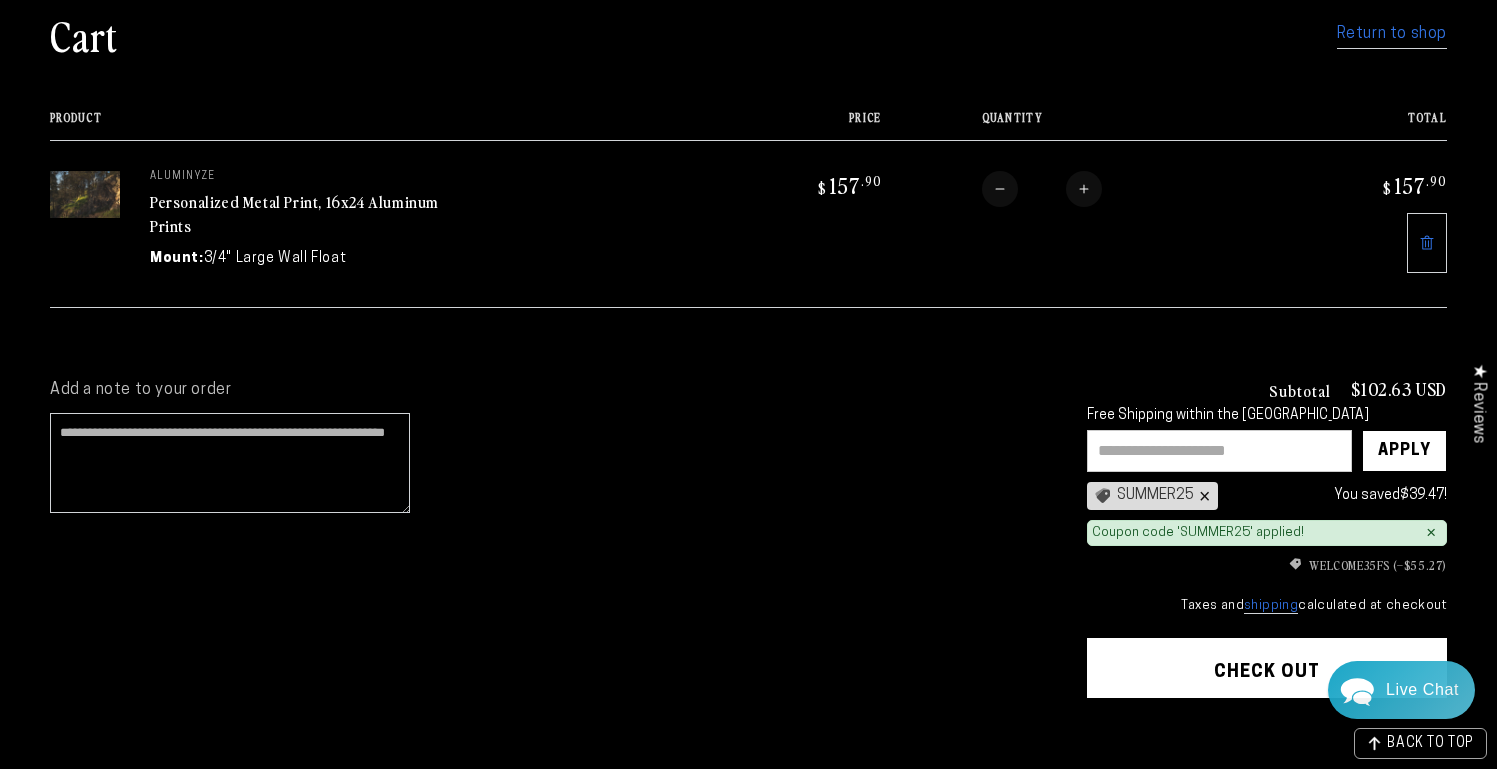 click on "×" at bounding box center [1202, 496] 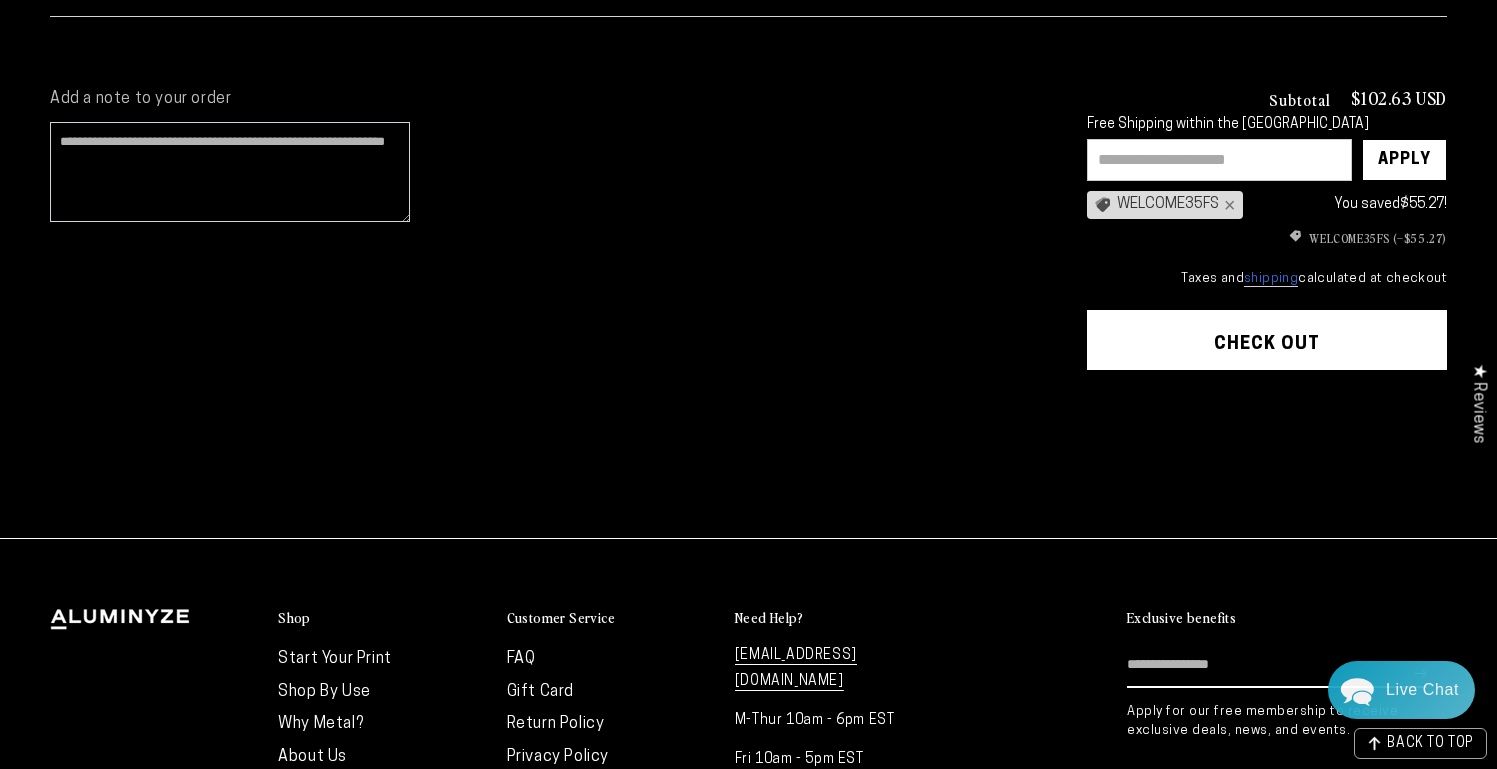 scroll, scrollTop: 0, scrollLeft: 0, axis: both 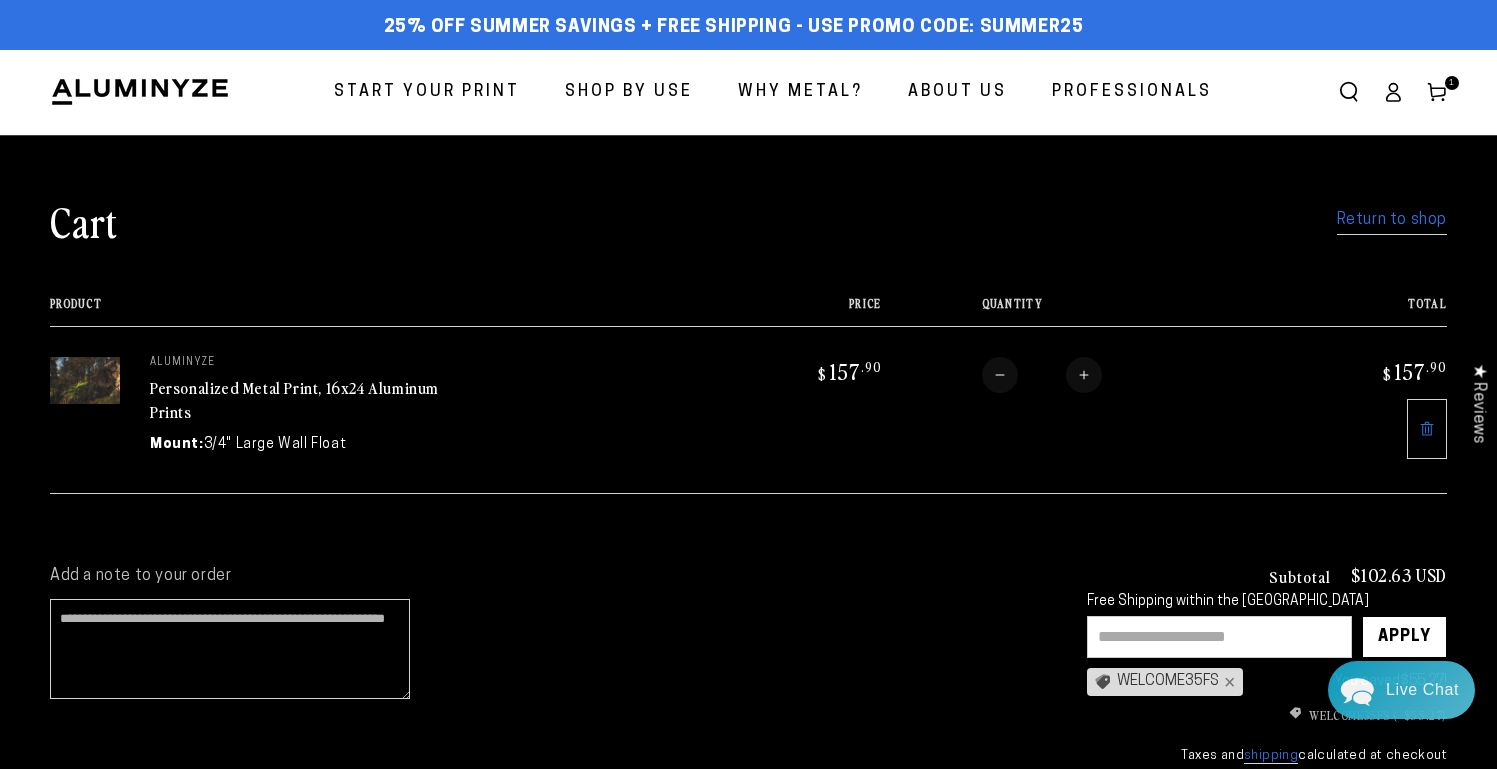 click at bounding box center [85, 380] 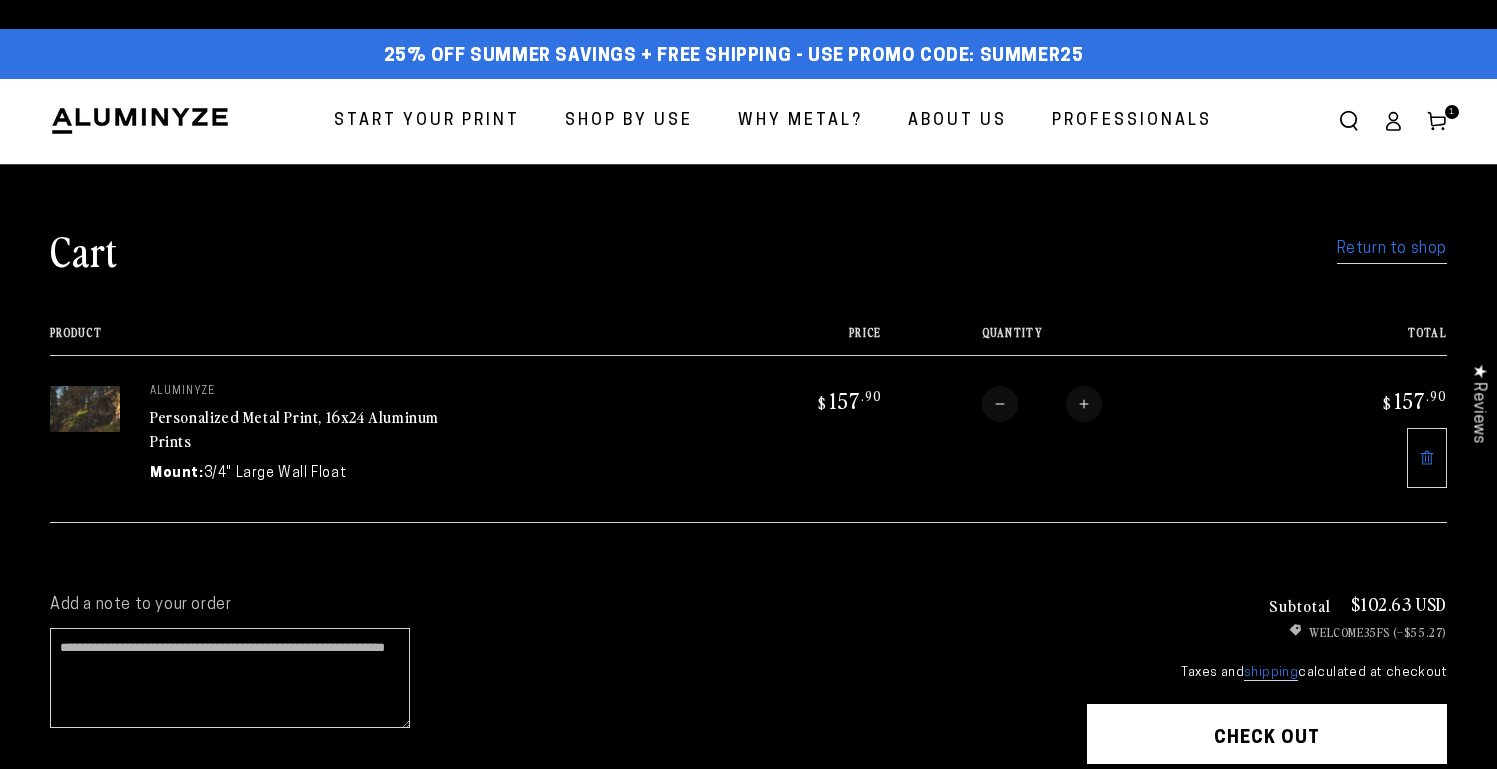 scroll, scrollTop: 0, scrollLeft: 0, axis: both 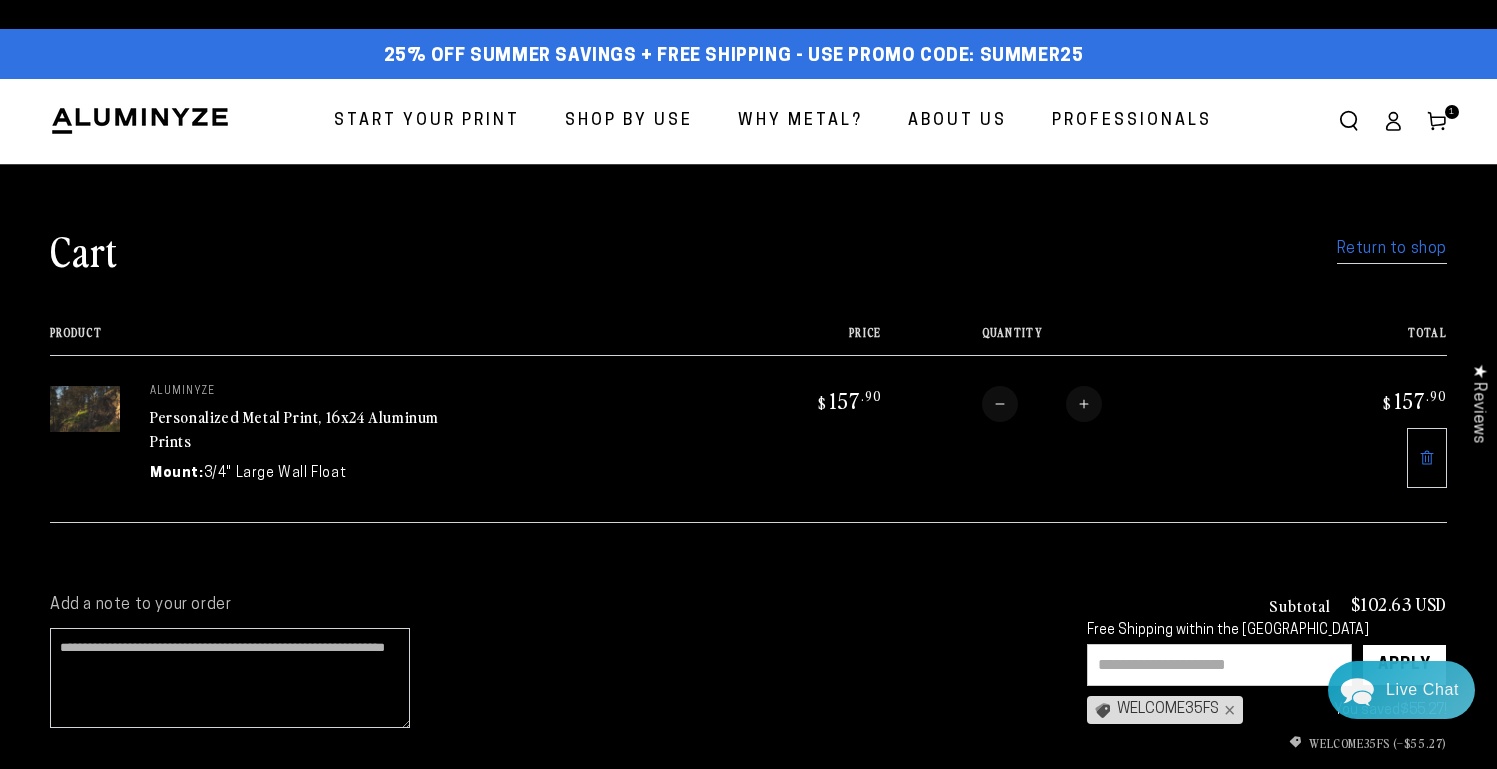 click on "Personalized Metal Print, 16x24 Aluminum Prints" at bounding box center [294, 429] 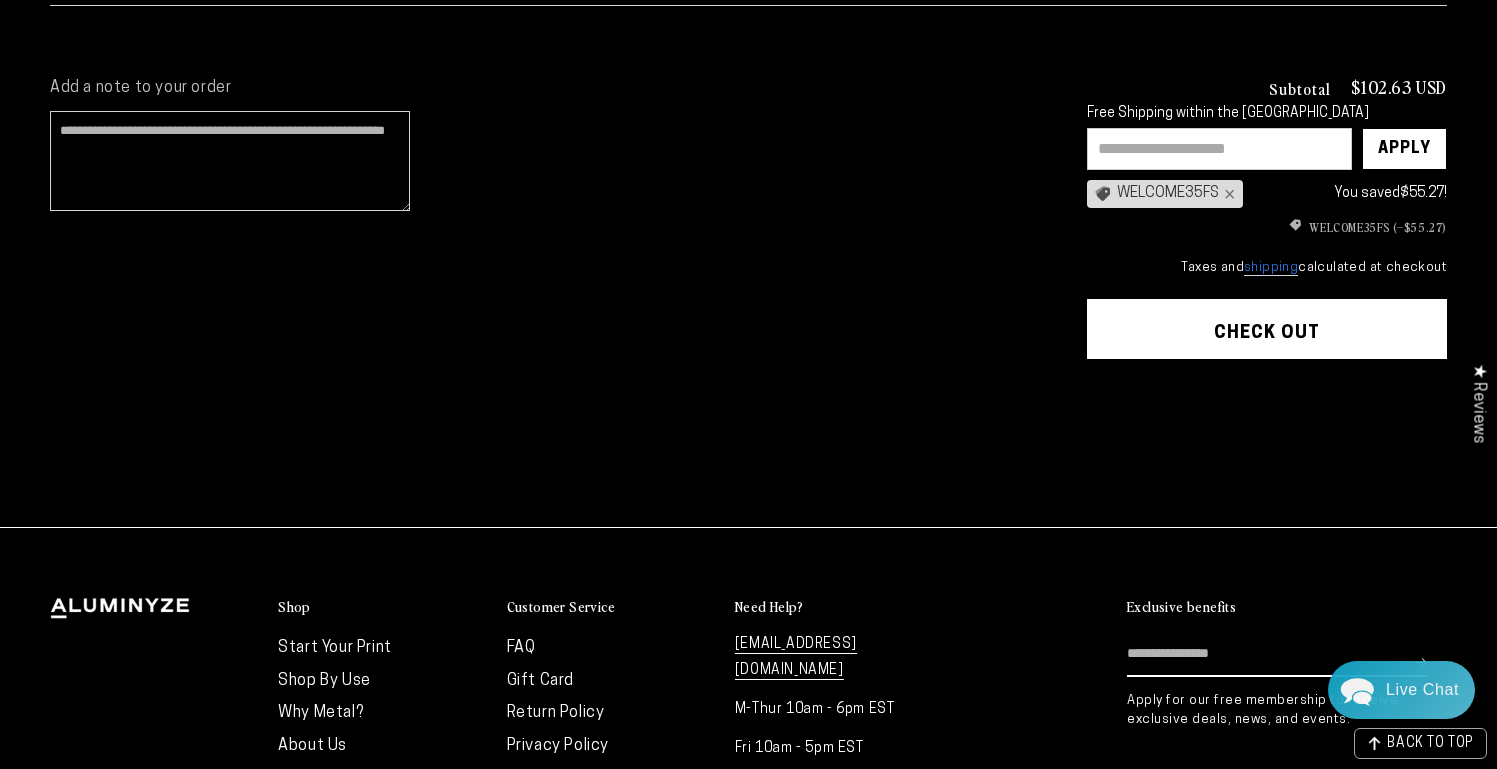 scroll, scrollTop: 495, scrollLeft: 0, axis: vertical 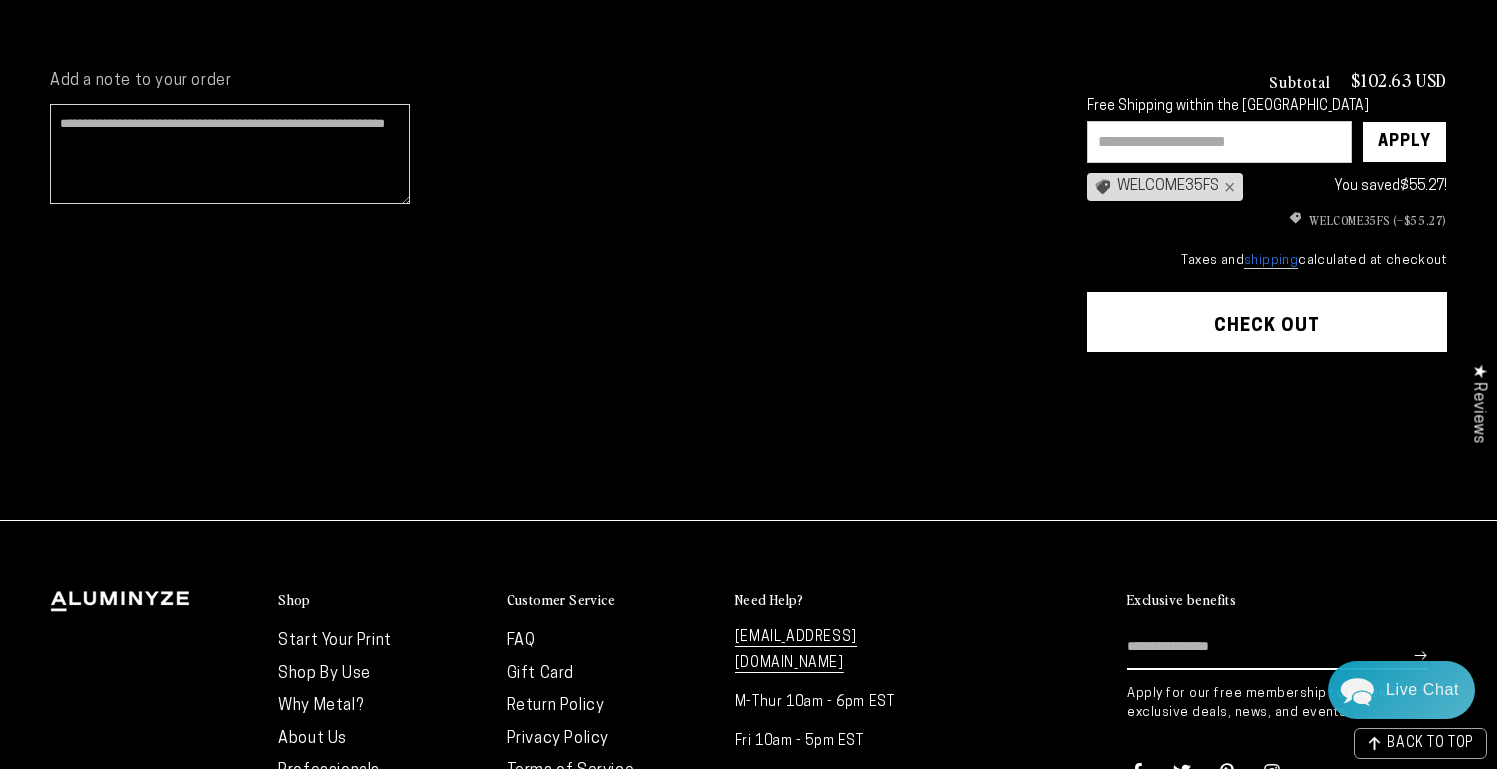 click on "Check out" at bounding box center (1267, 322) 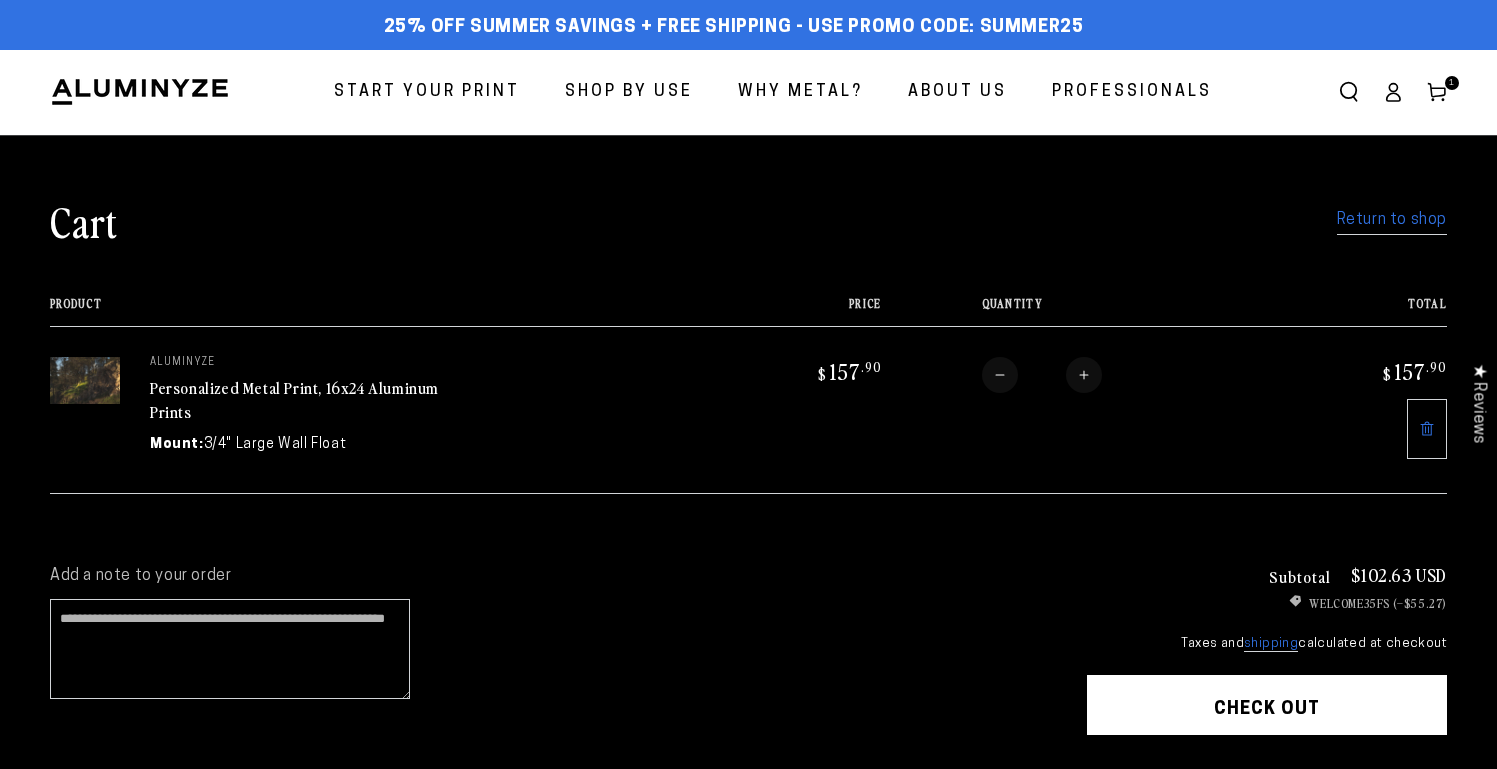 scroll, scrollTop: 0, scrollLeft: 0, axis: both 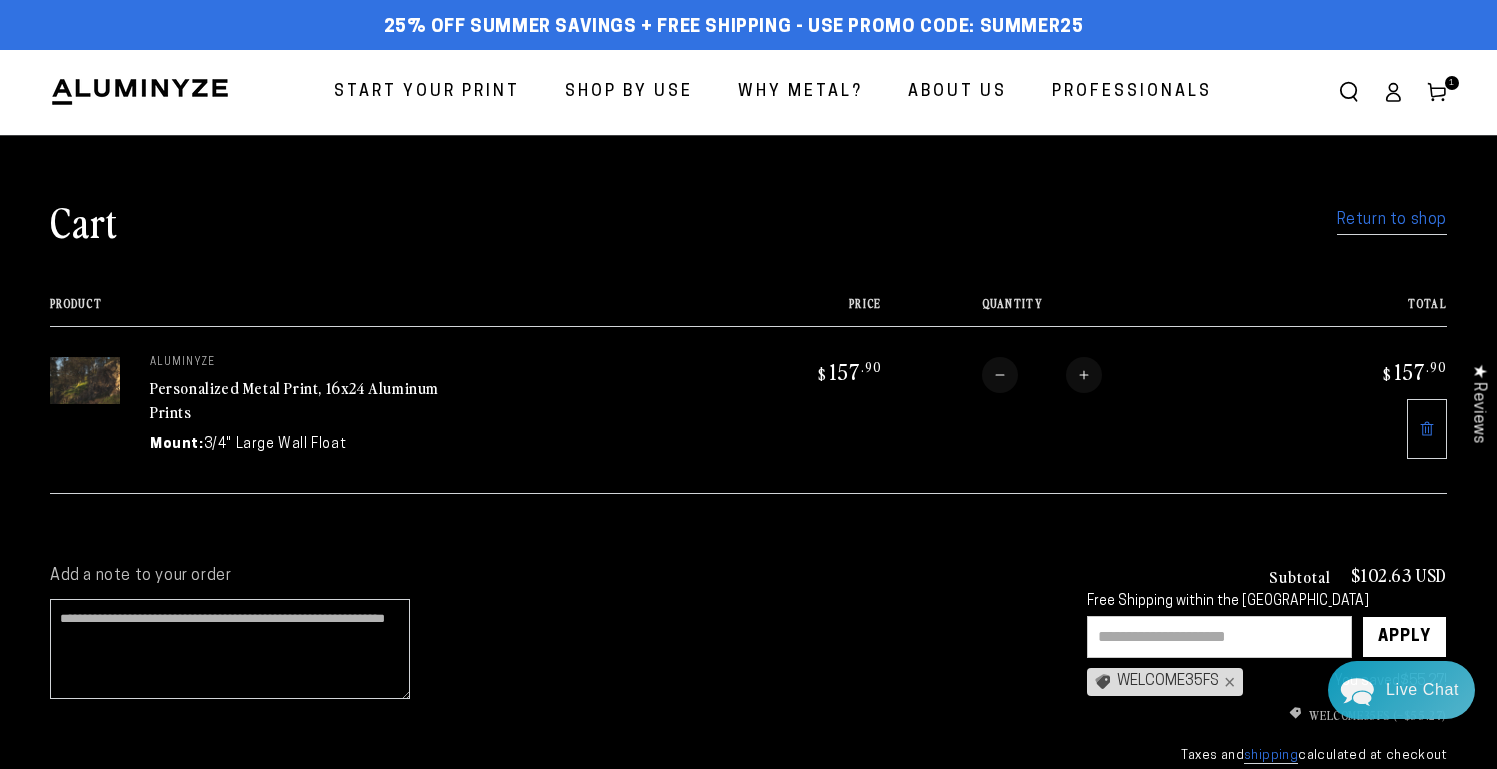 click on "Personalized Metal Print, 16x24 Aluminum Prints" at bounding box center (294, 400) 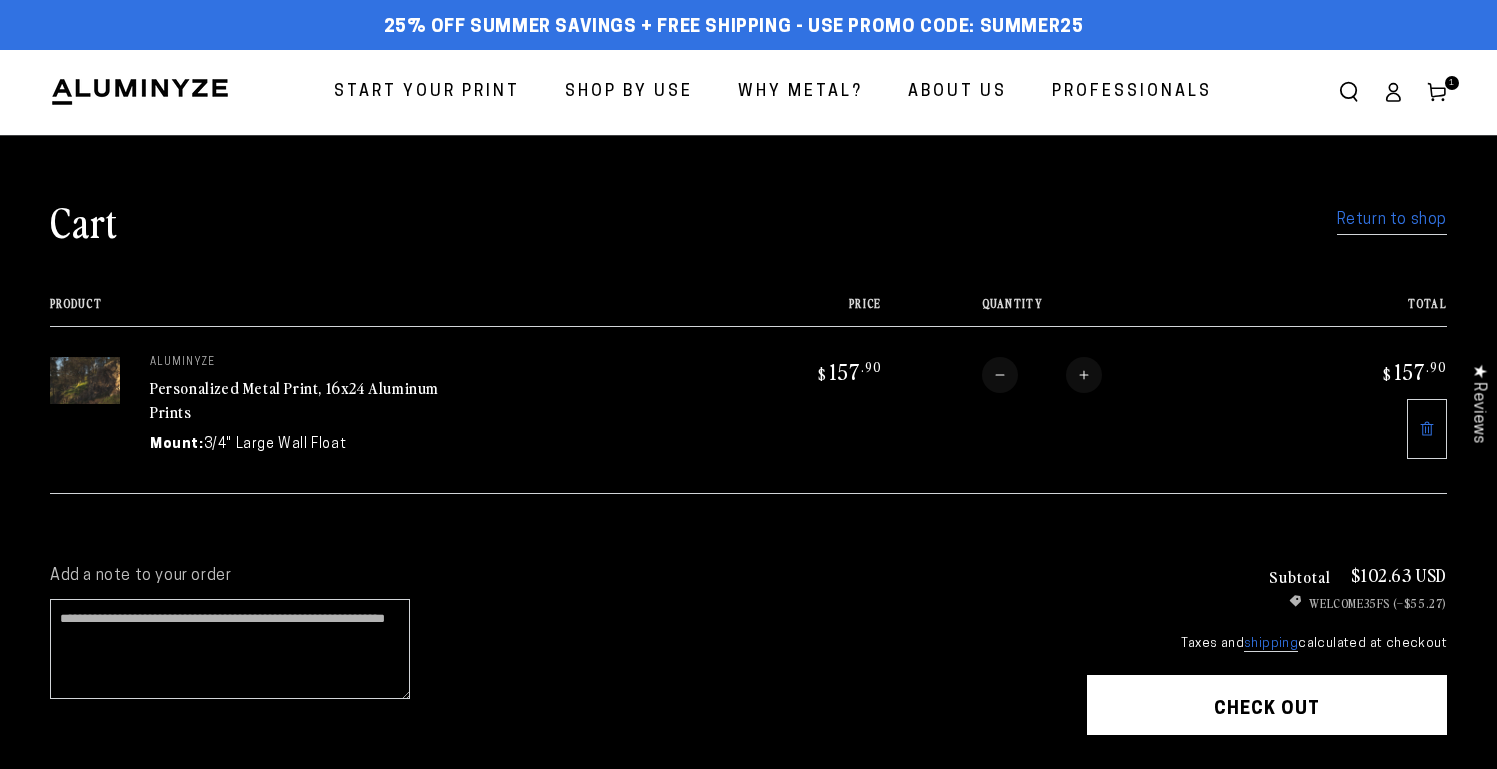 scroll, scrollTop: 0, scrollLeft: 0, axis: both 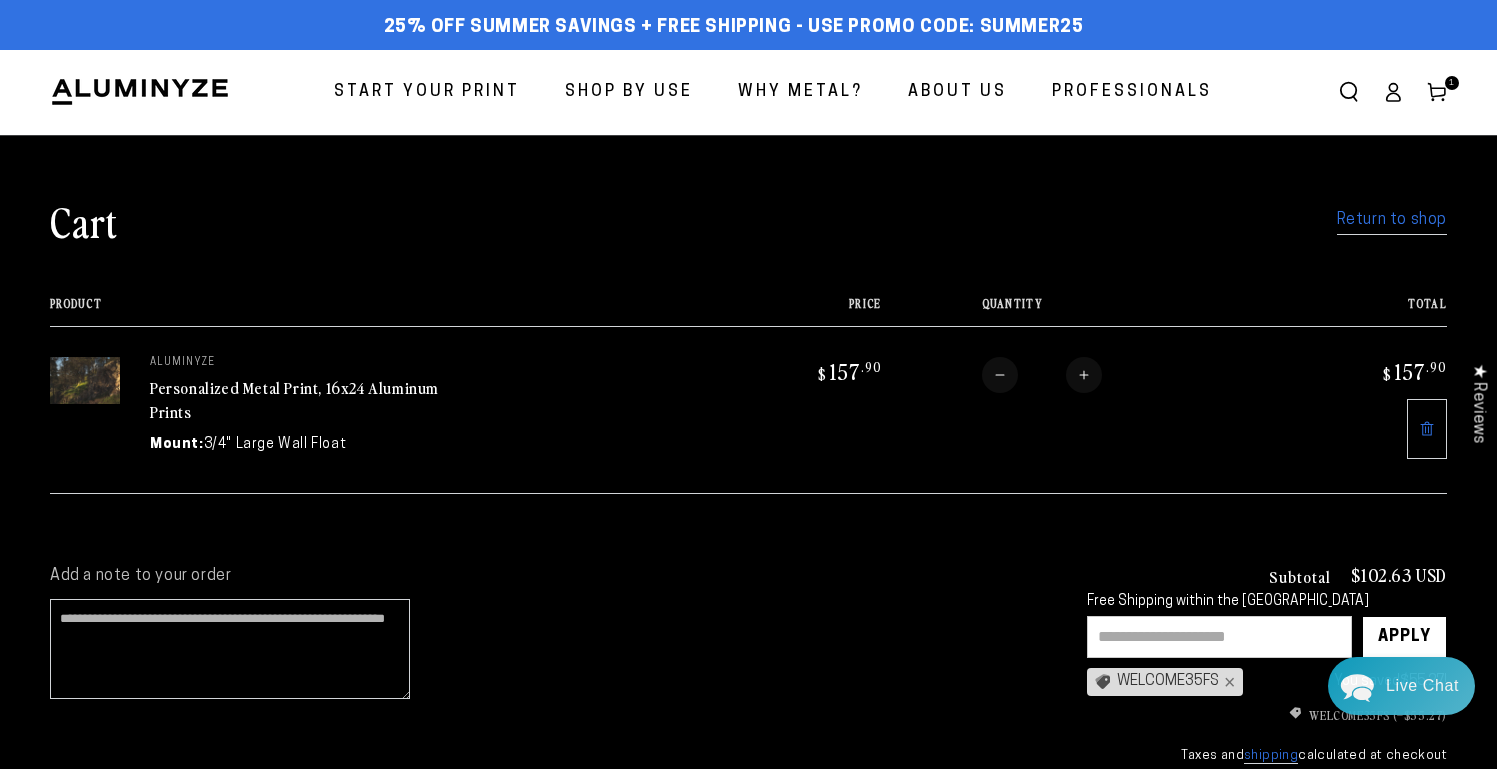 click 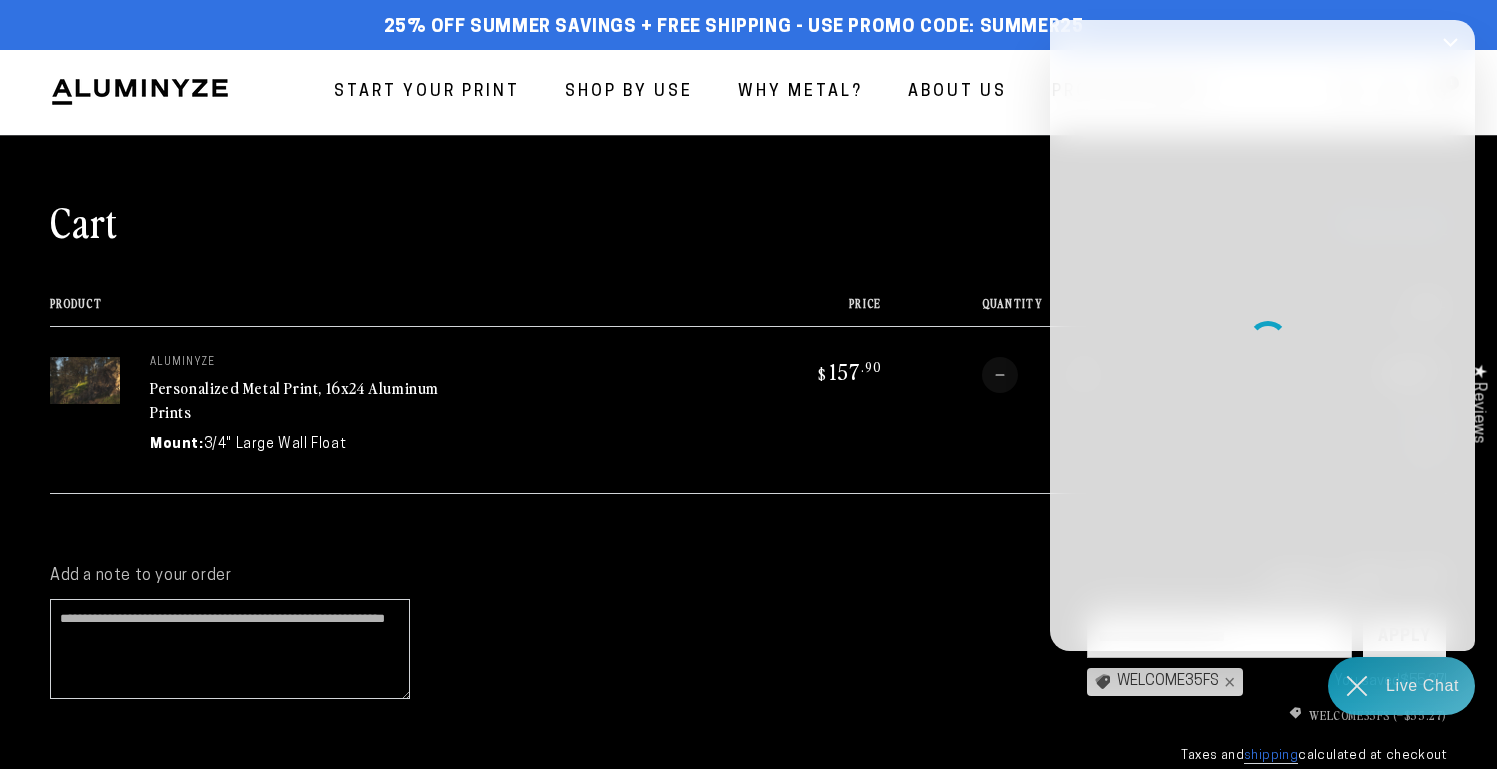 scroll, scrollTop: 0, scrollLeft: 0, axis: both 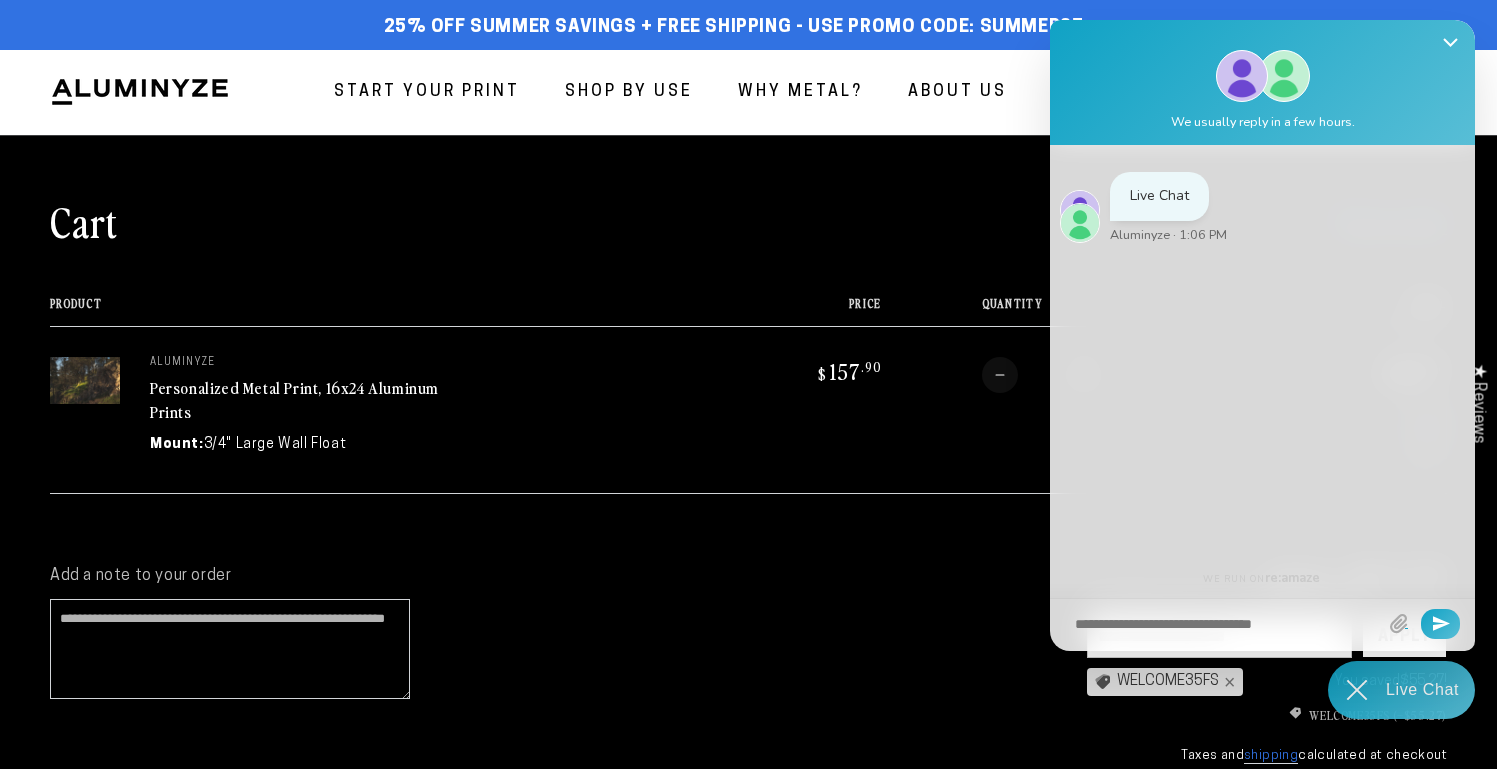 click at bounding box center (1225, 625) 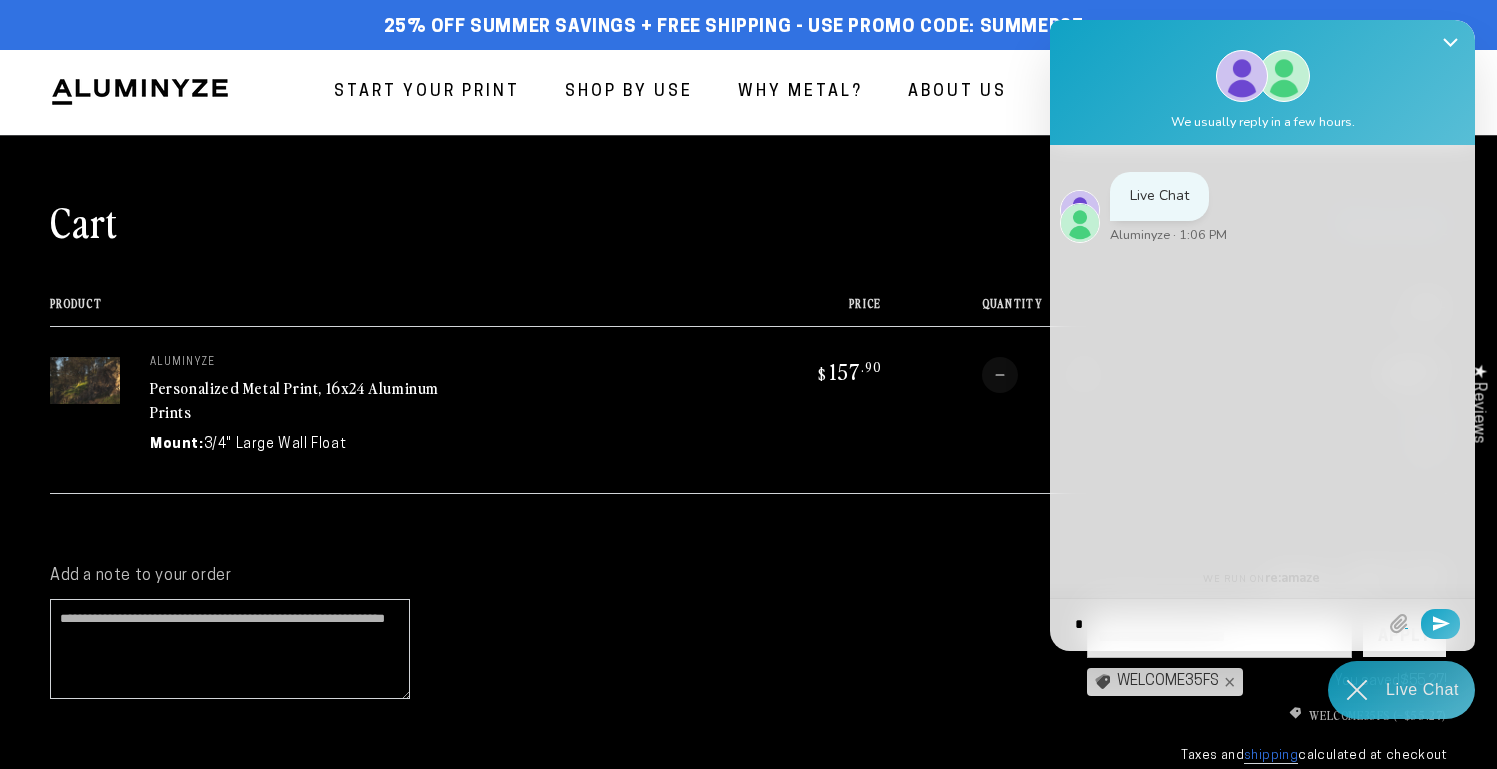 type on "**" 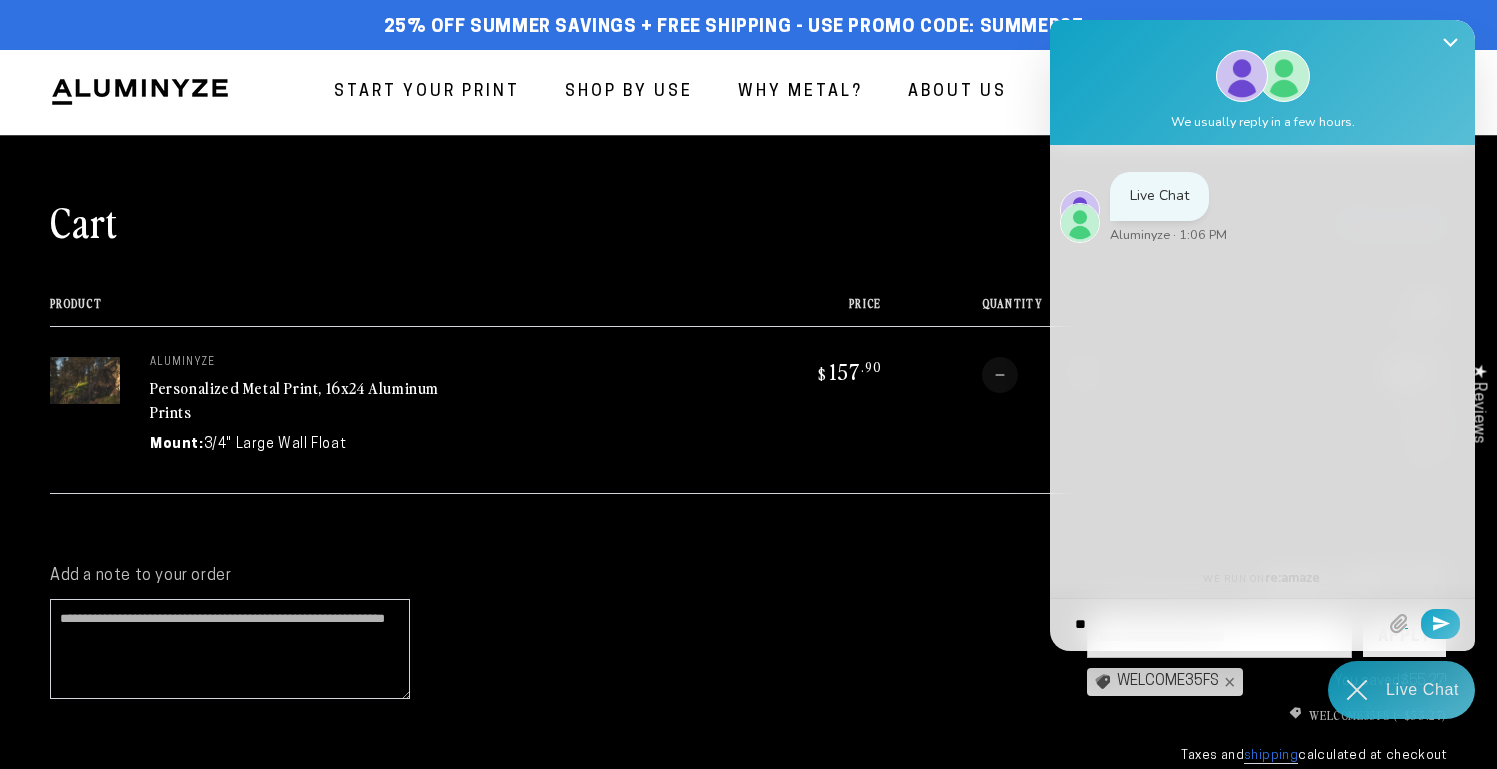 type on "***" 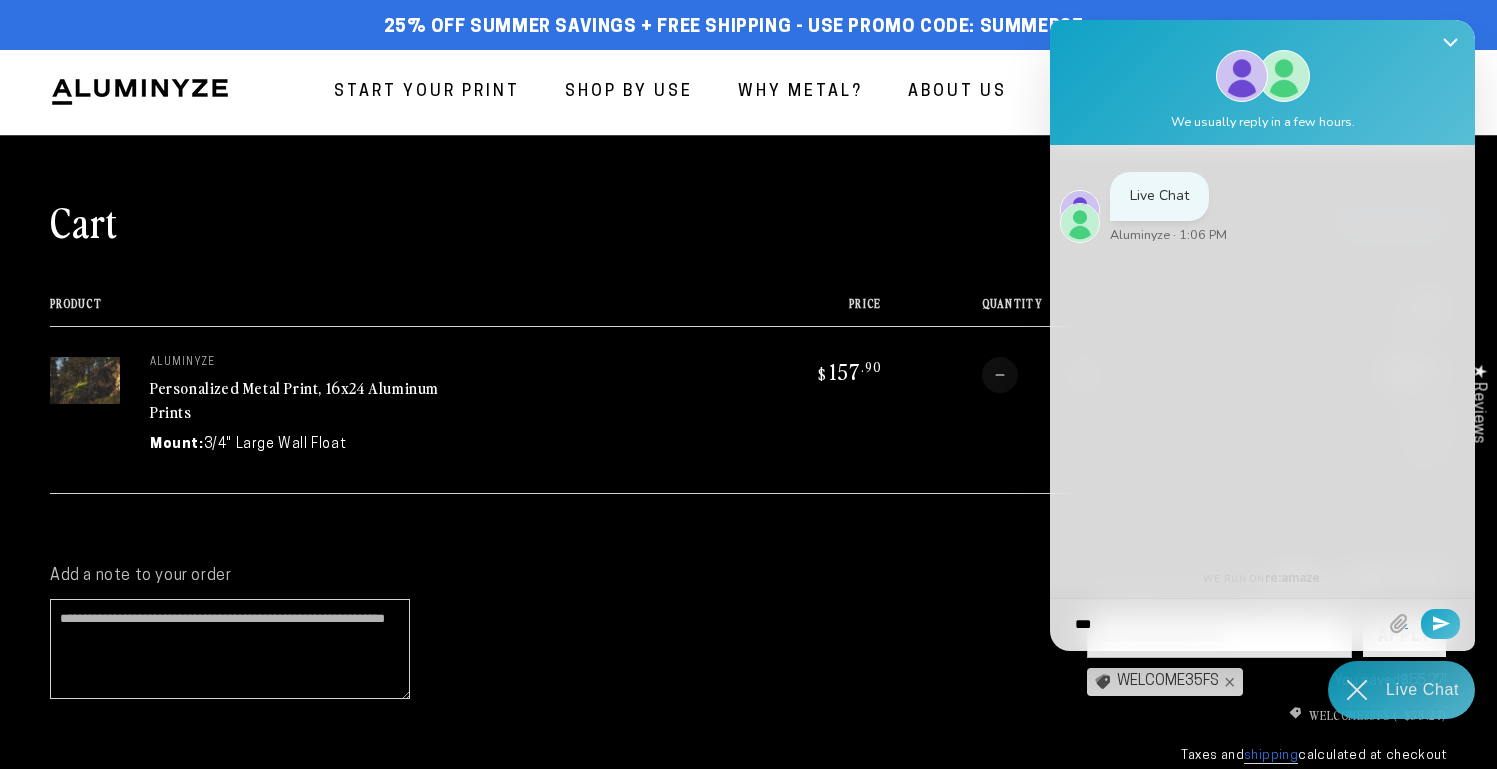 type on "***" 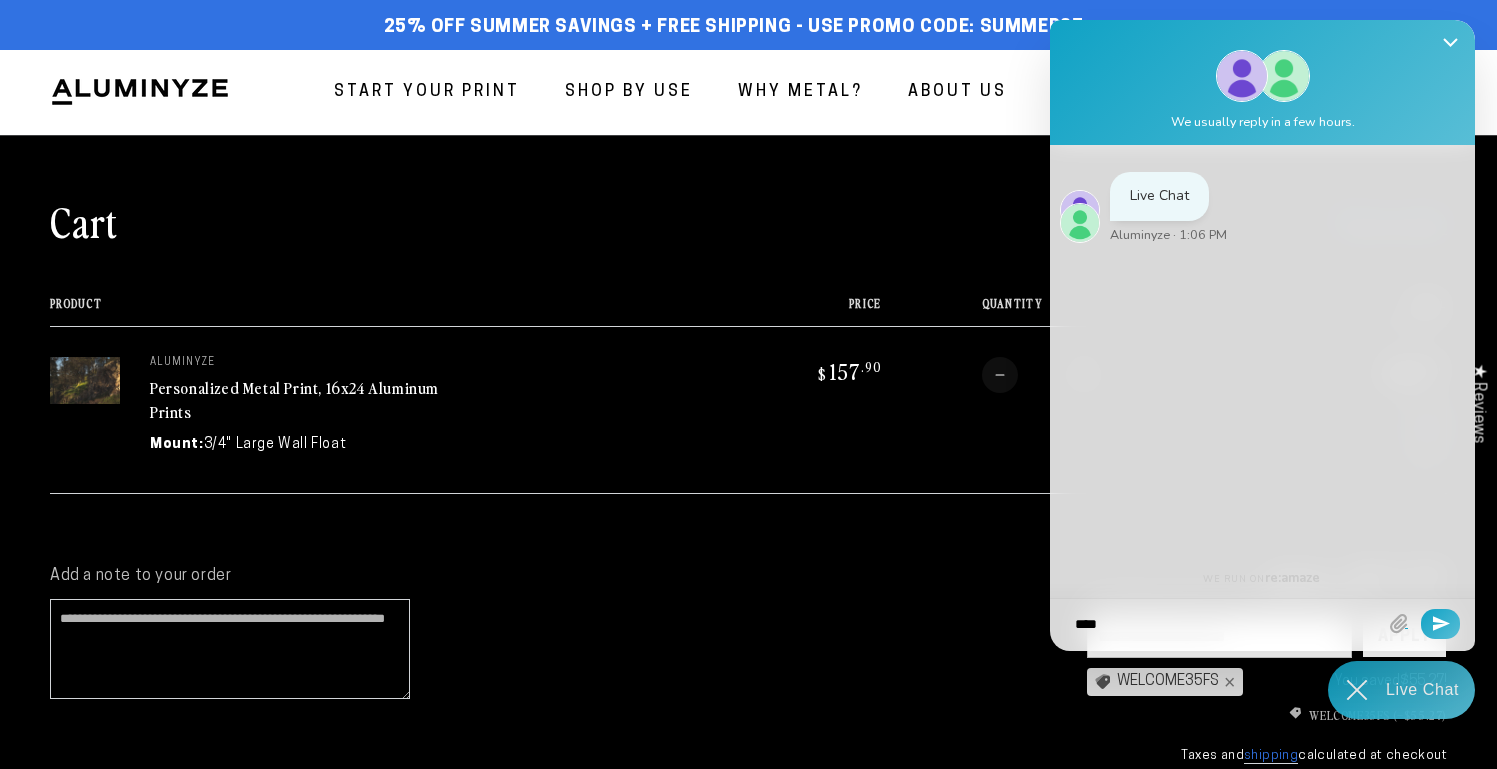 type on "*****" 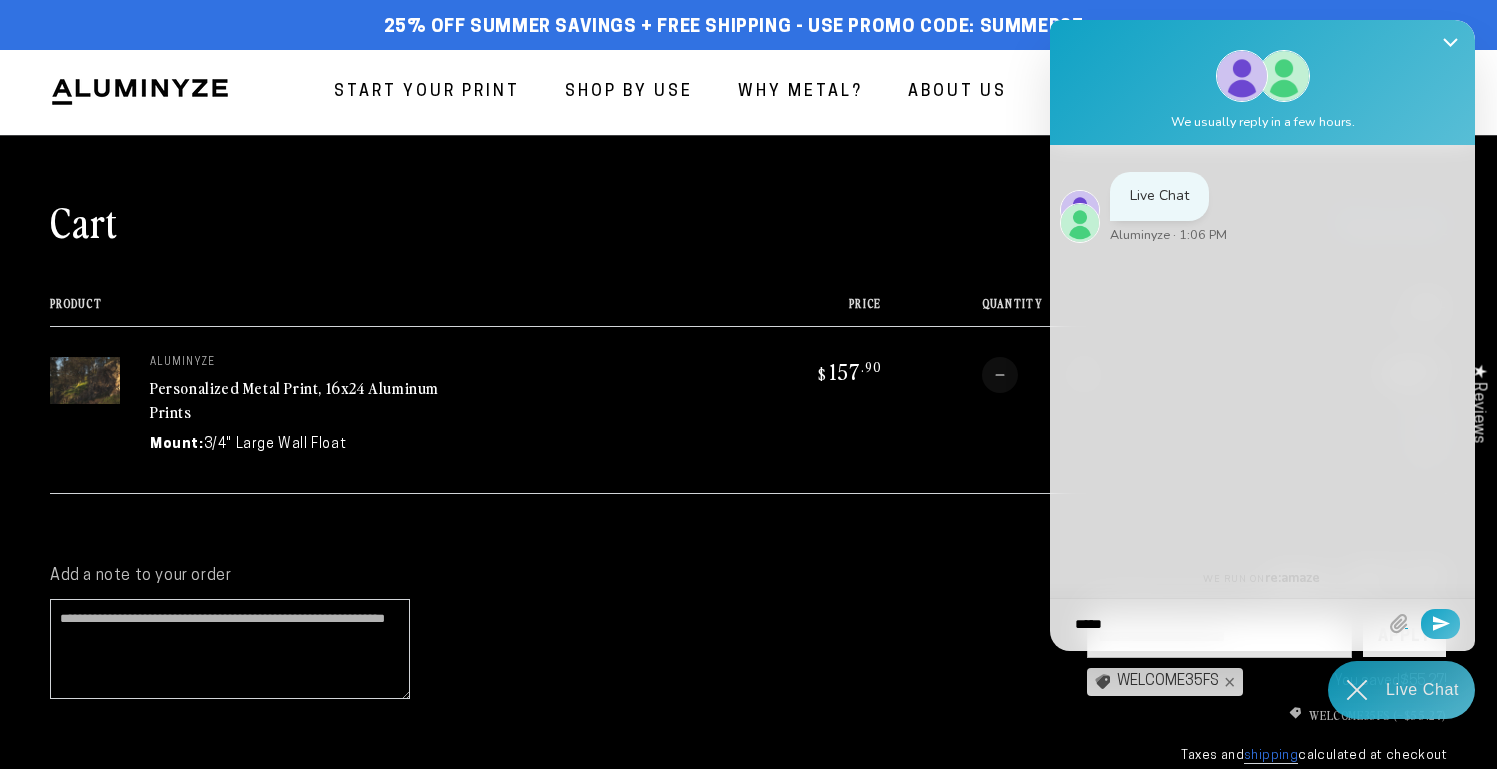 type on "*****" 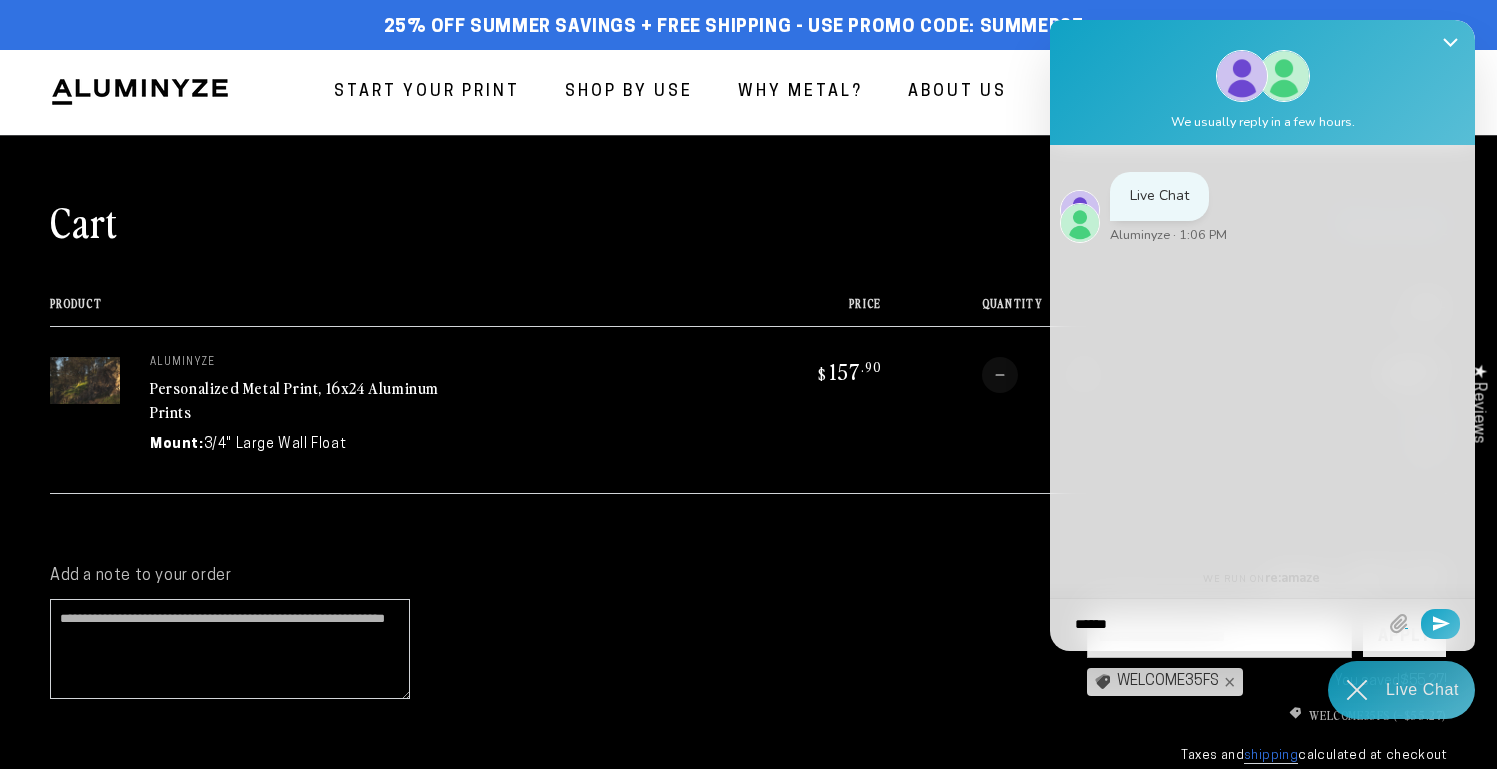 type on "*******" 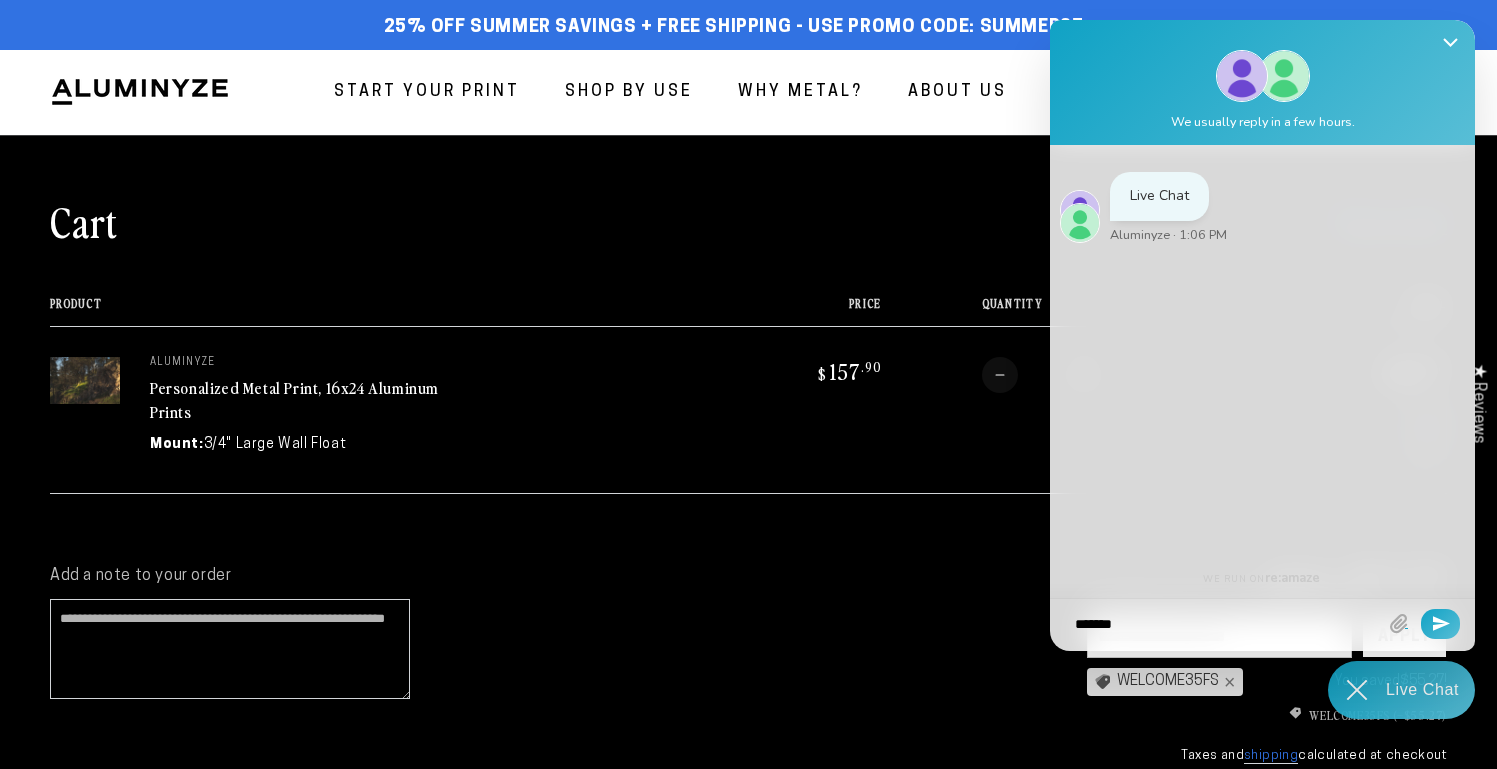 type on "********" 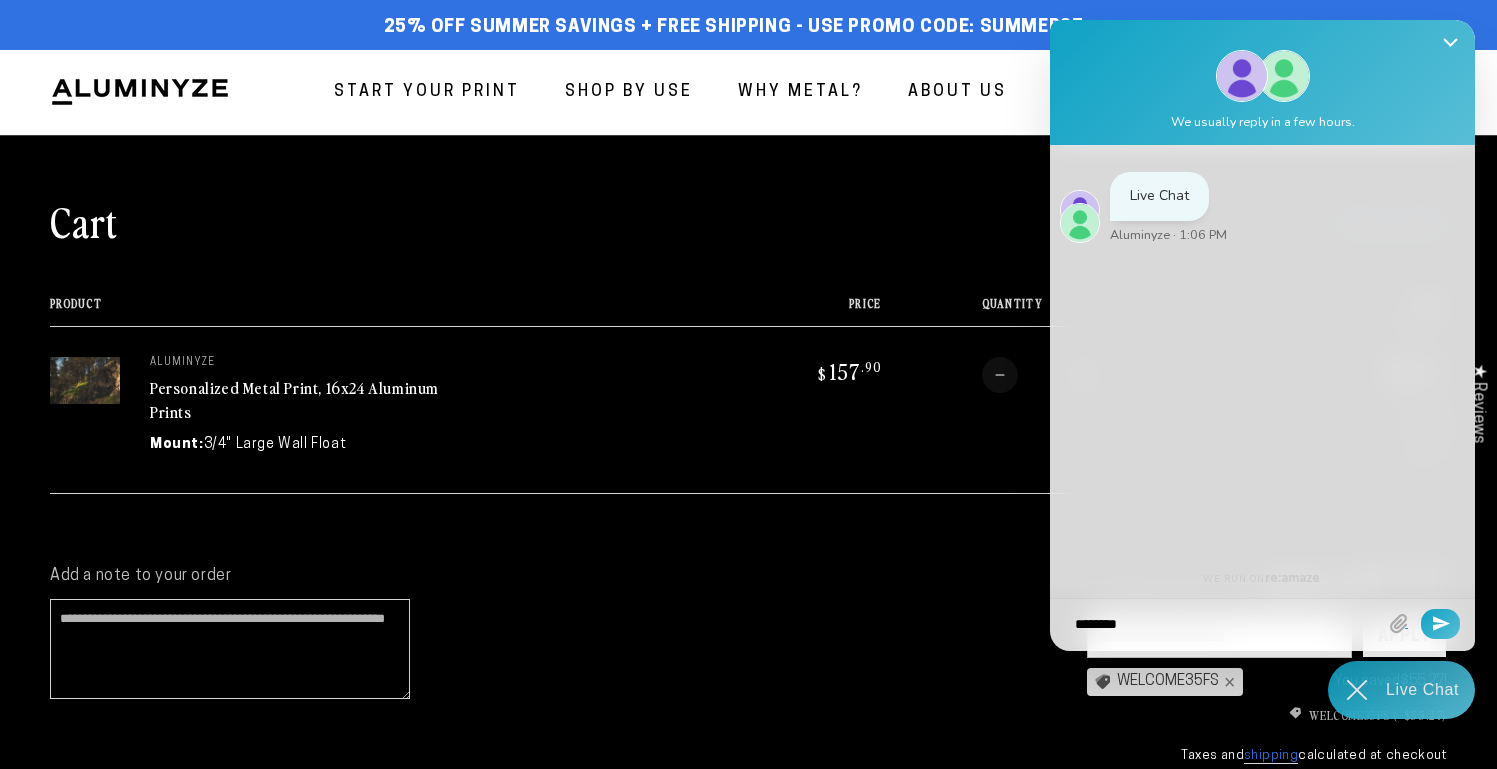 type on "********" 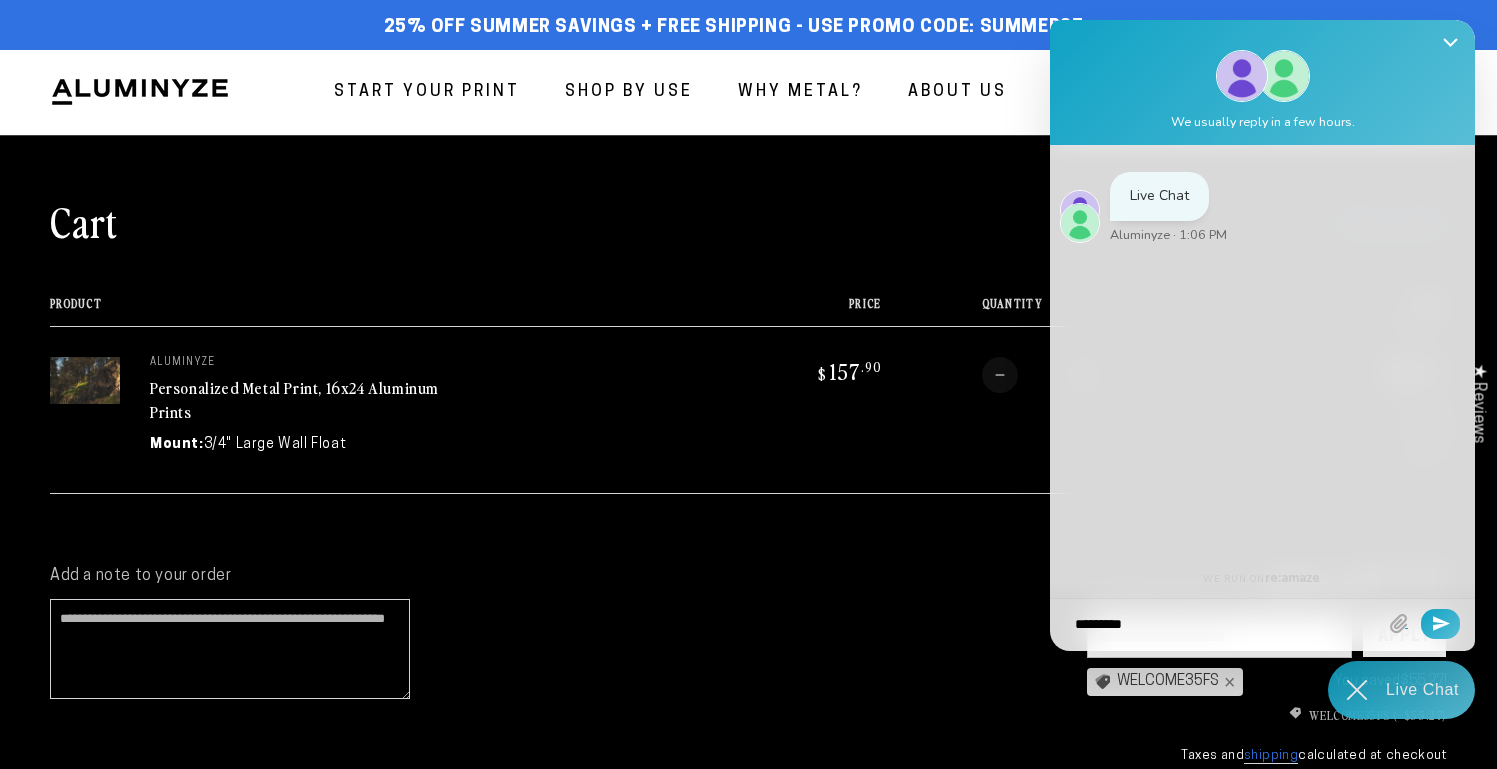 type on "**********" 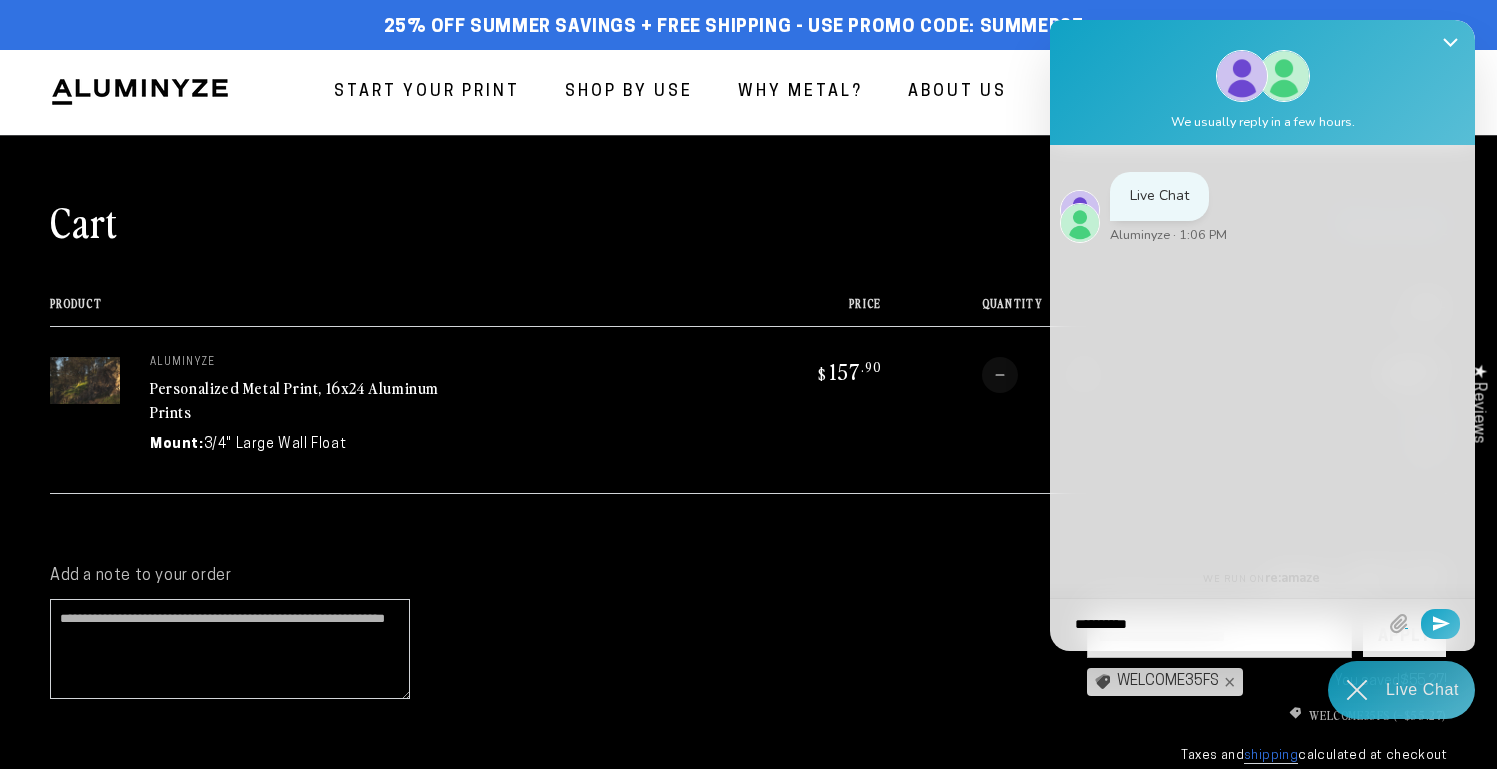 type on "**********" 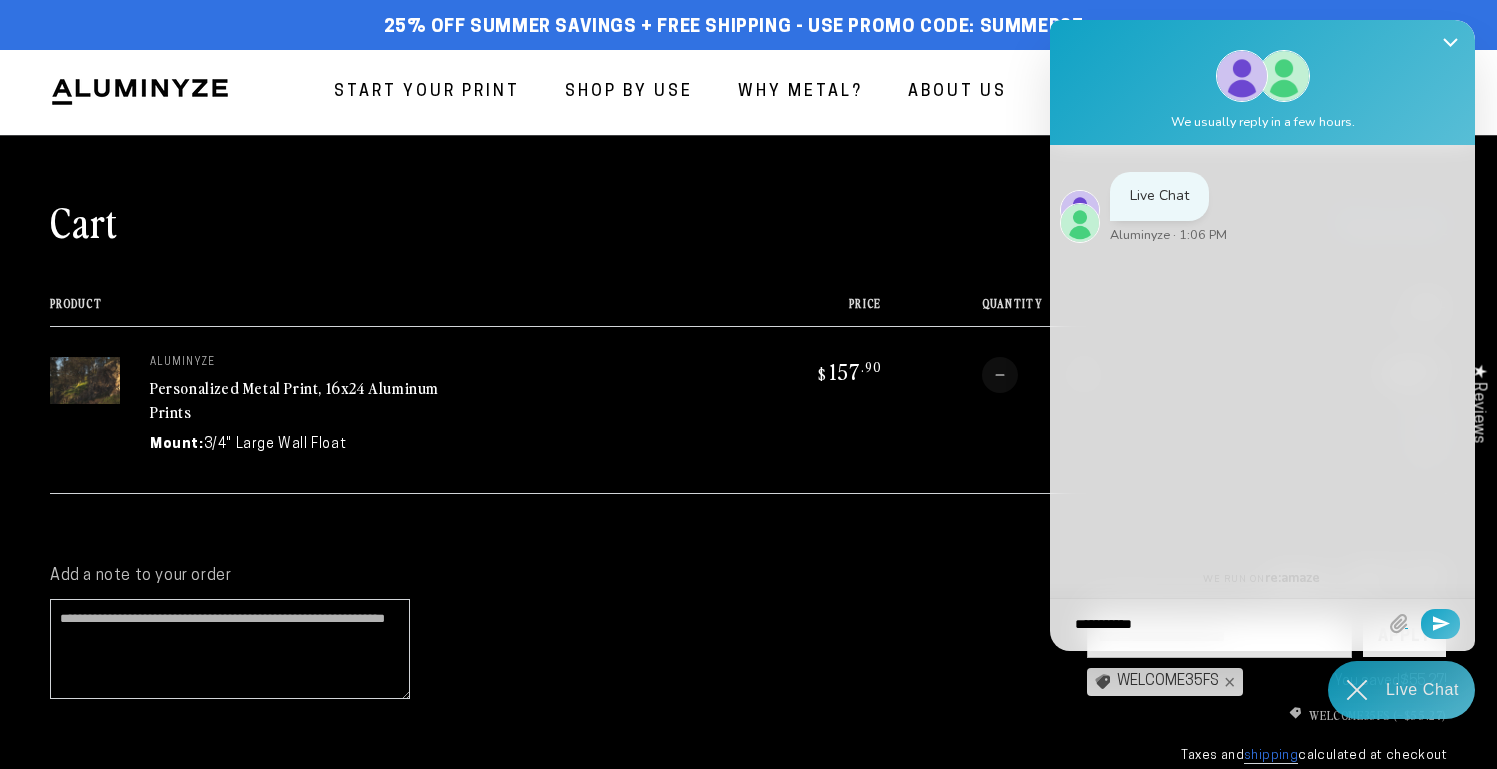 type on "**********" 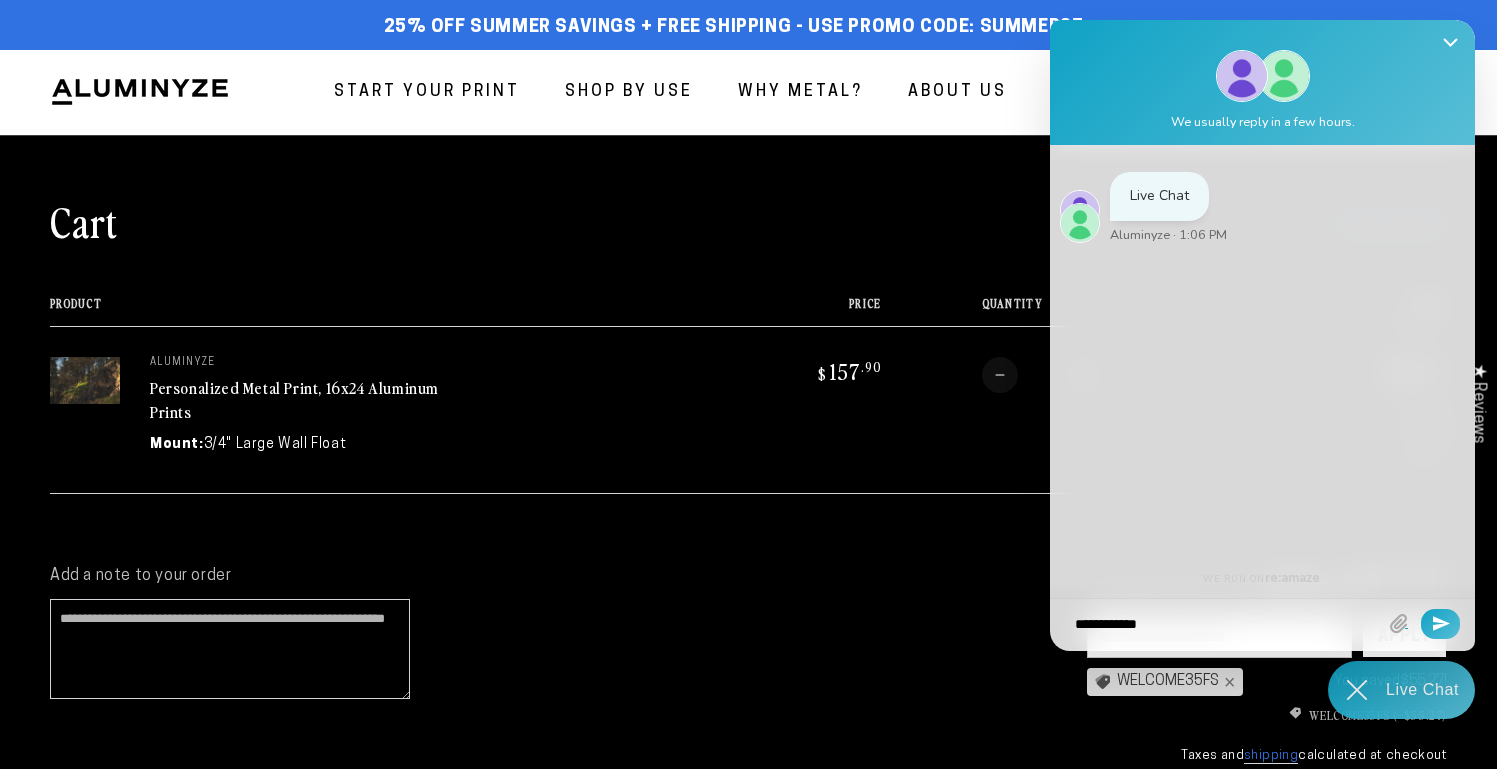 type on "**********" 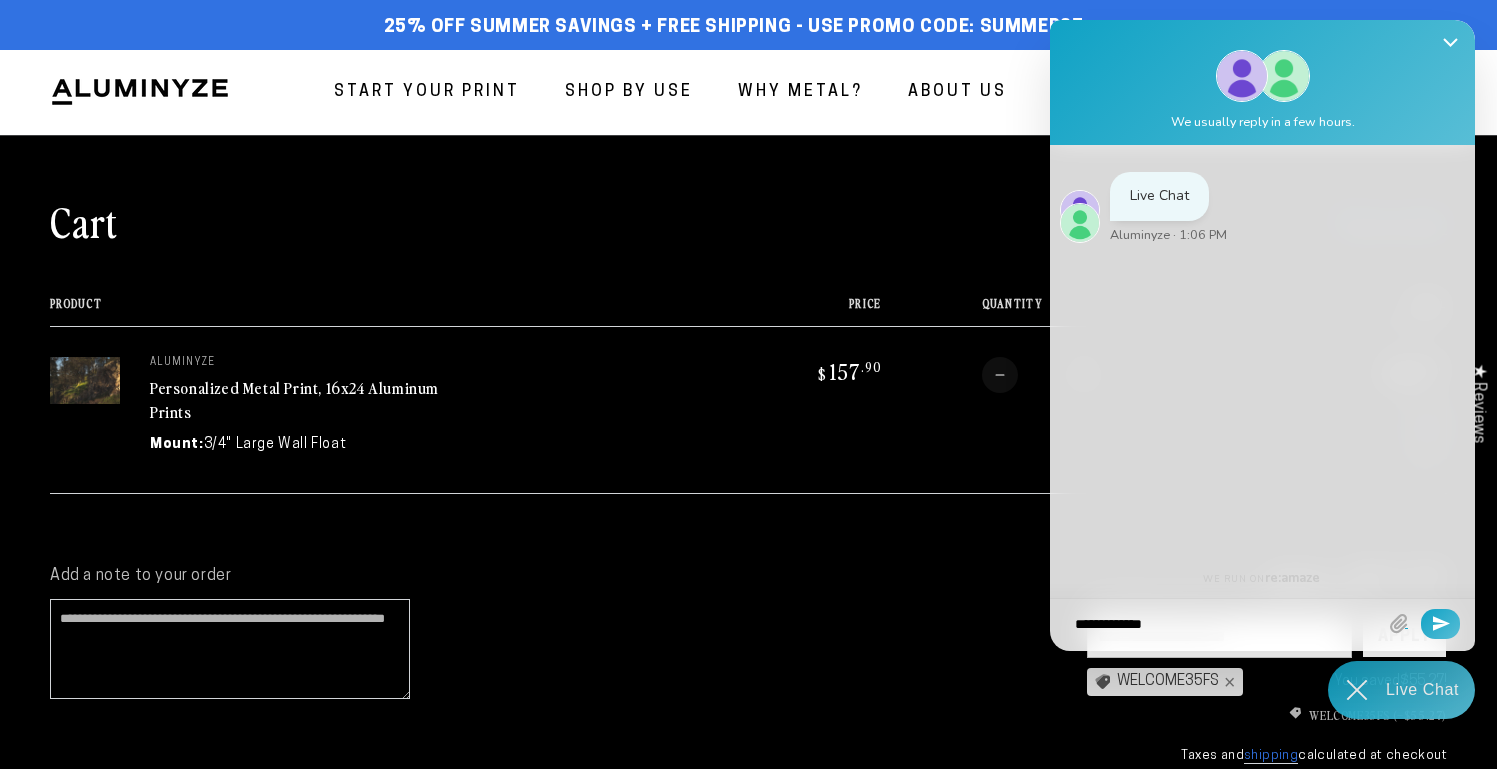 type on "**********" 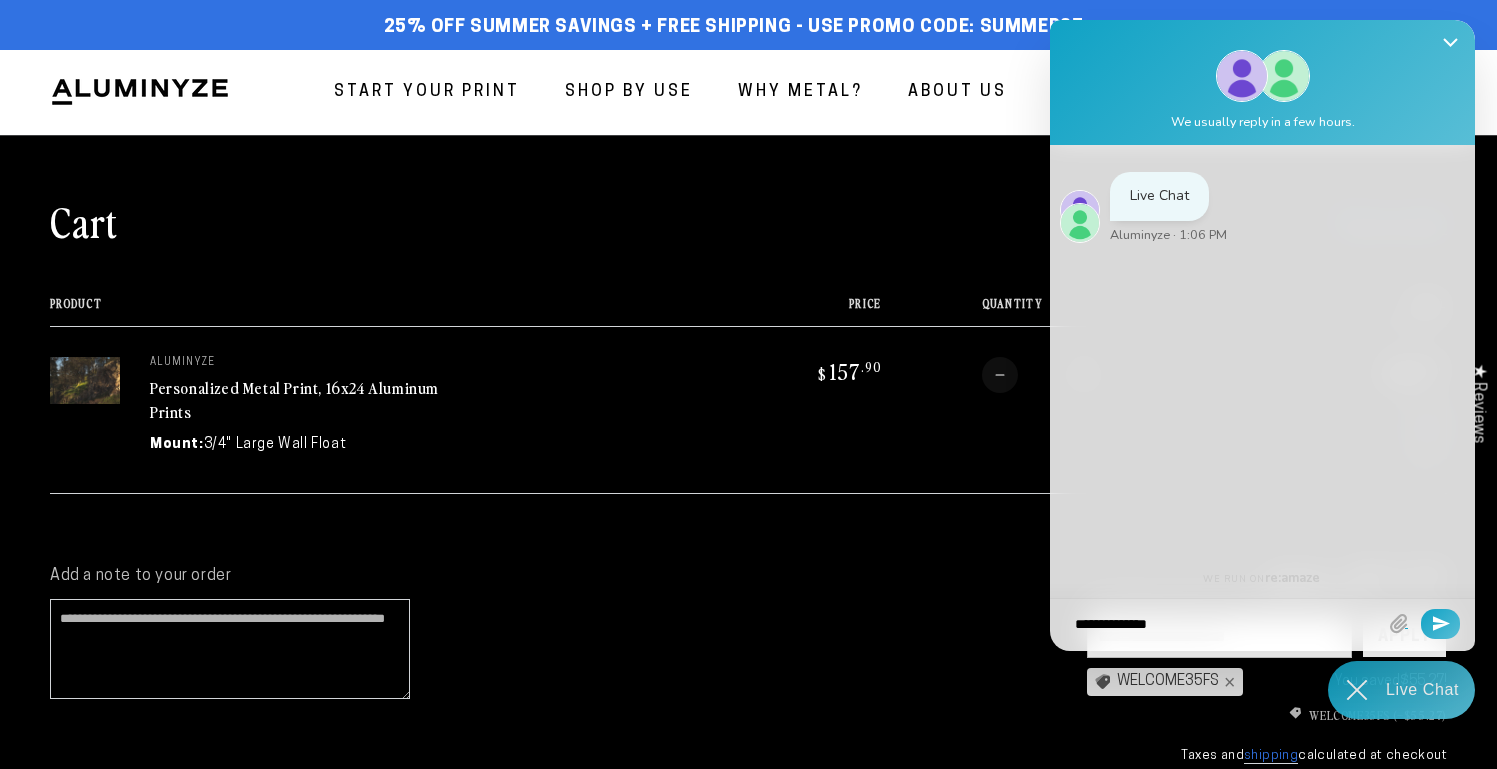 type on "**********" 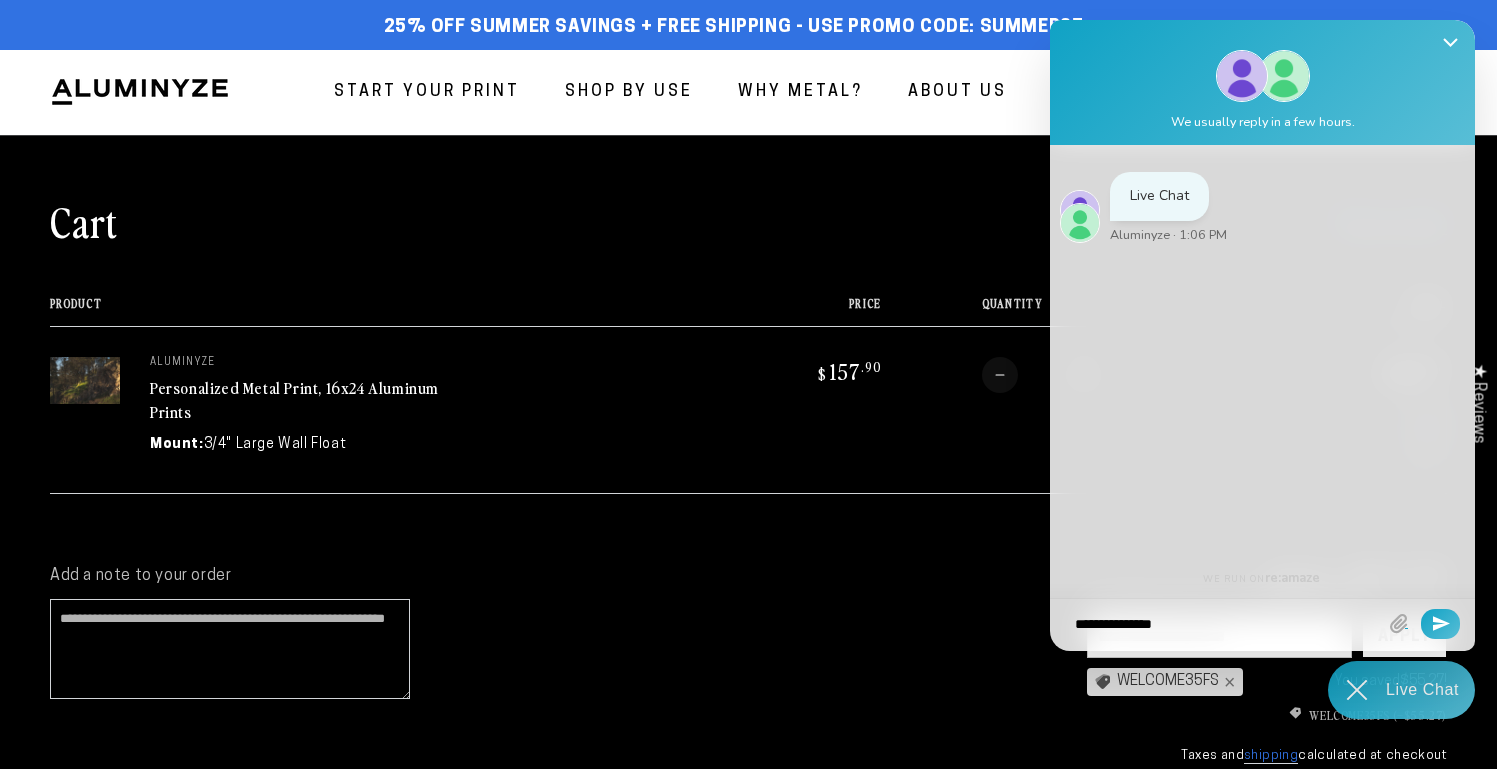 type on "**********" 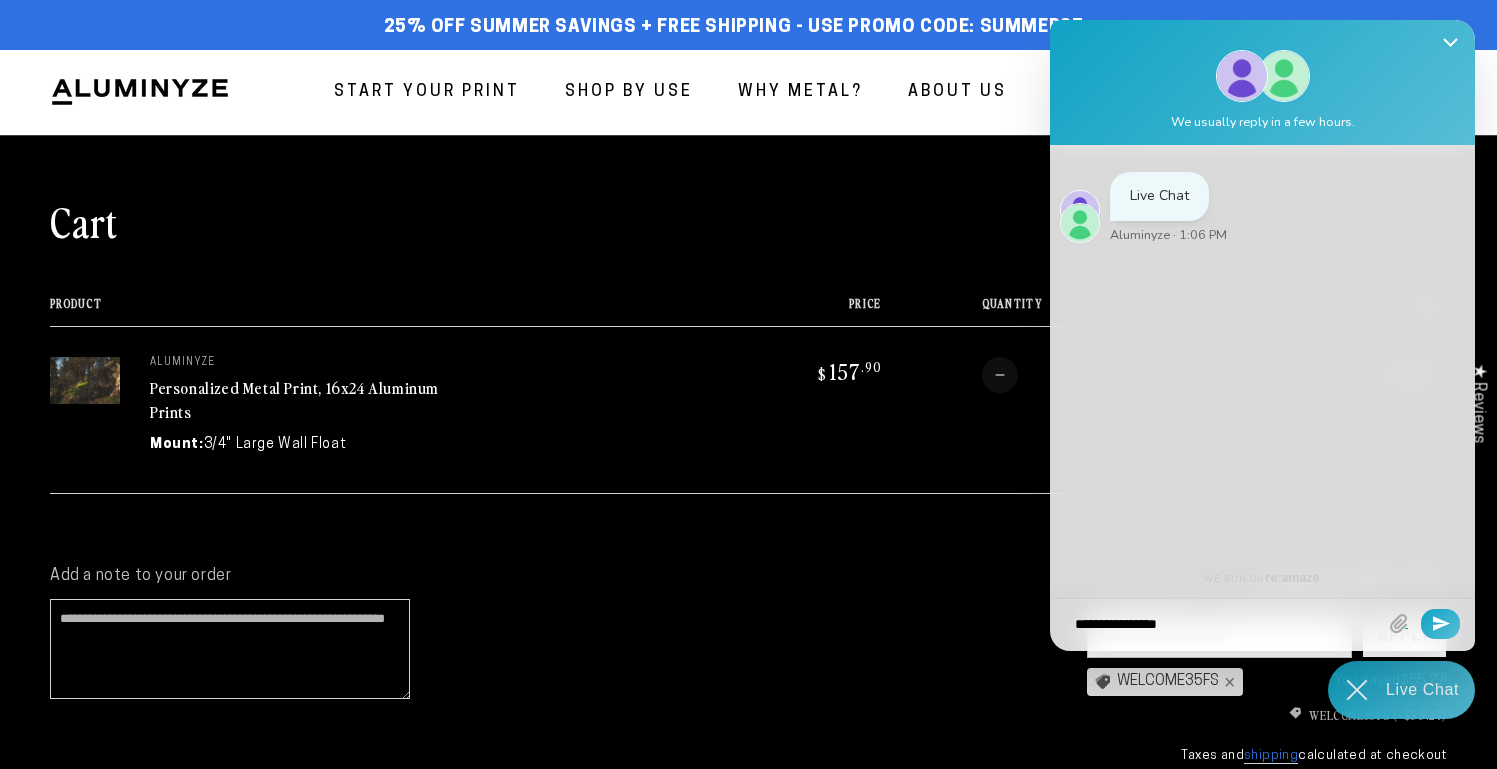 type on "**********" 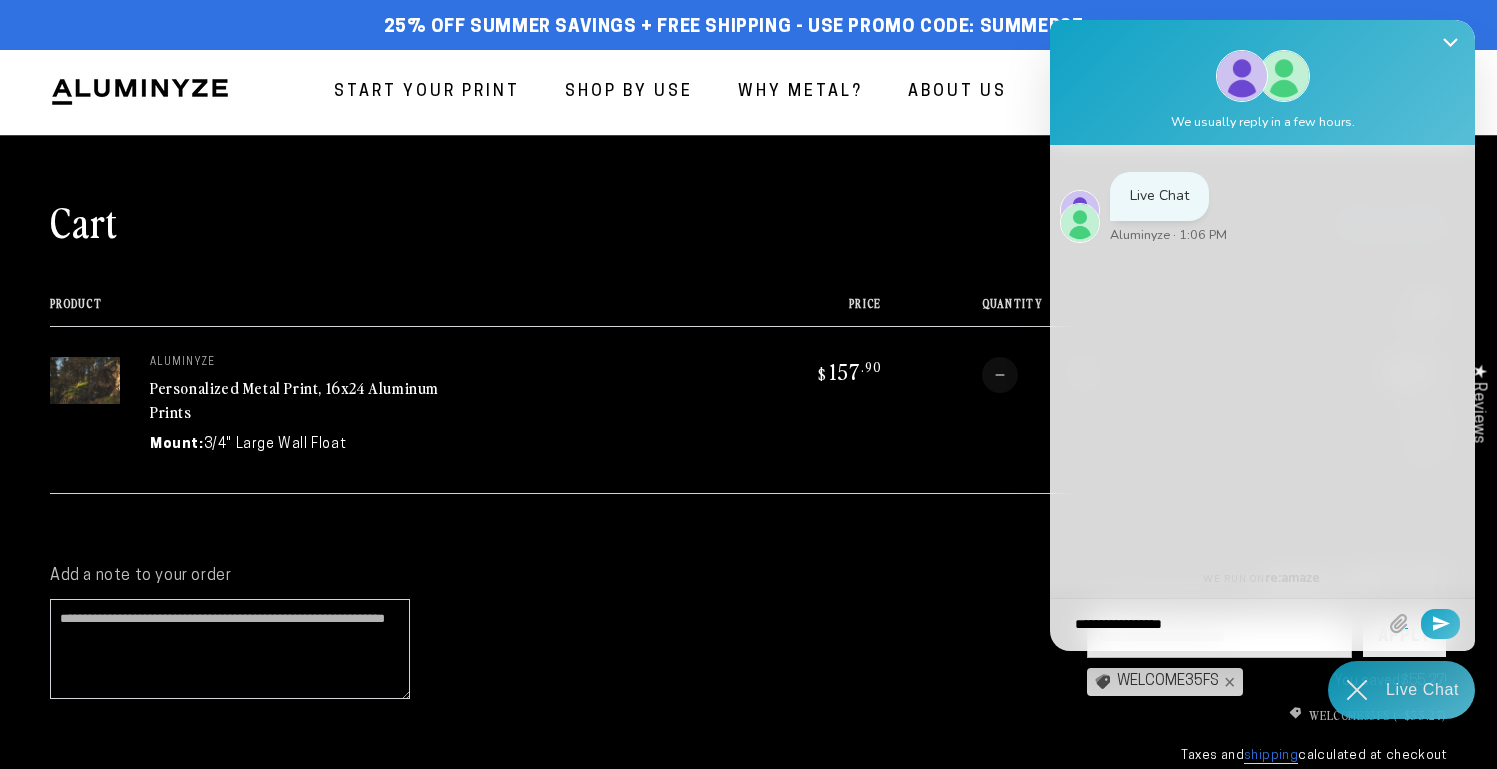 type on "**********" 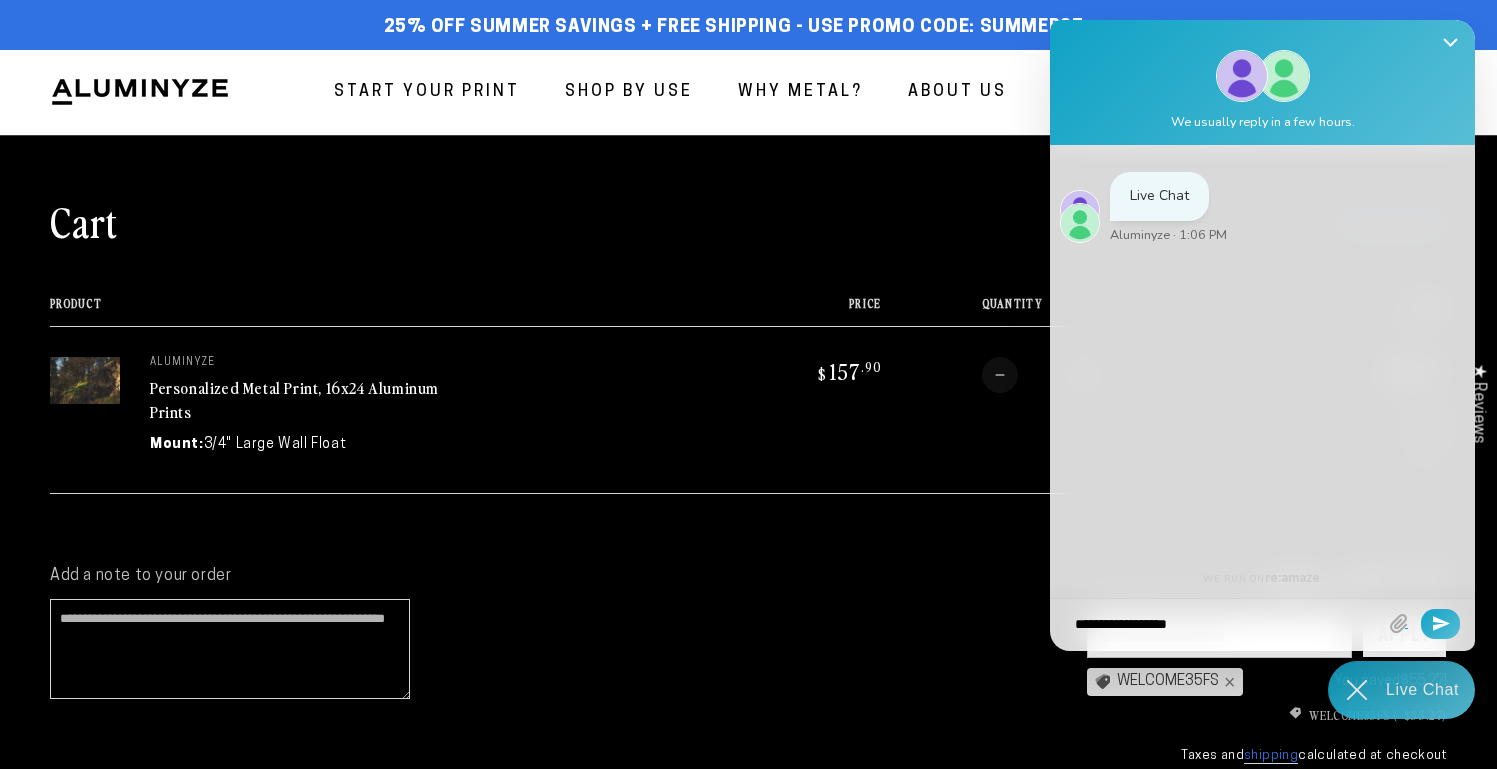 type on "**********" 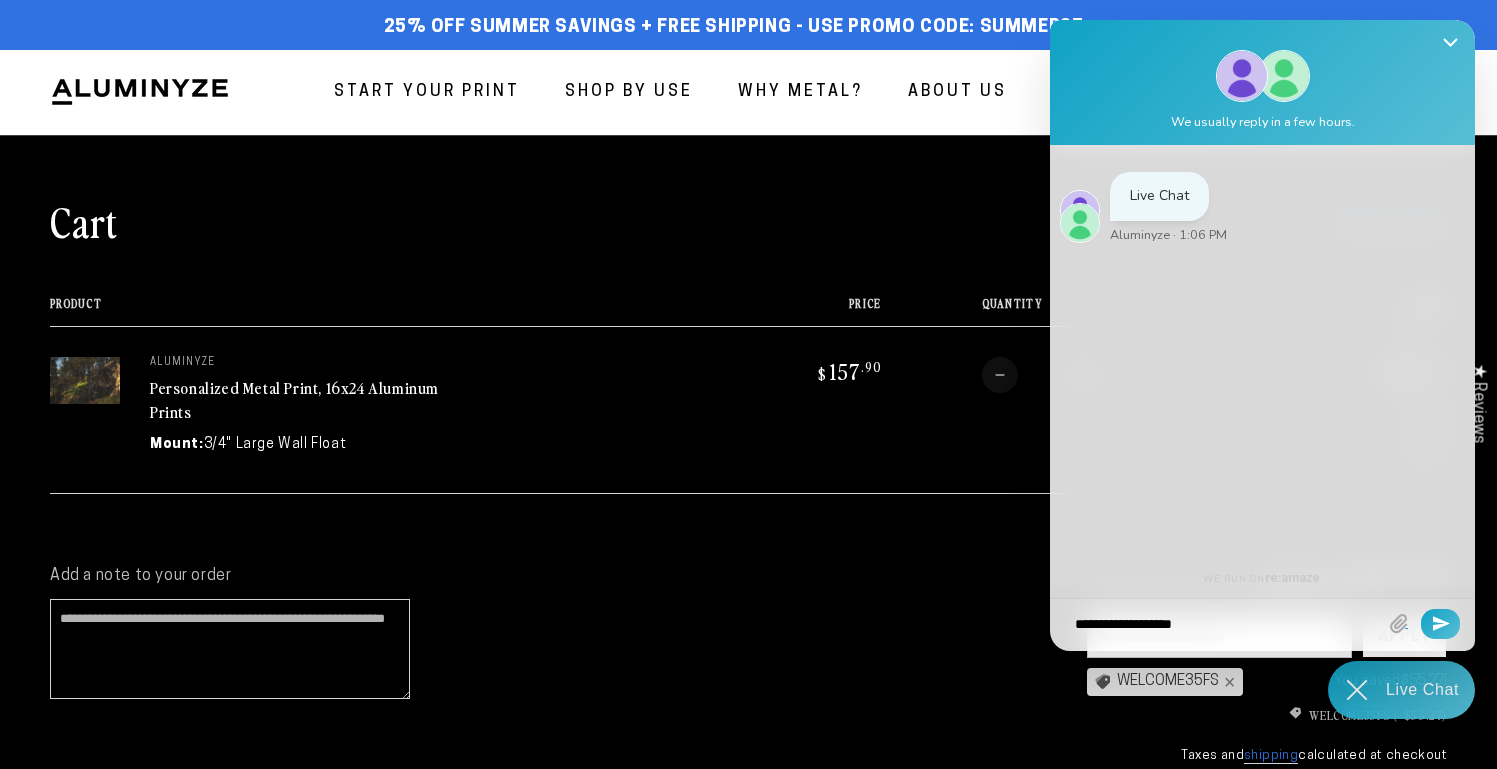 type on "**********" 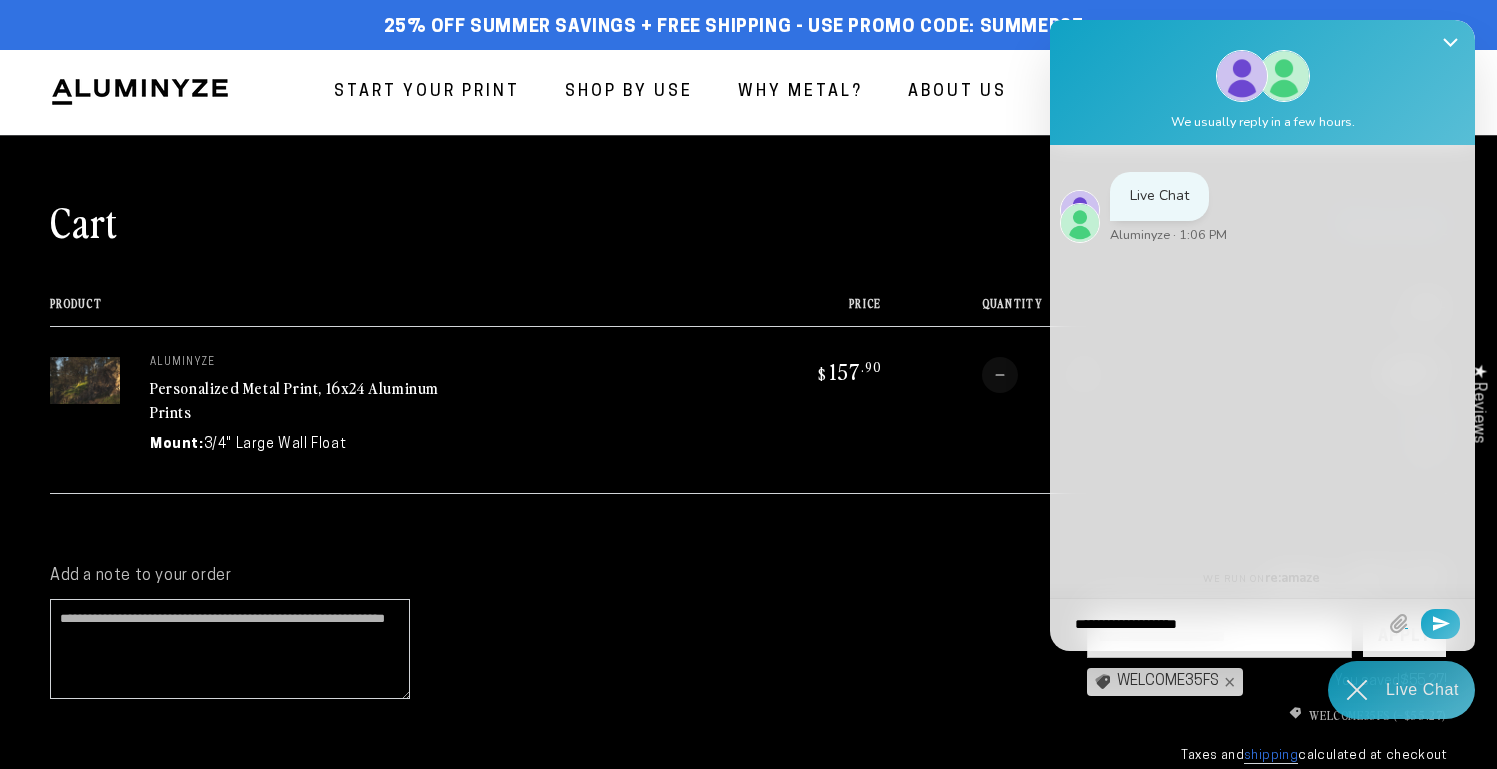 type on "**********" 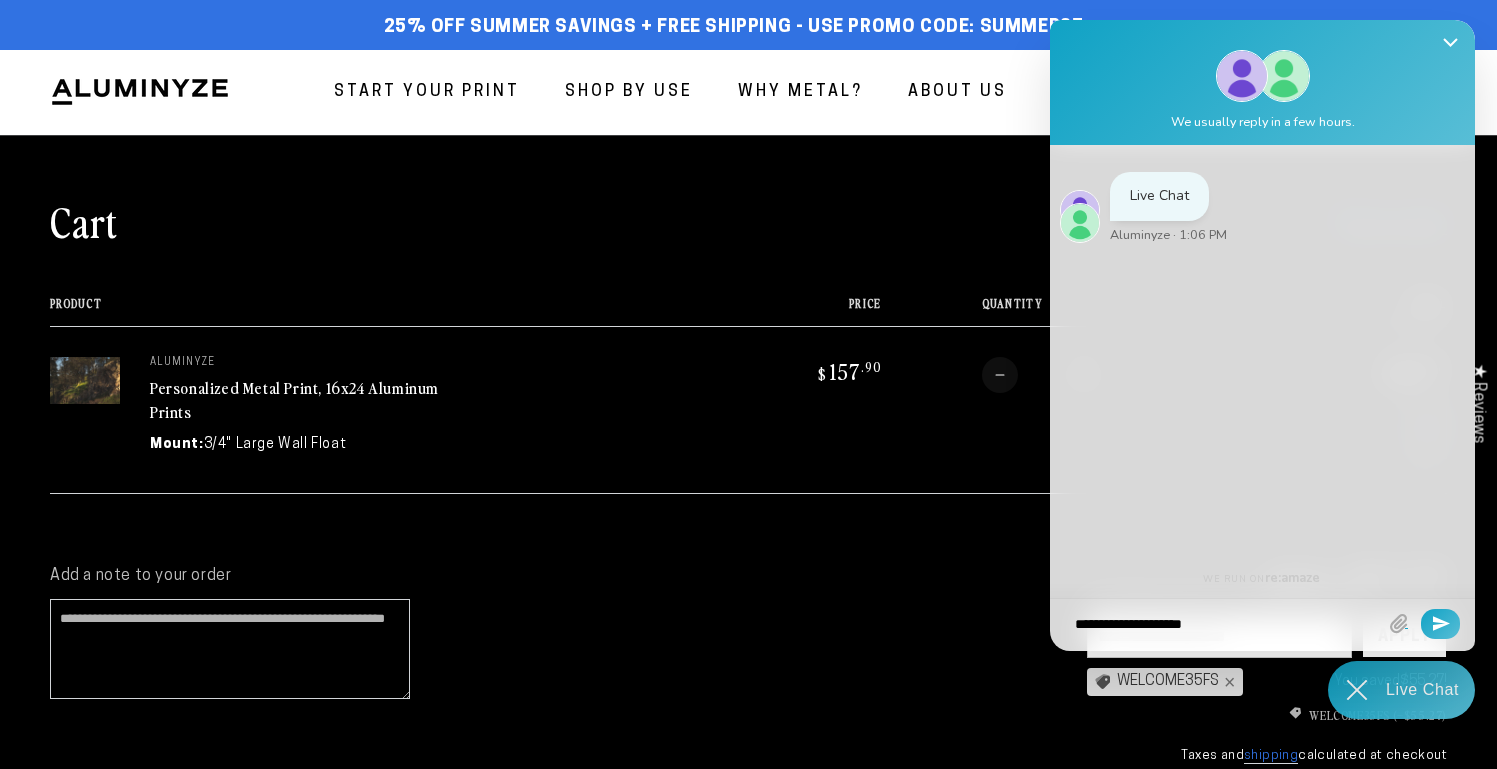 type on "**********" 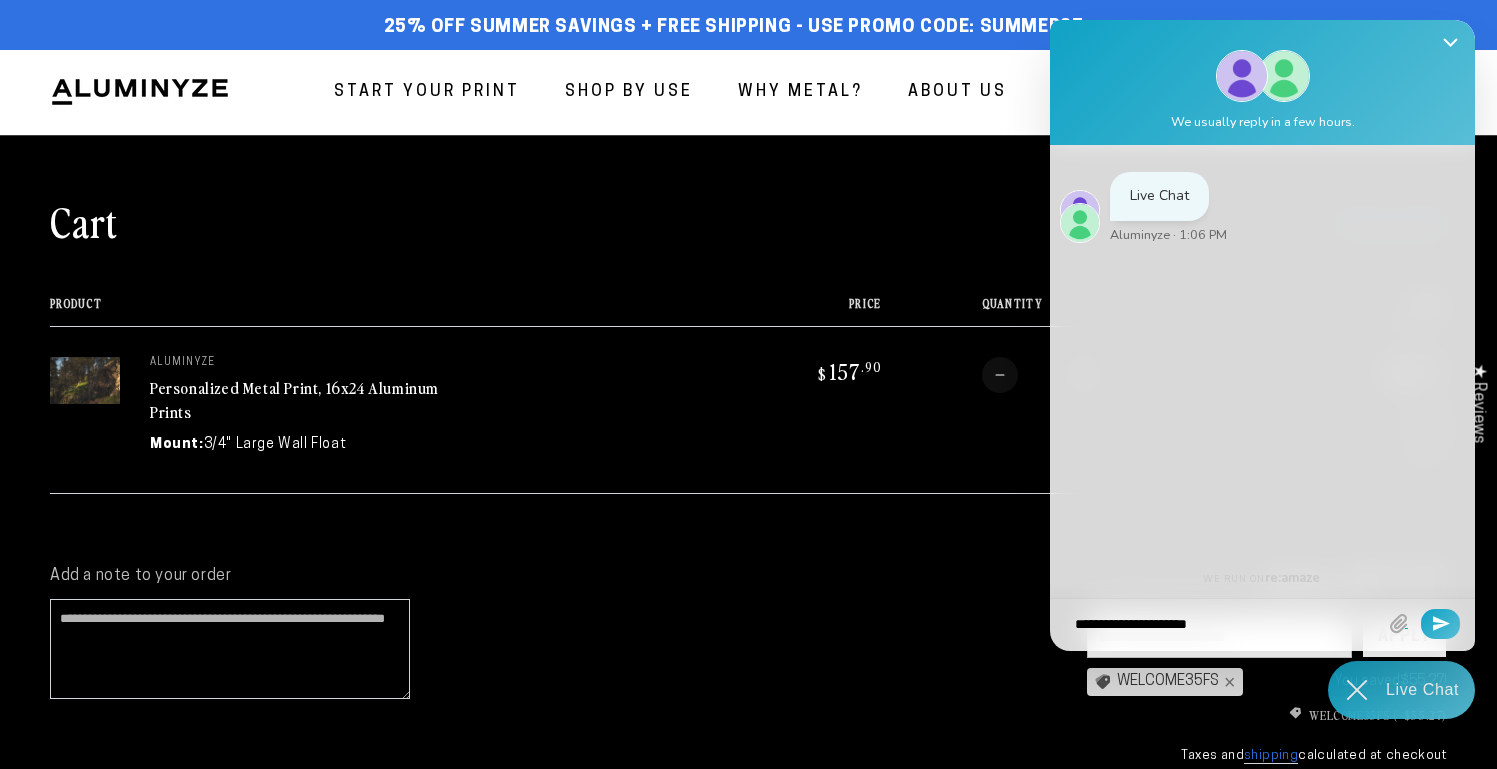 type on "**********" 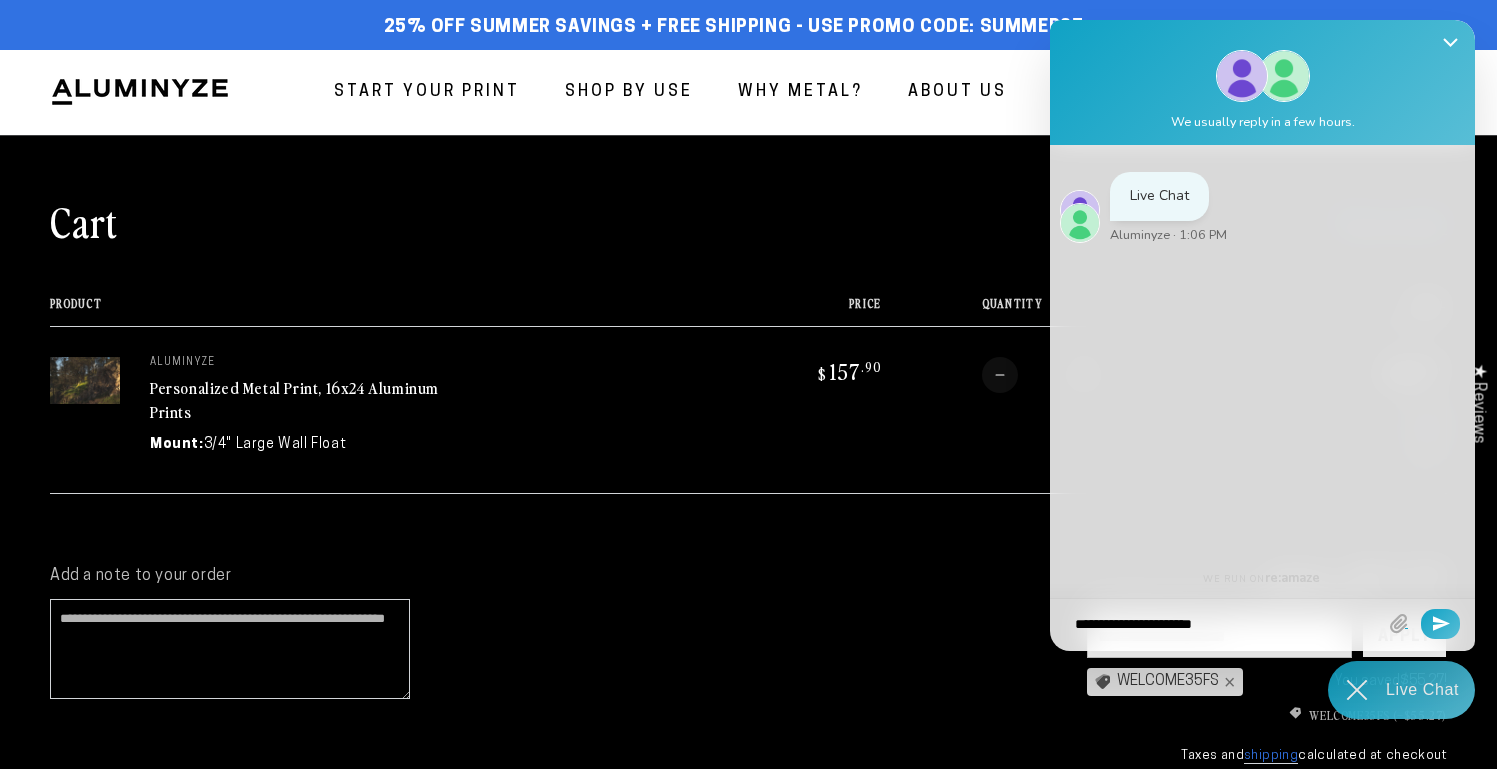 type on "**********" 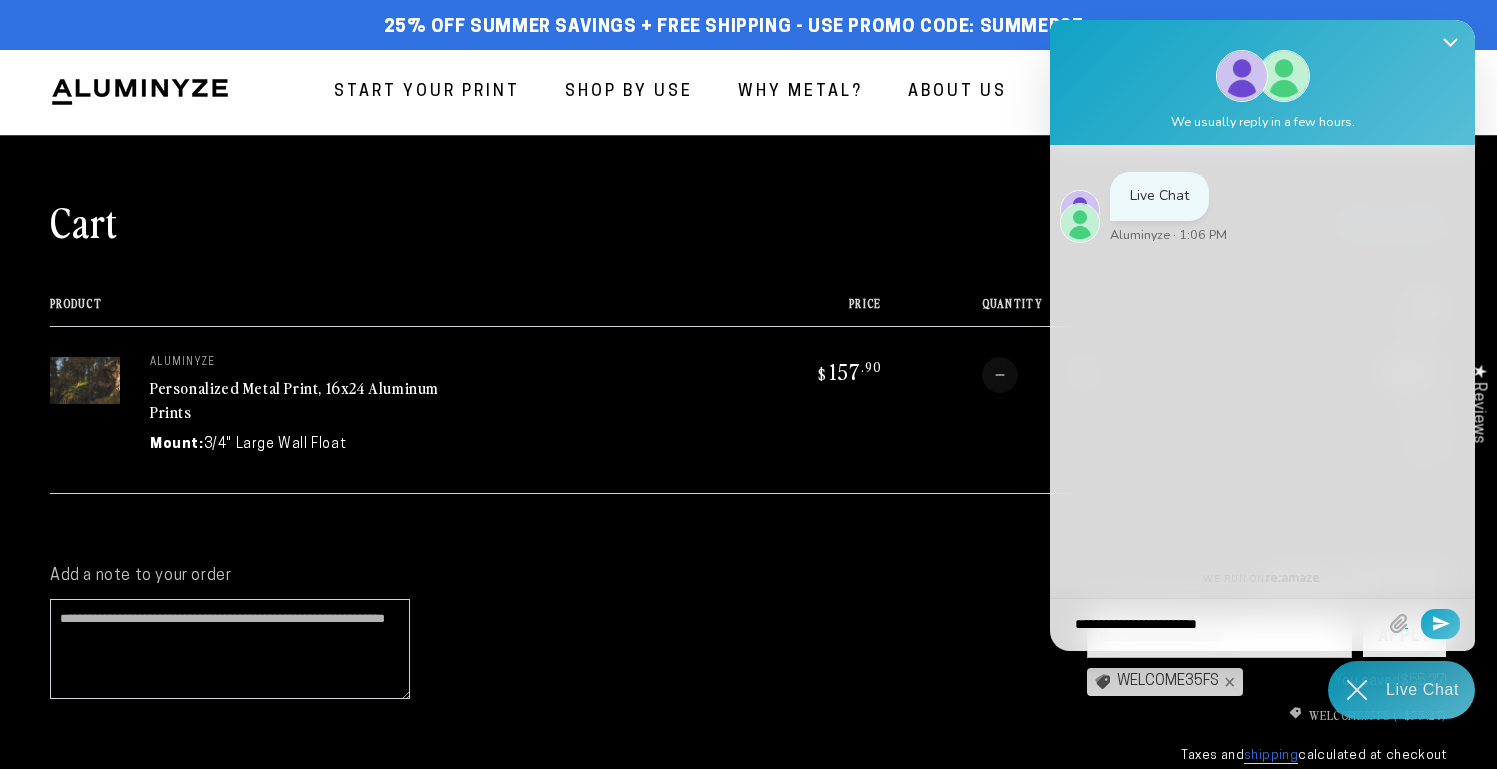 type on "**********" 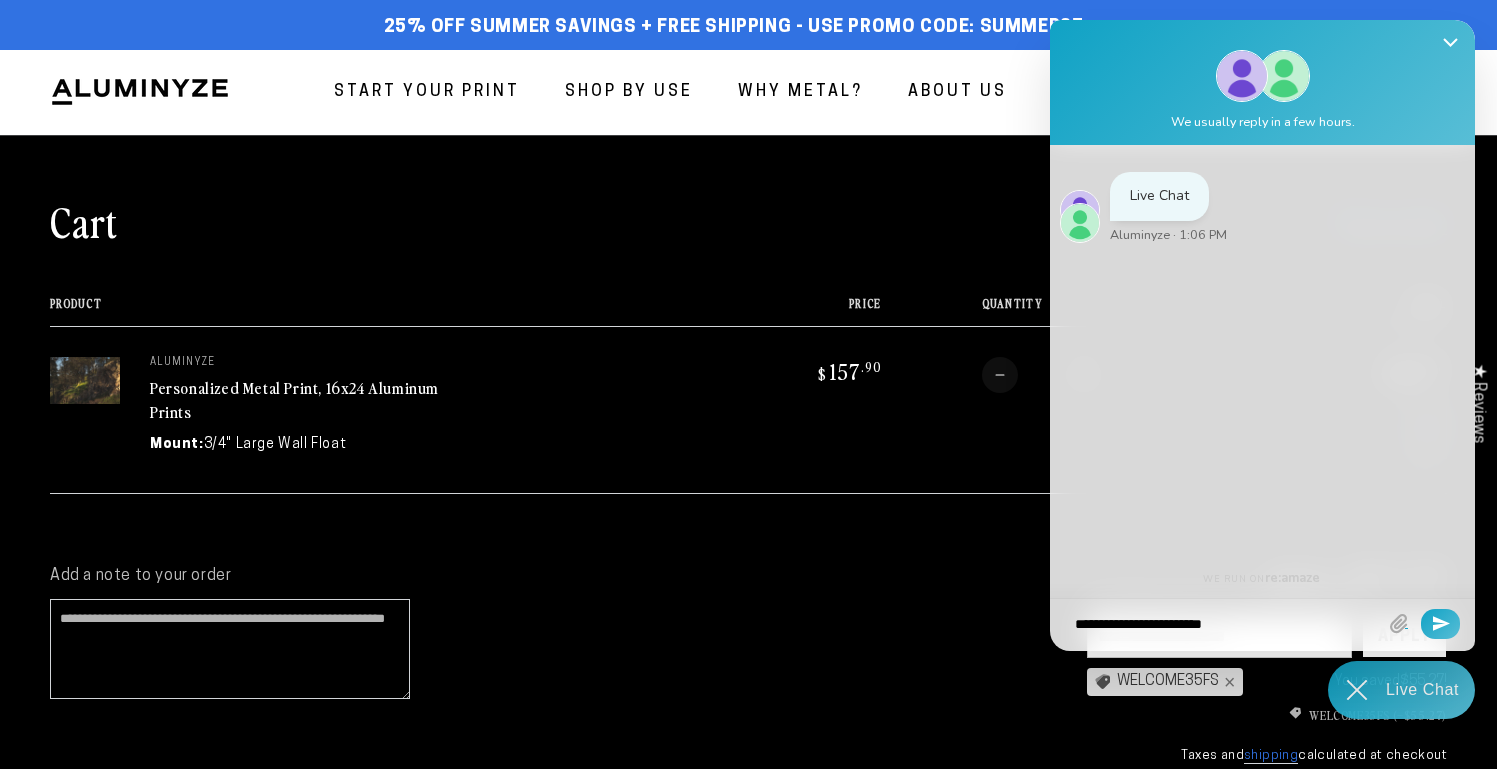 type on "**********" 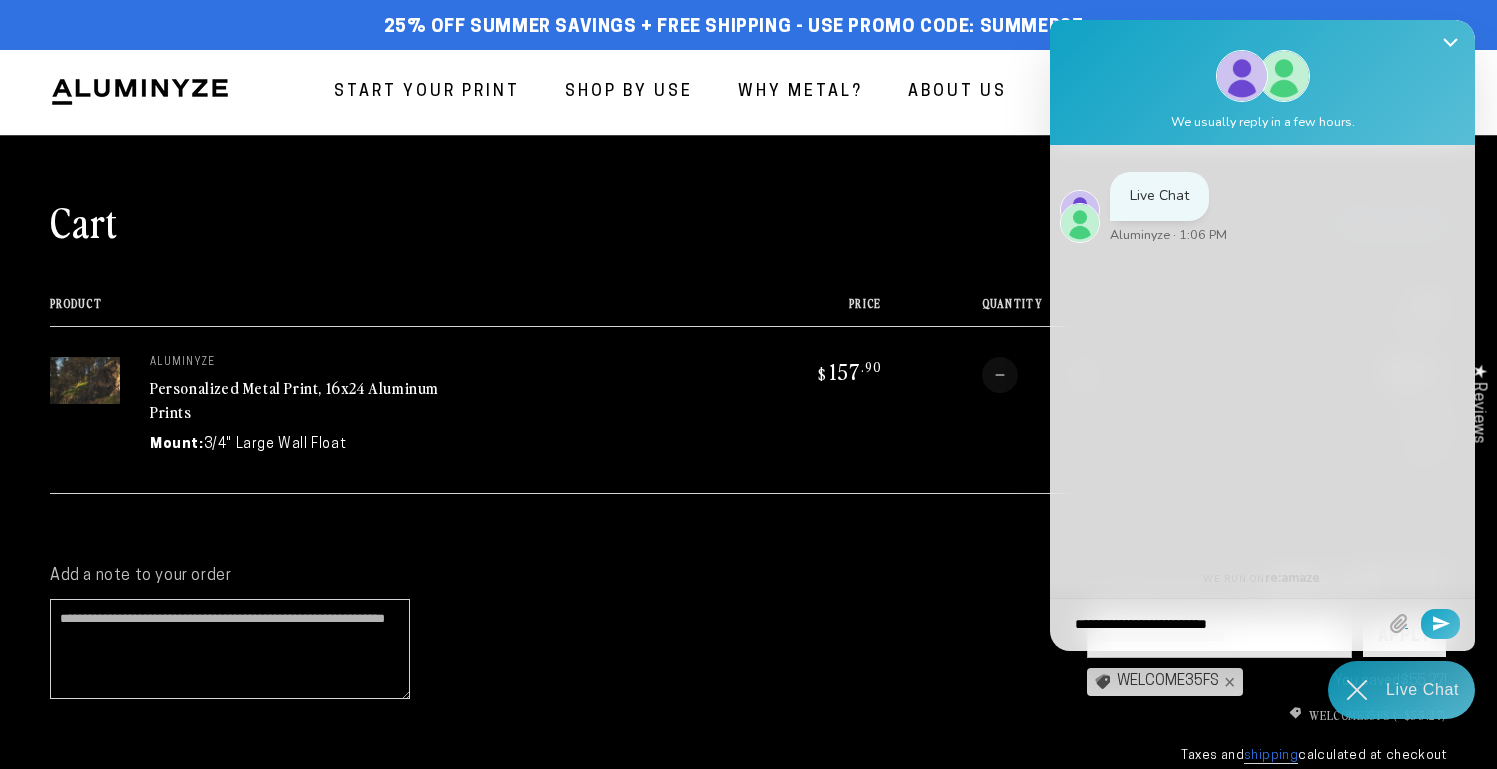 type on "**********" 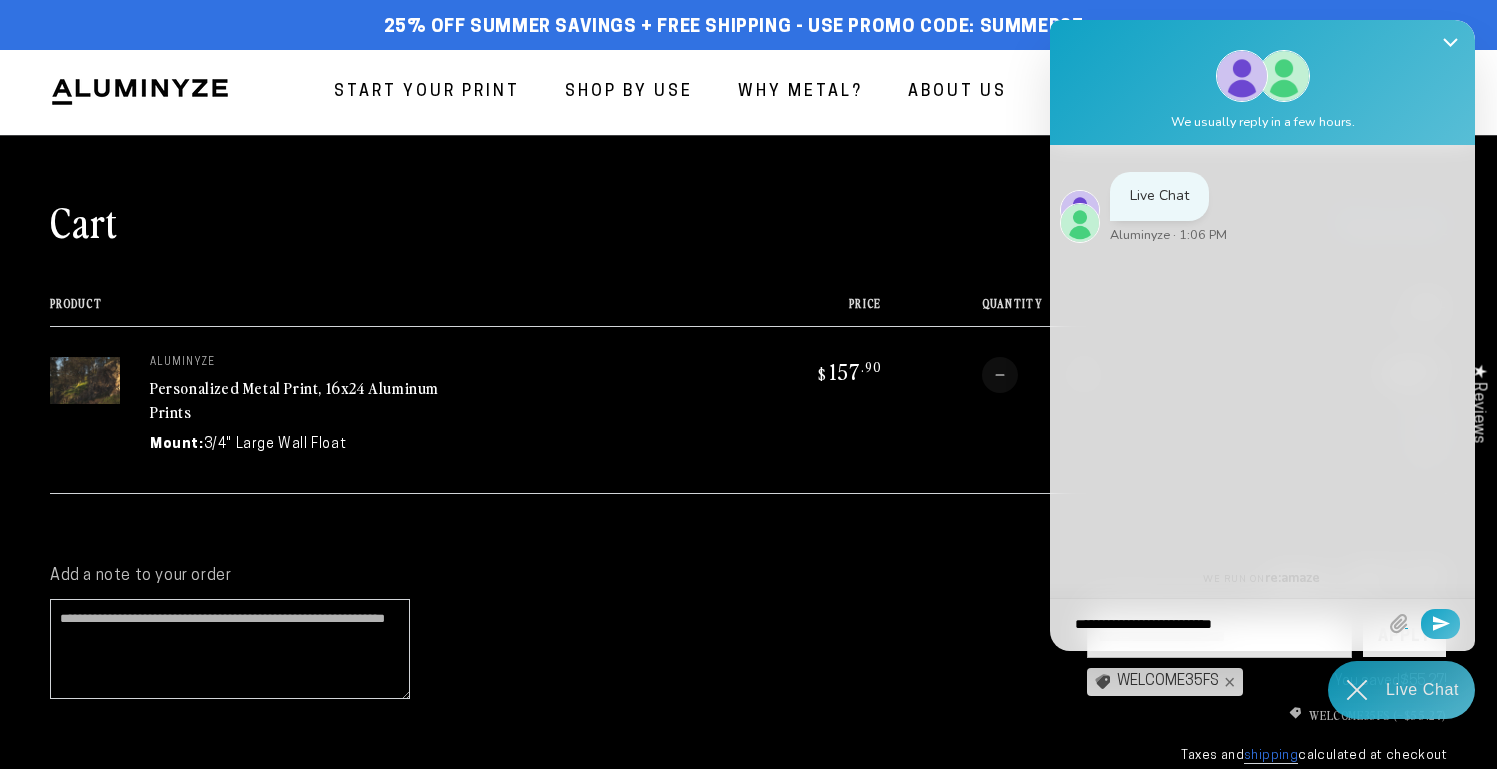 type on "**********" 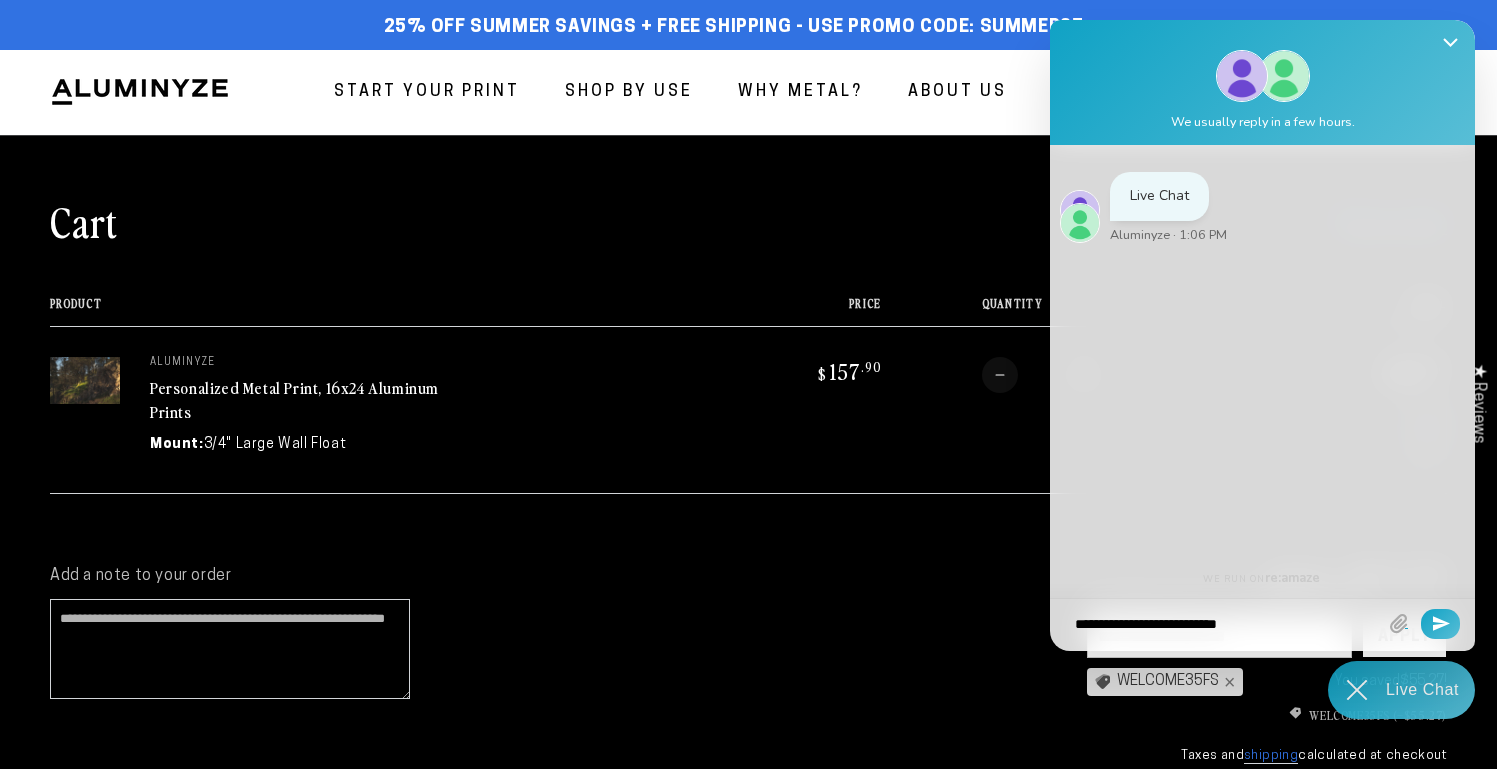 type on "**********" 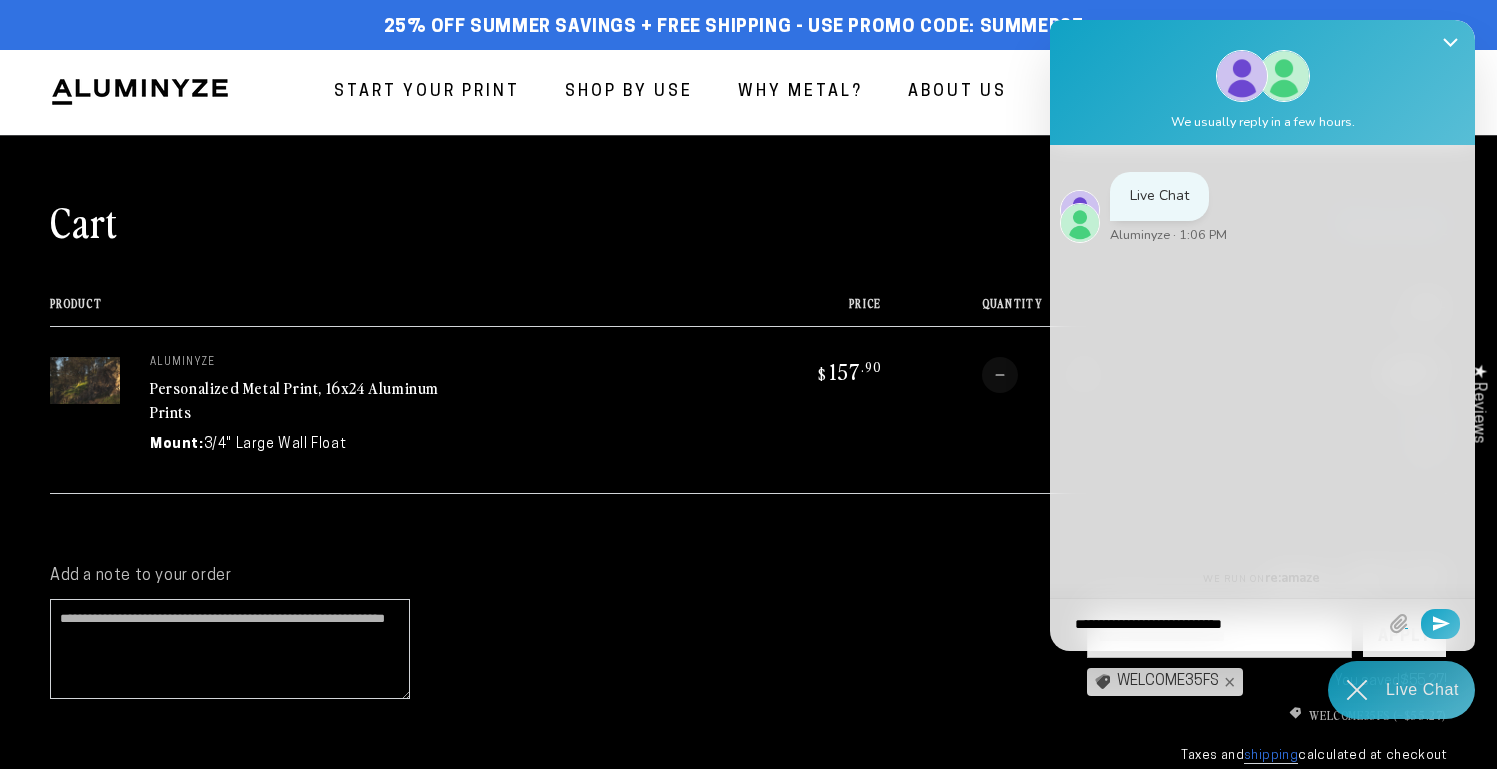 type on "**********" 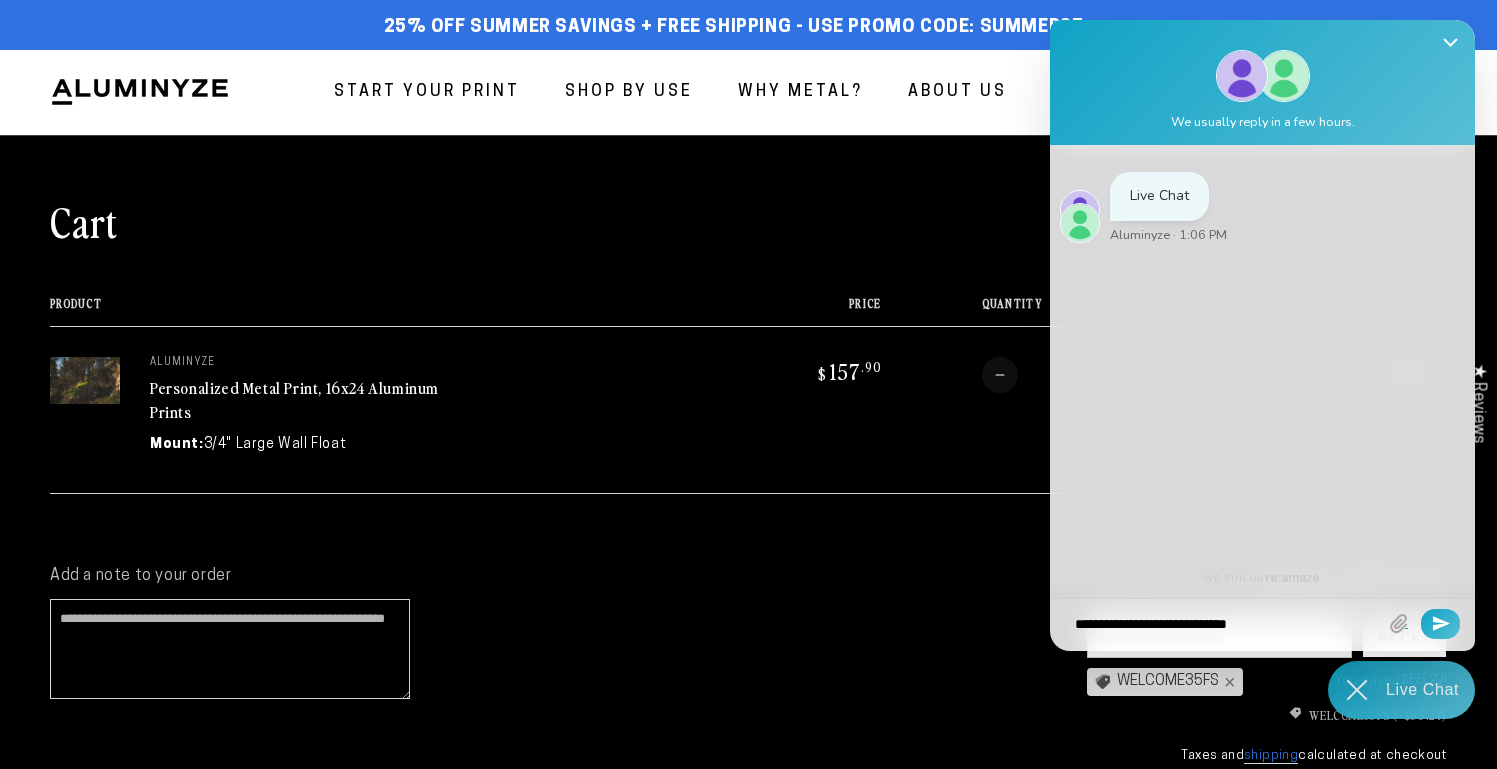 type on "**********" 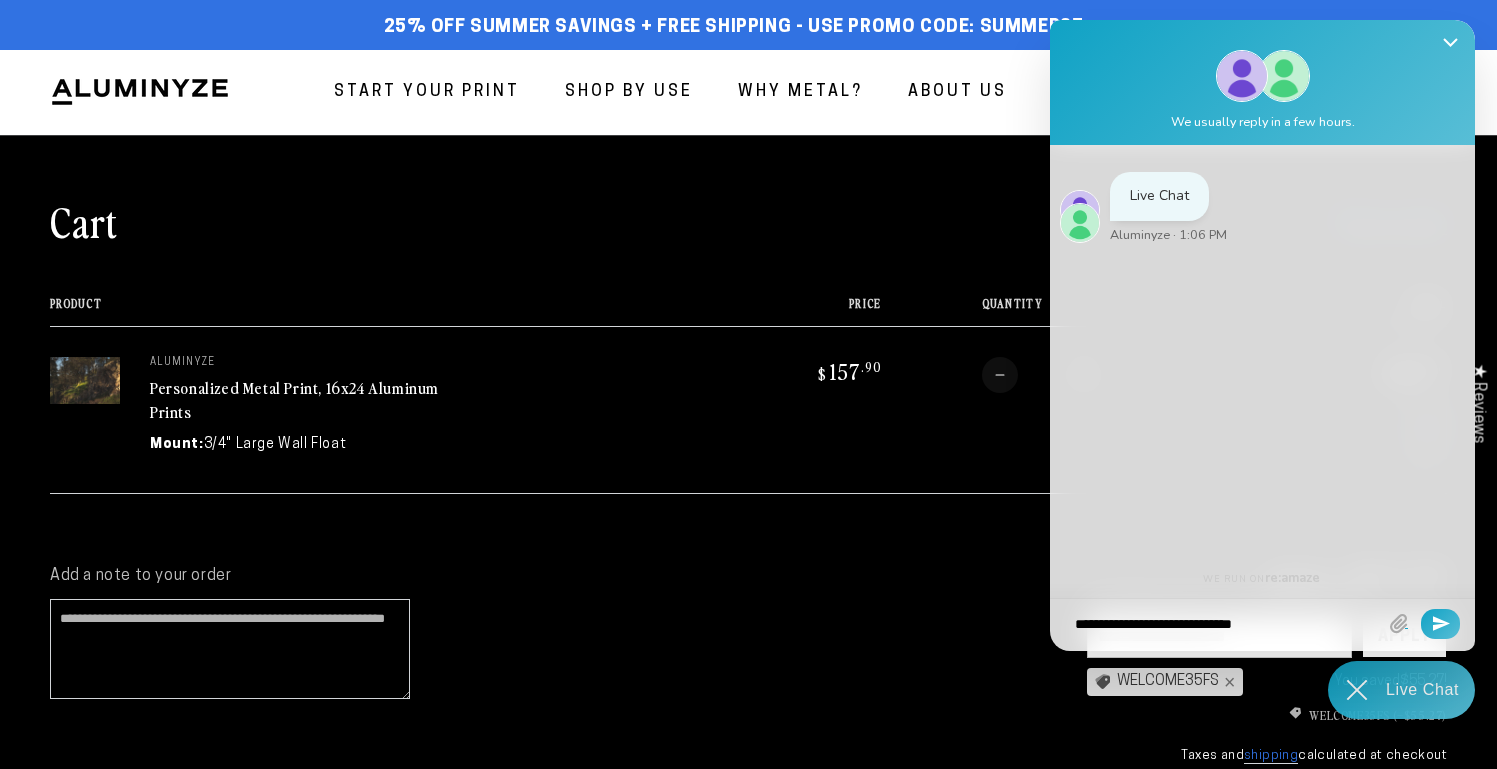 type on "**********" 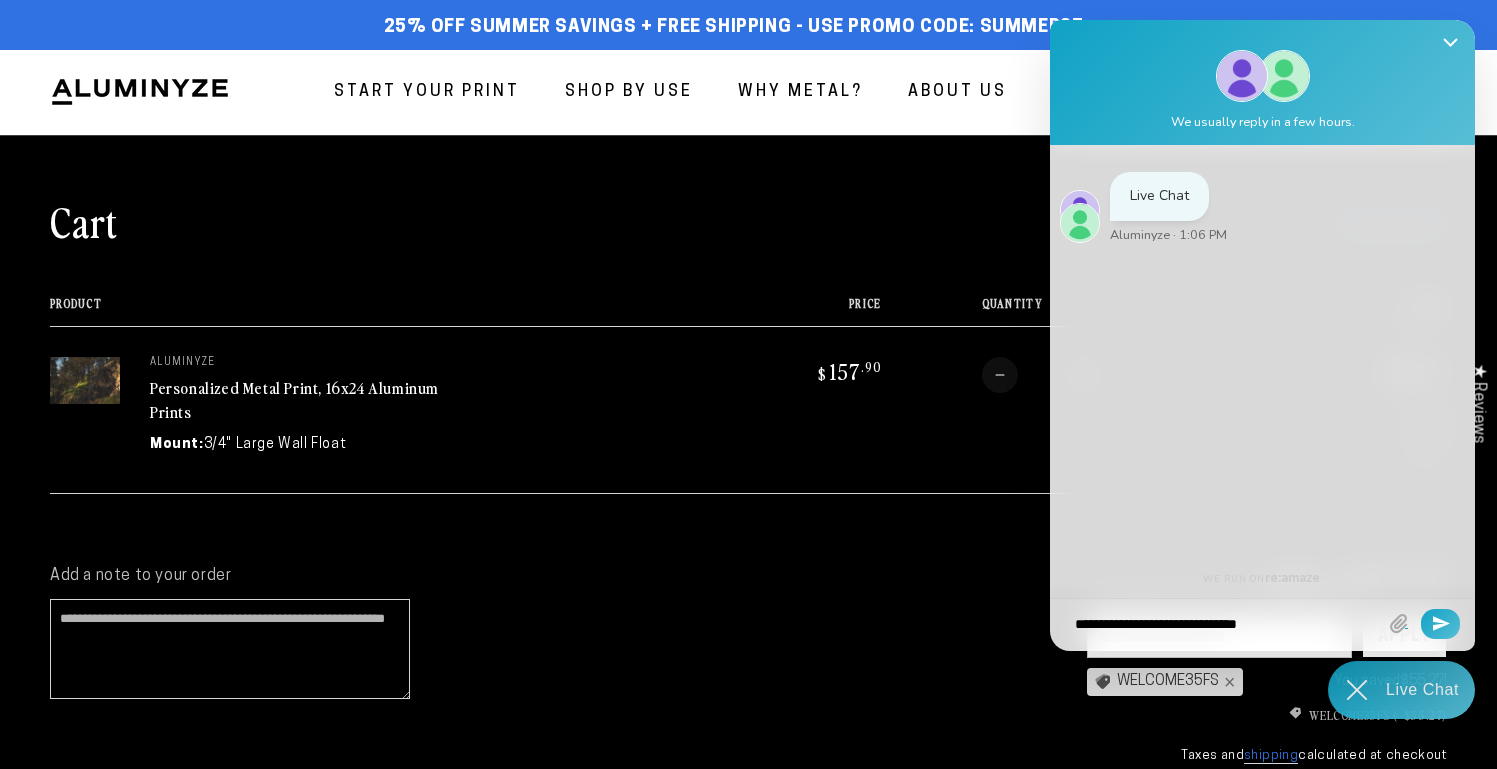type on "**********" 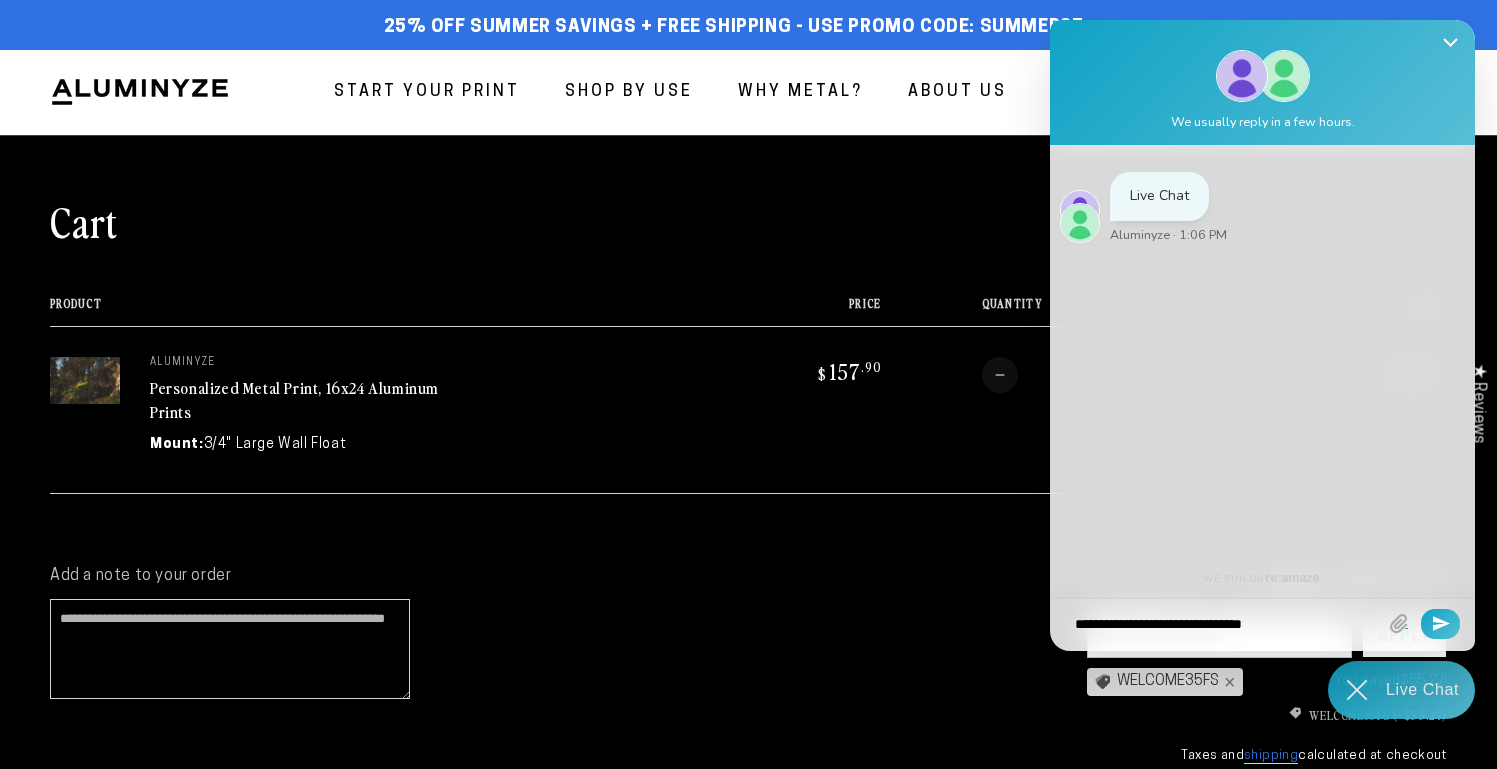 type on "**********" 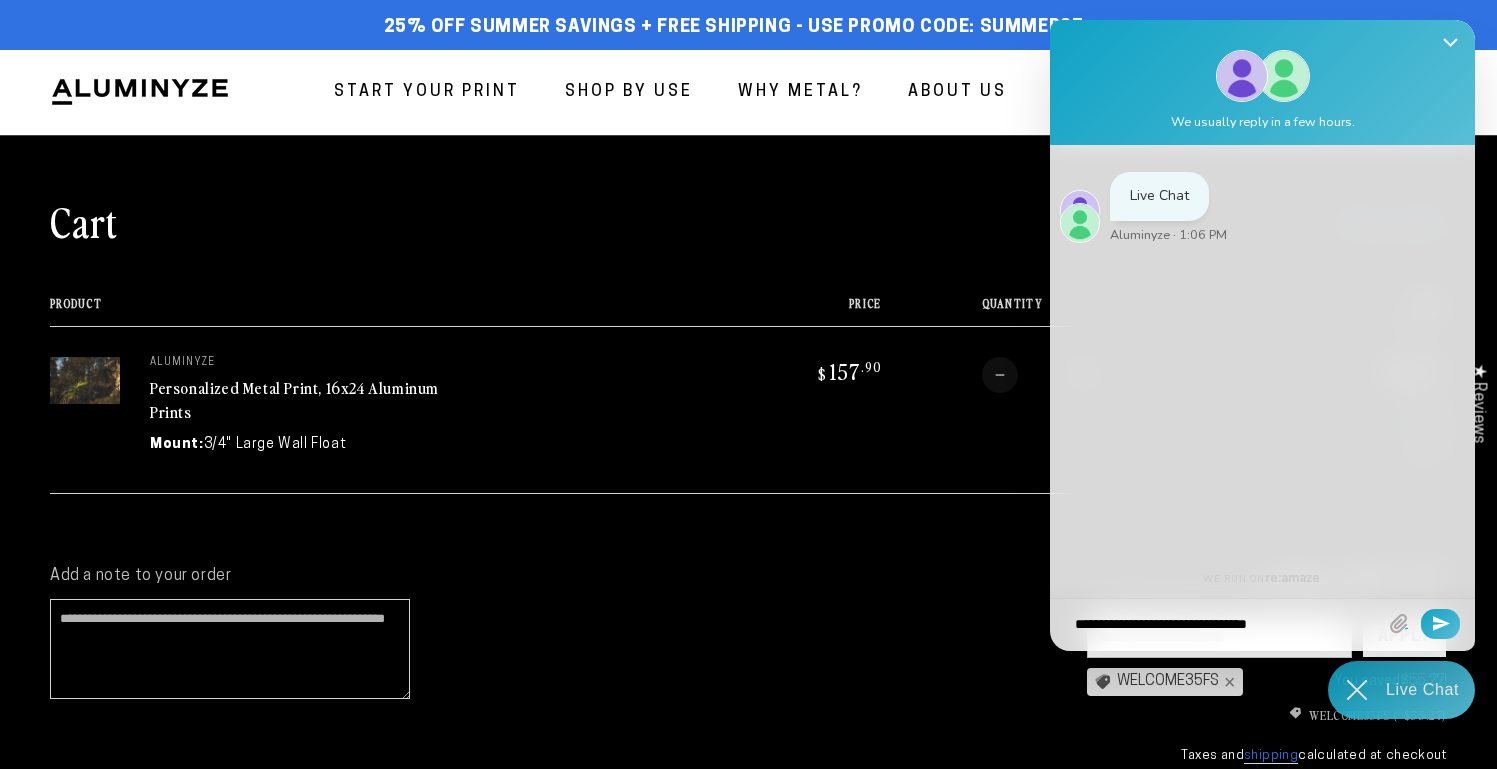 type on "**********" 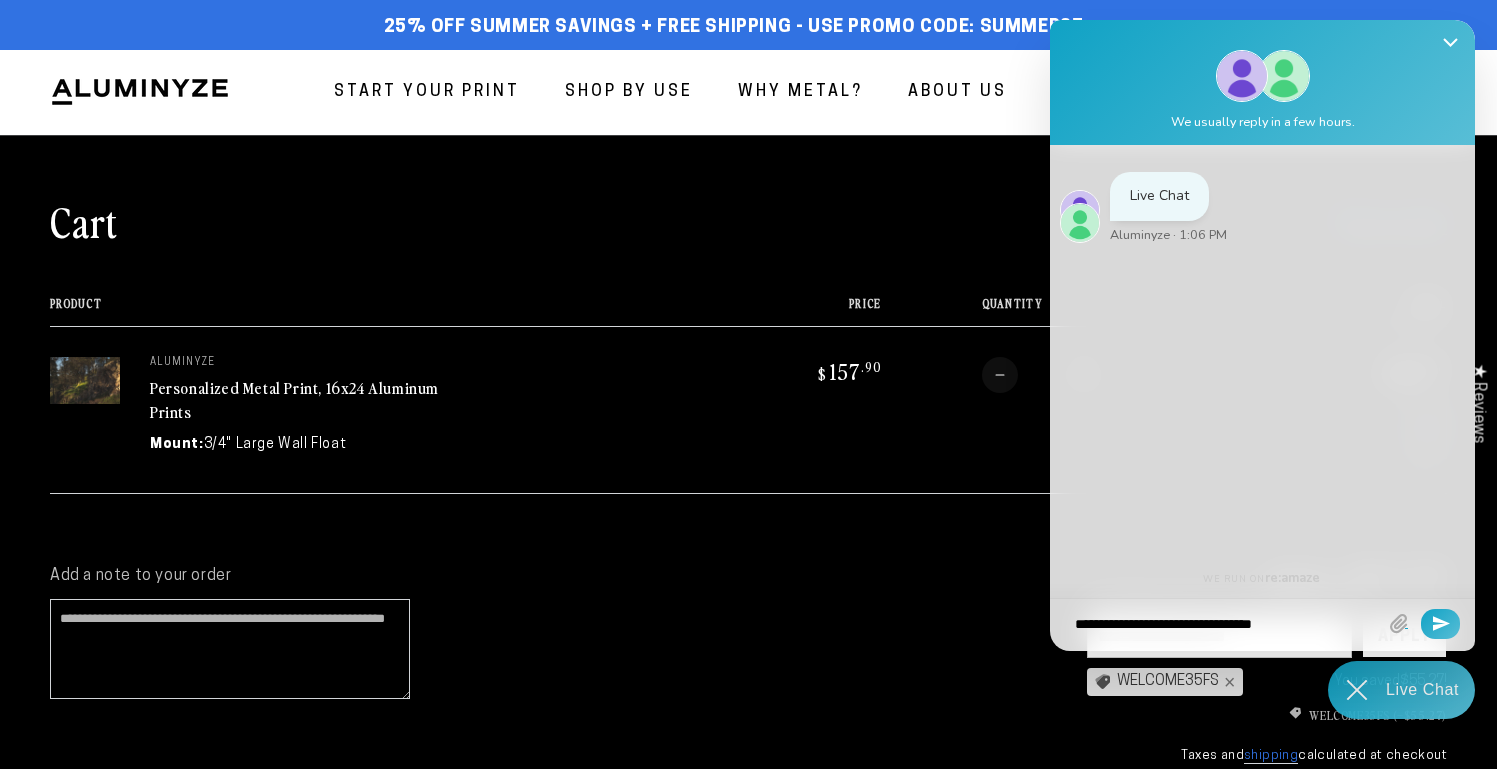 type on "**********" 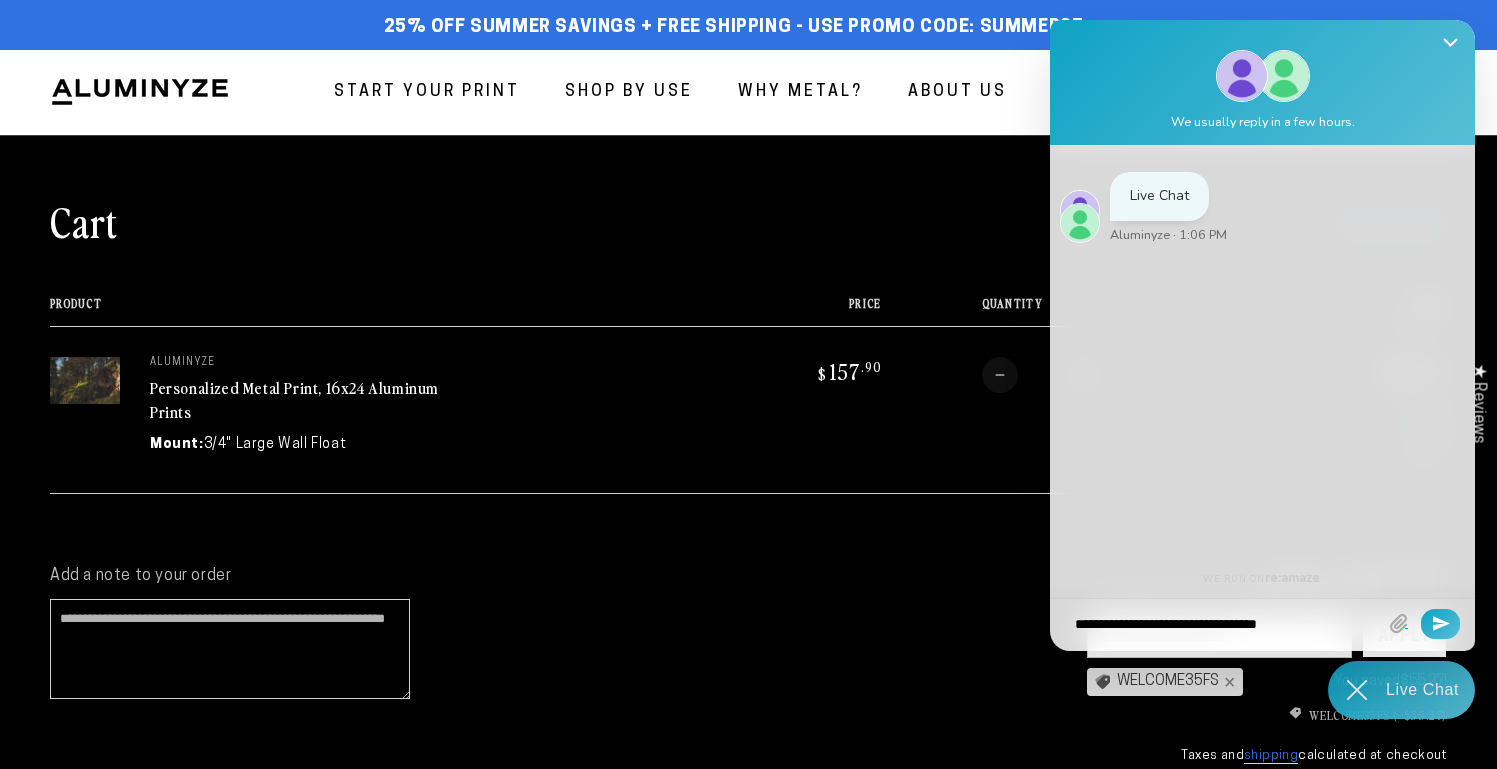 type on "**********" 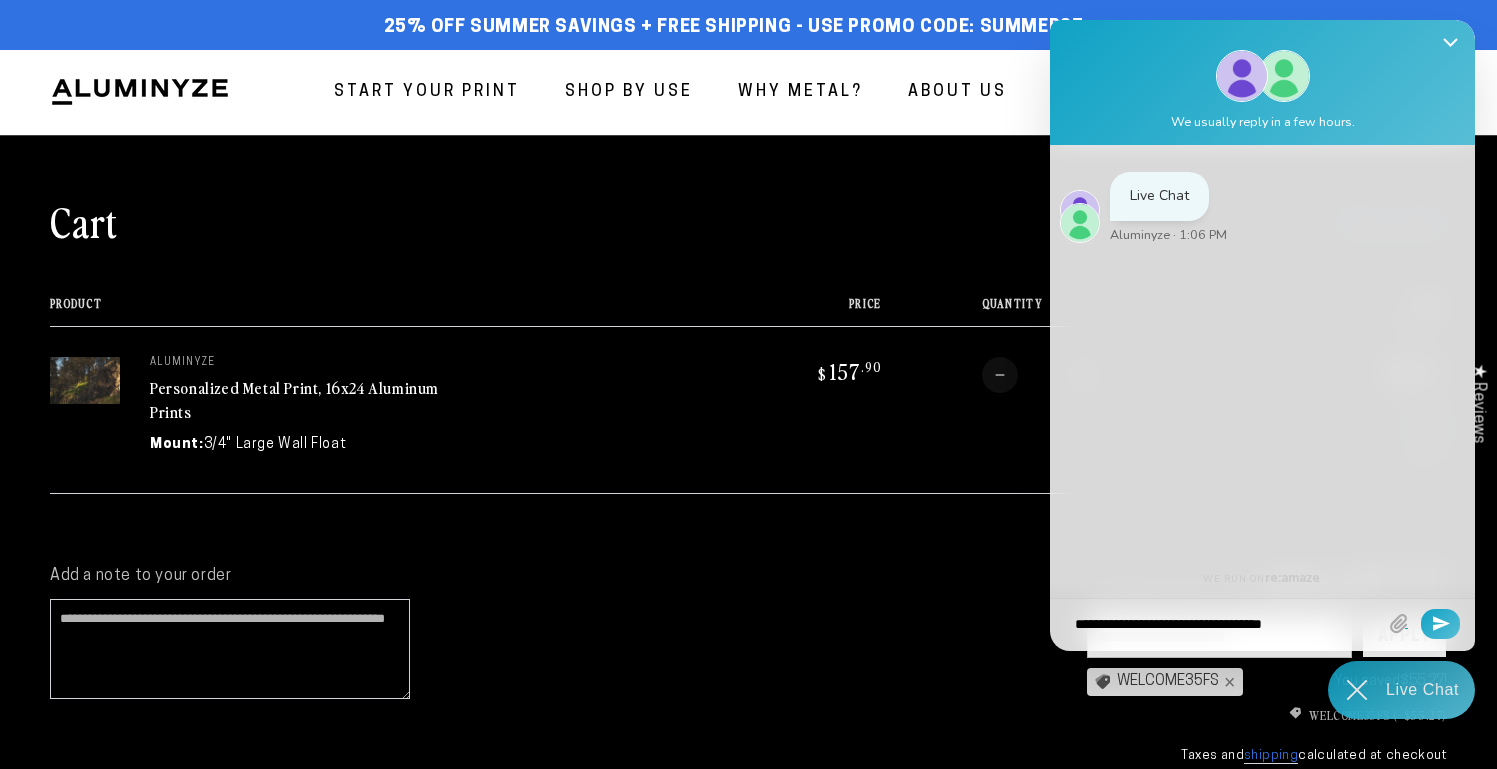 type on "**********" 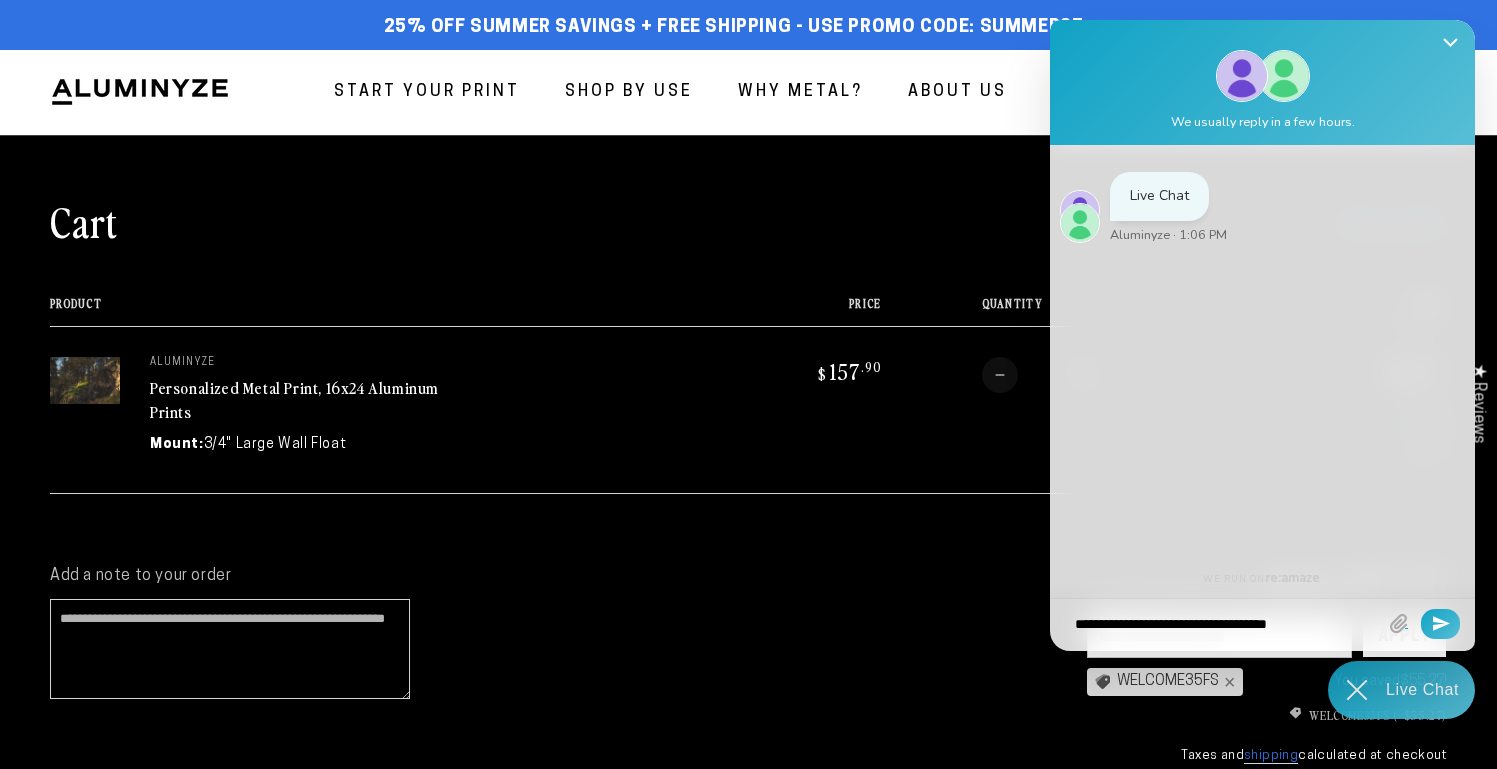 type on "**********" 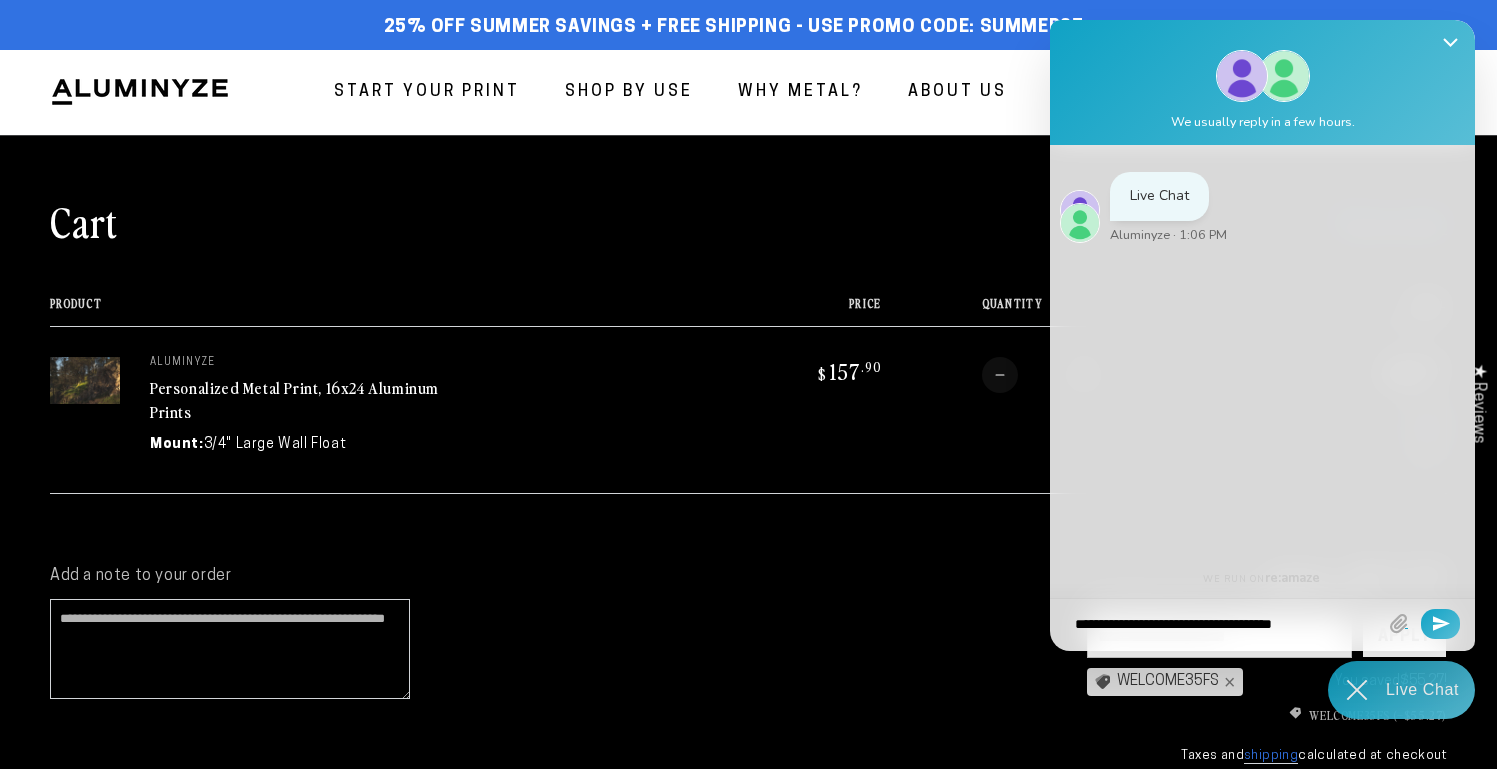 type on "**********" 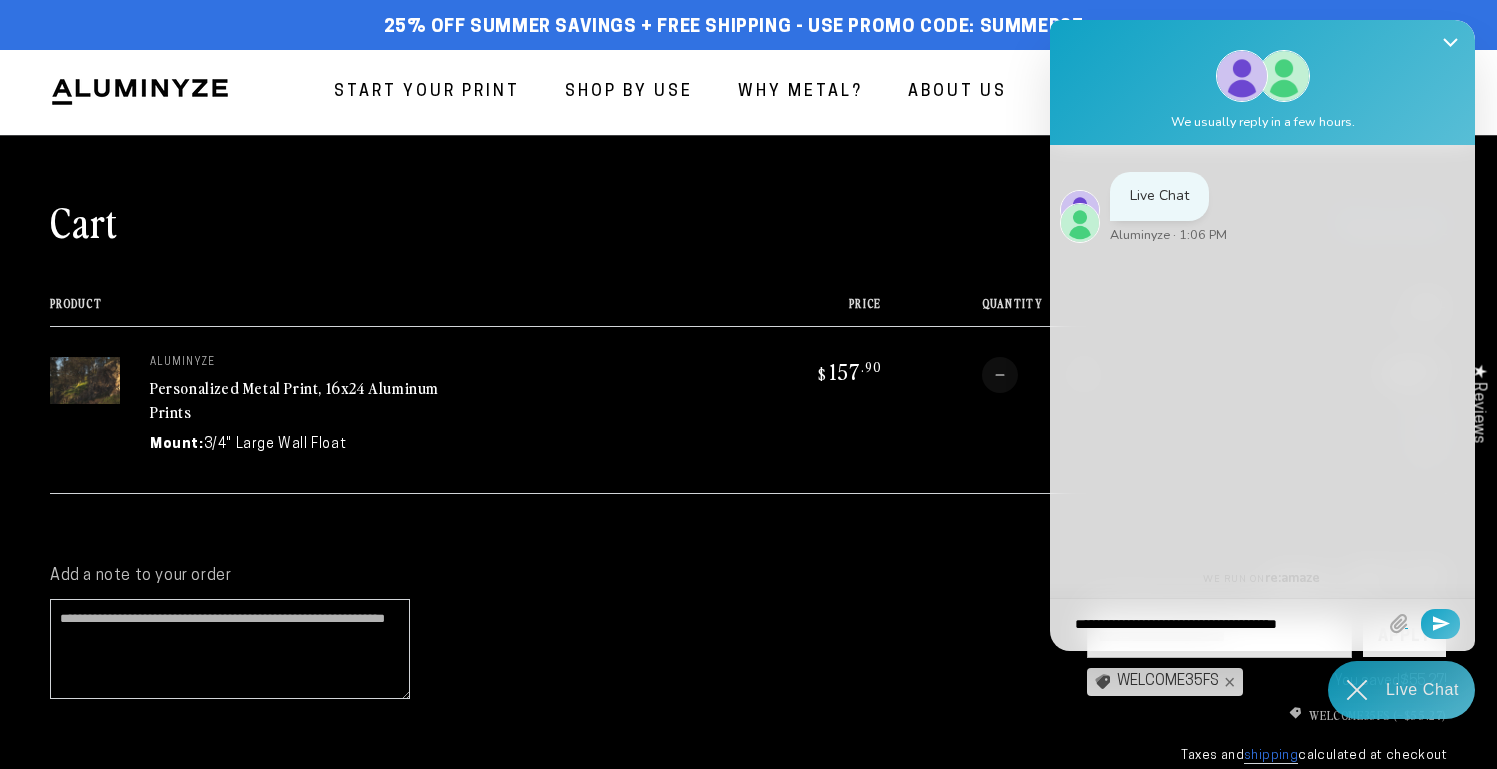 type on "**********" 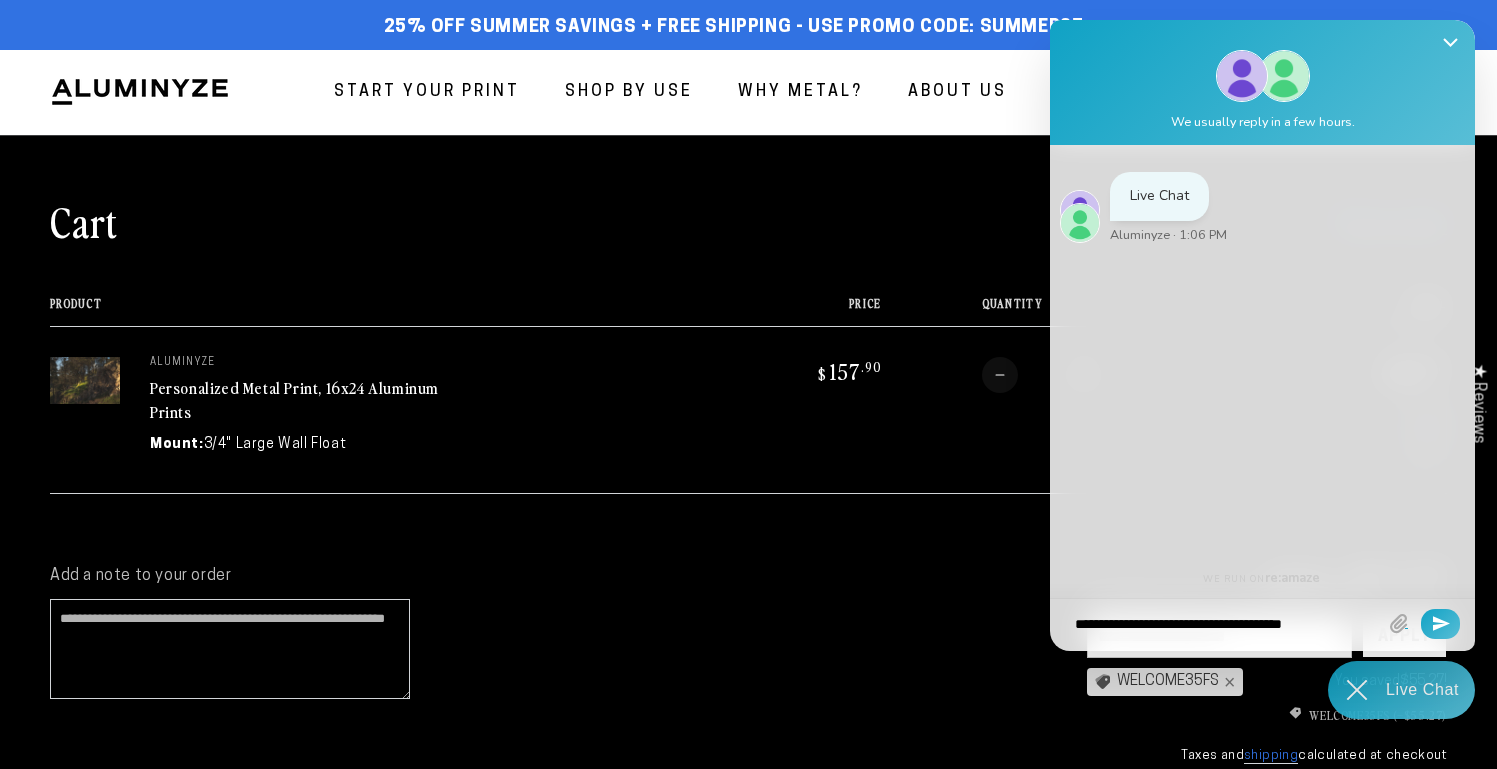 type on "**********" 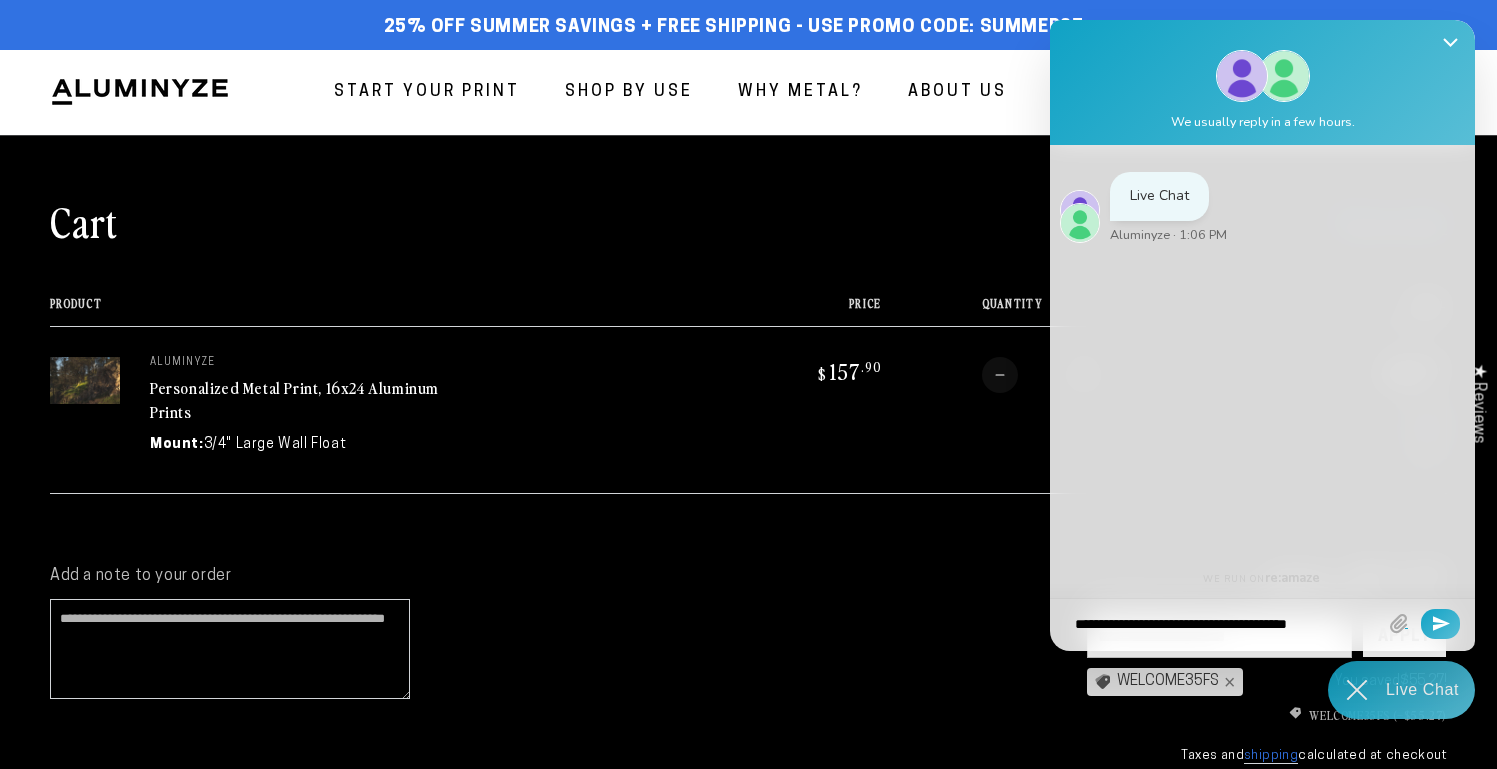 type on "**********" 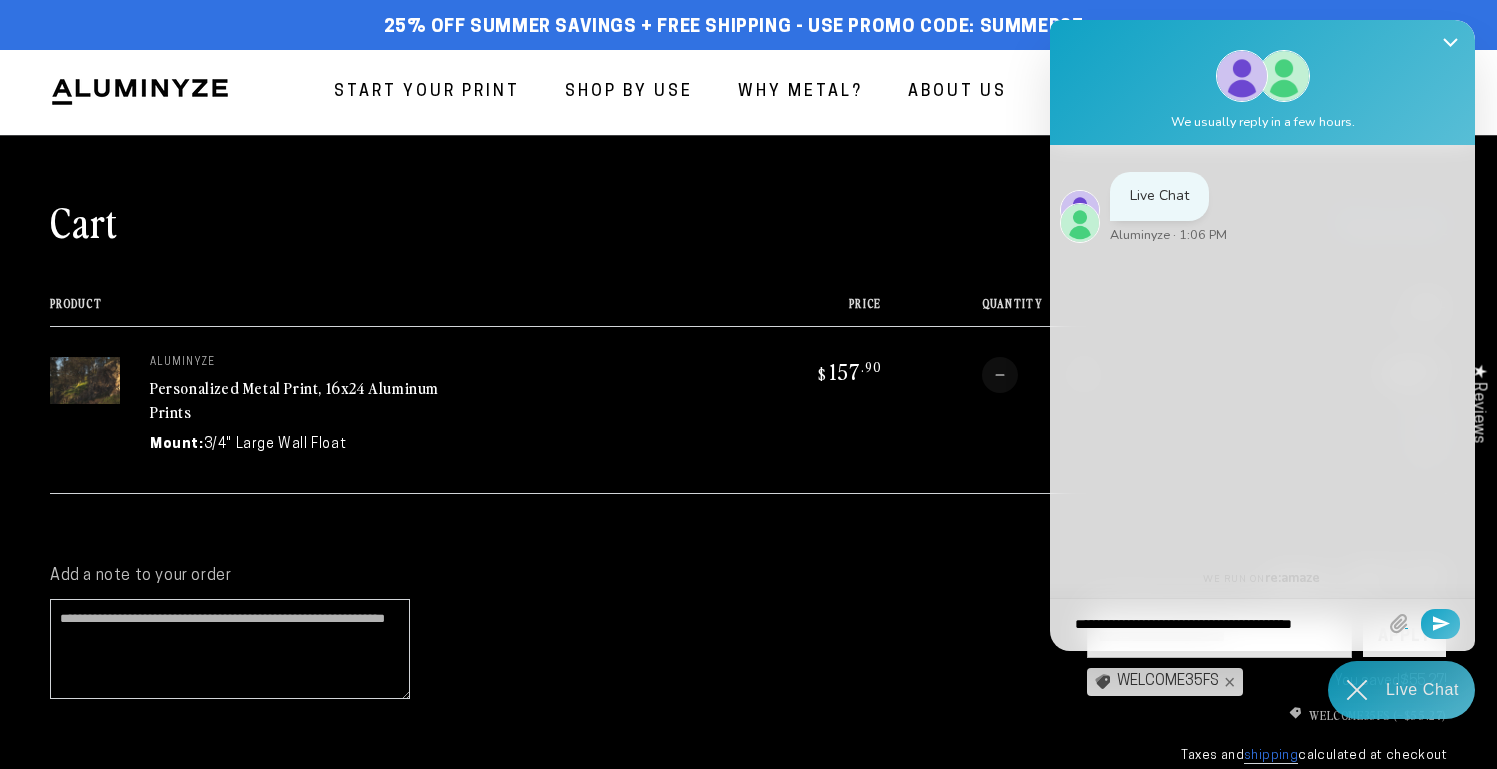 type on "**********" 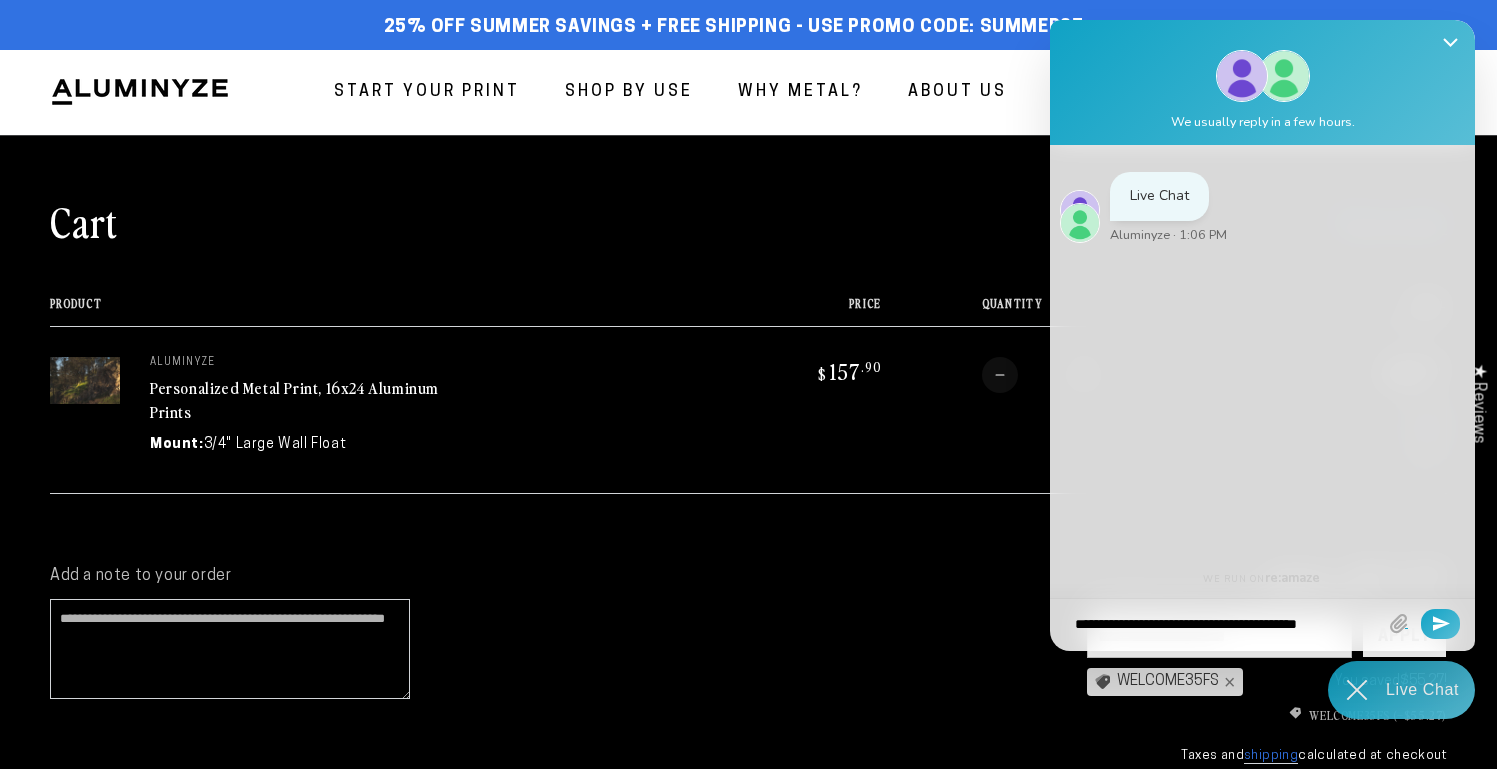 type on "**********" 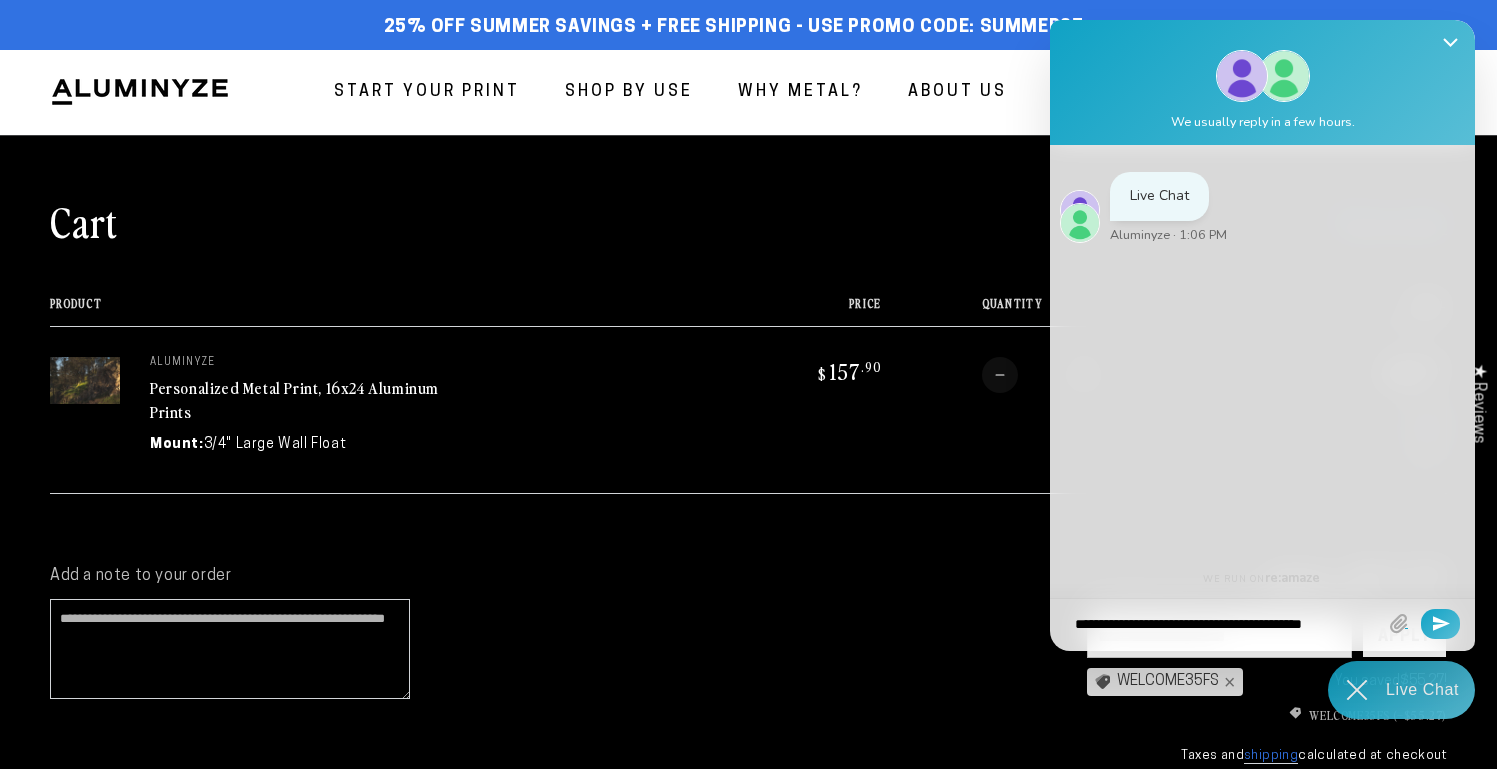 type on "**********" 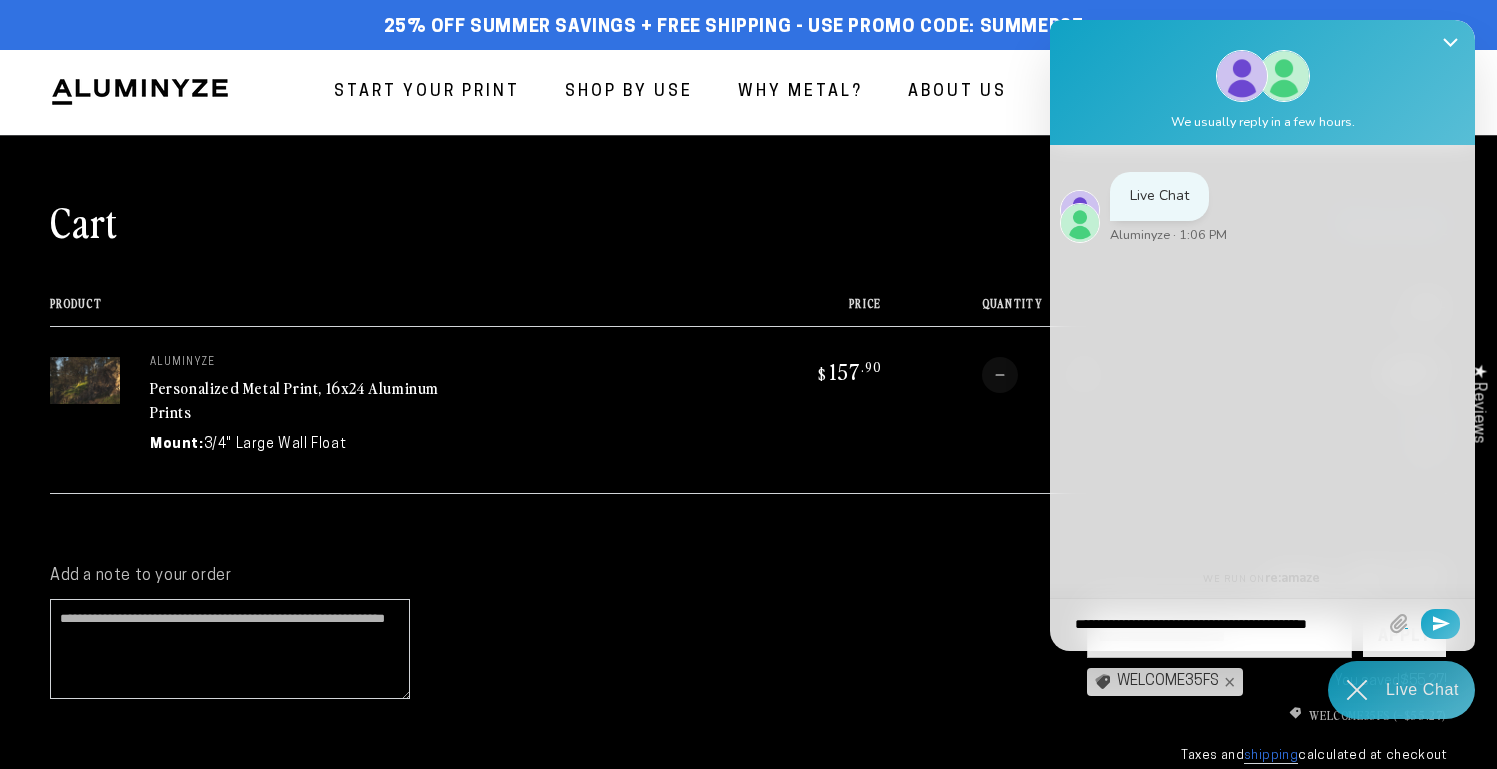type on "**********" 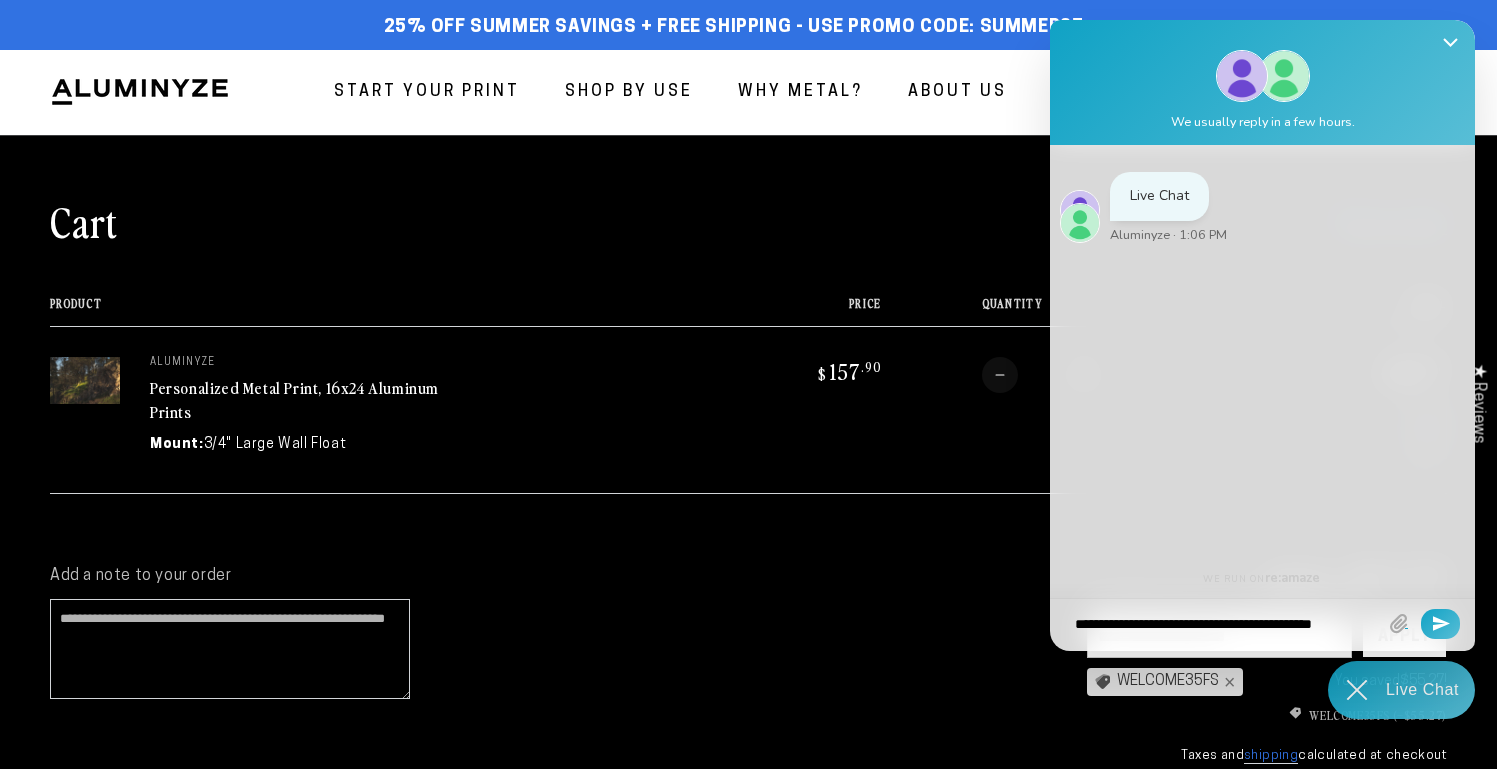 type on "**********" 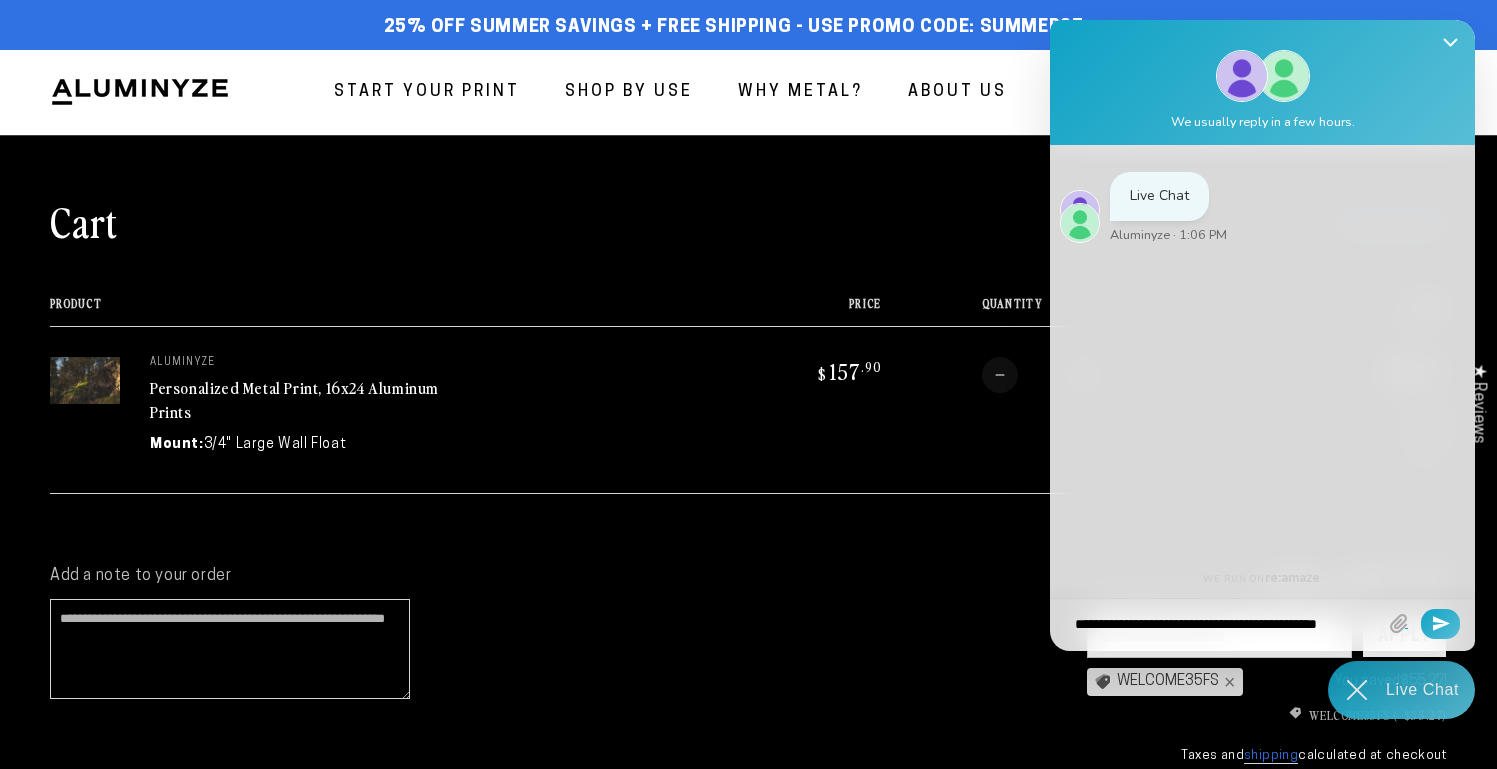 type on "**********" 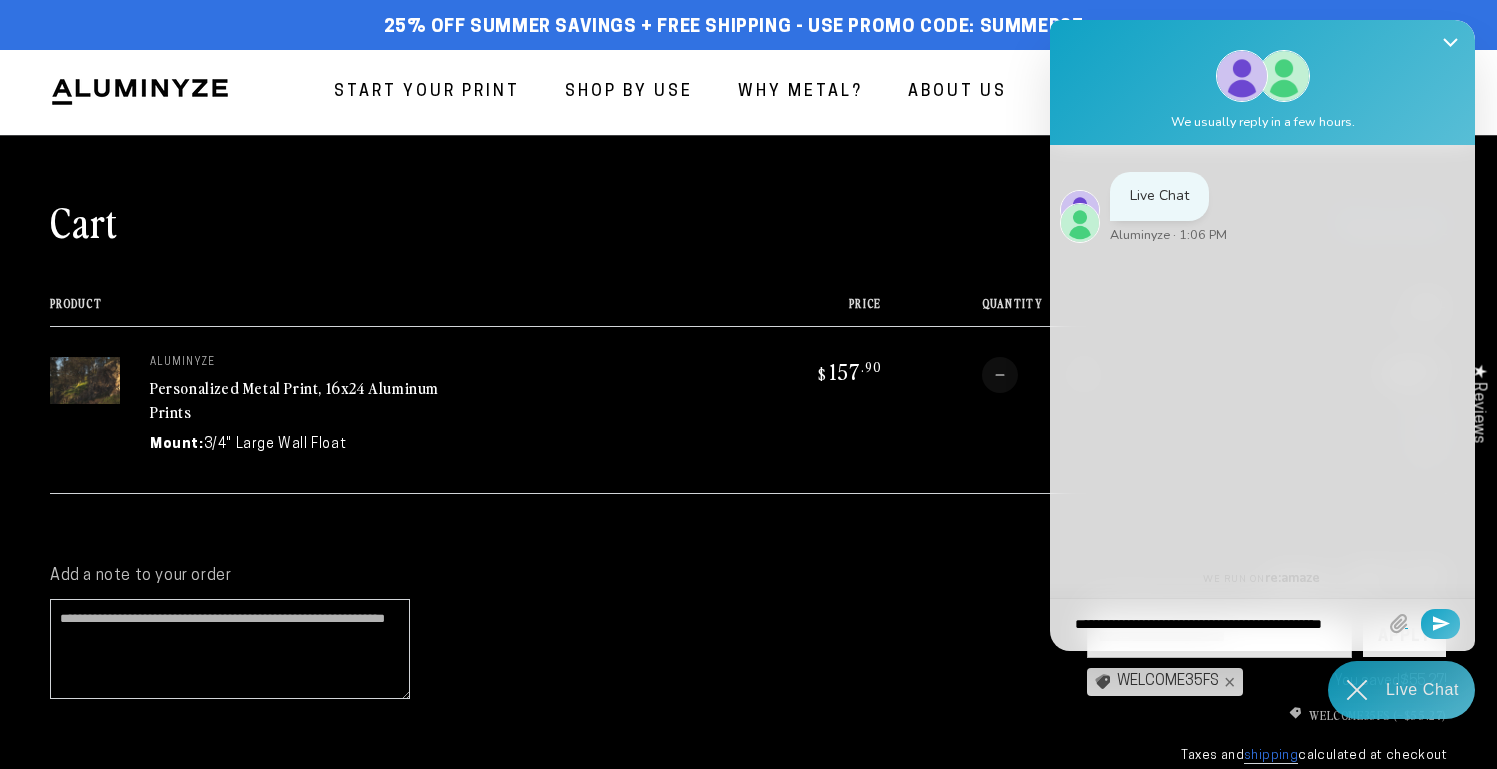 type on "**********" 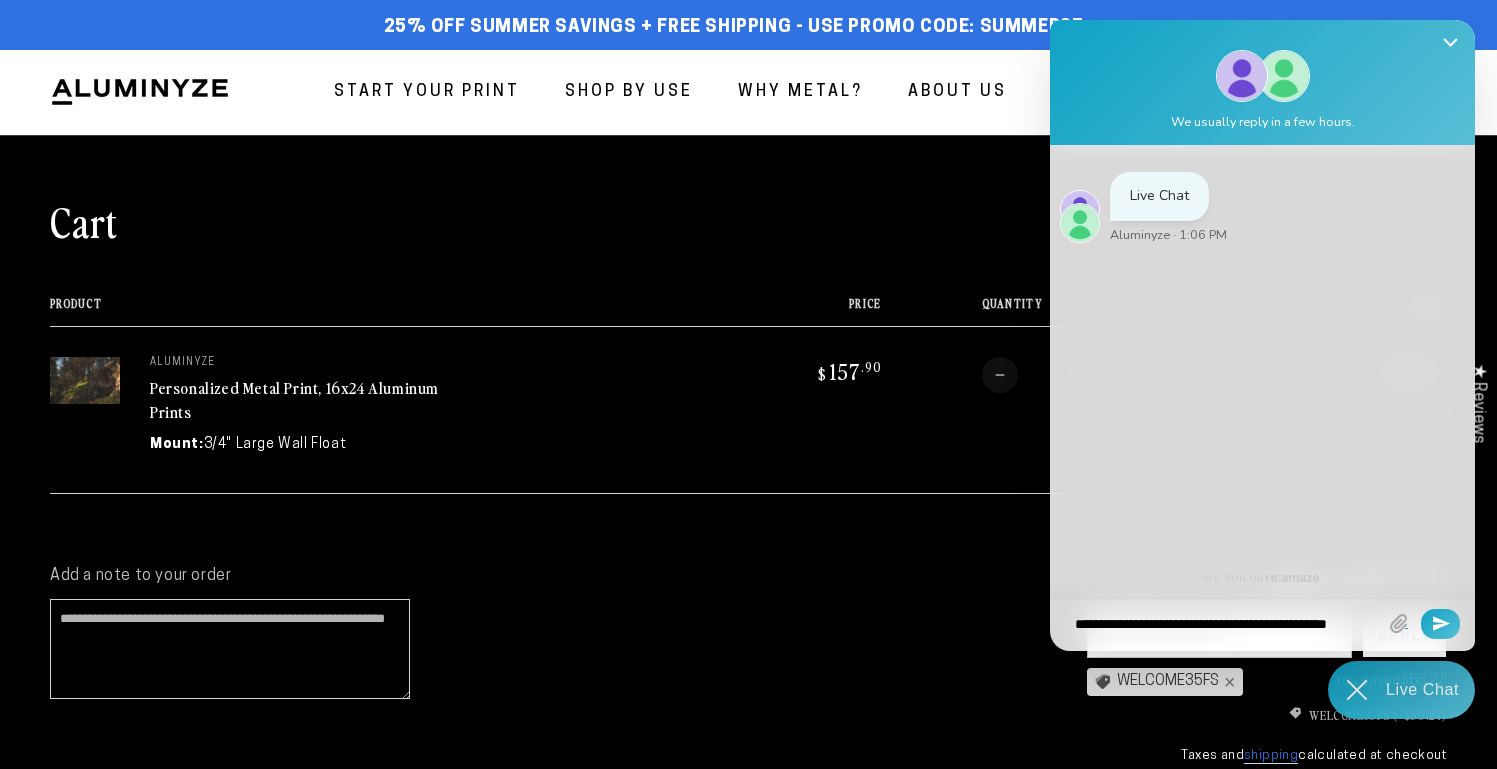 type on "**********" 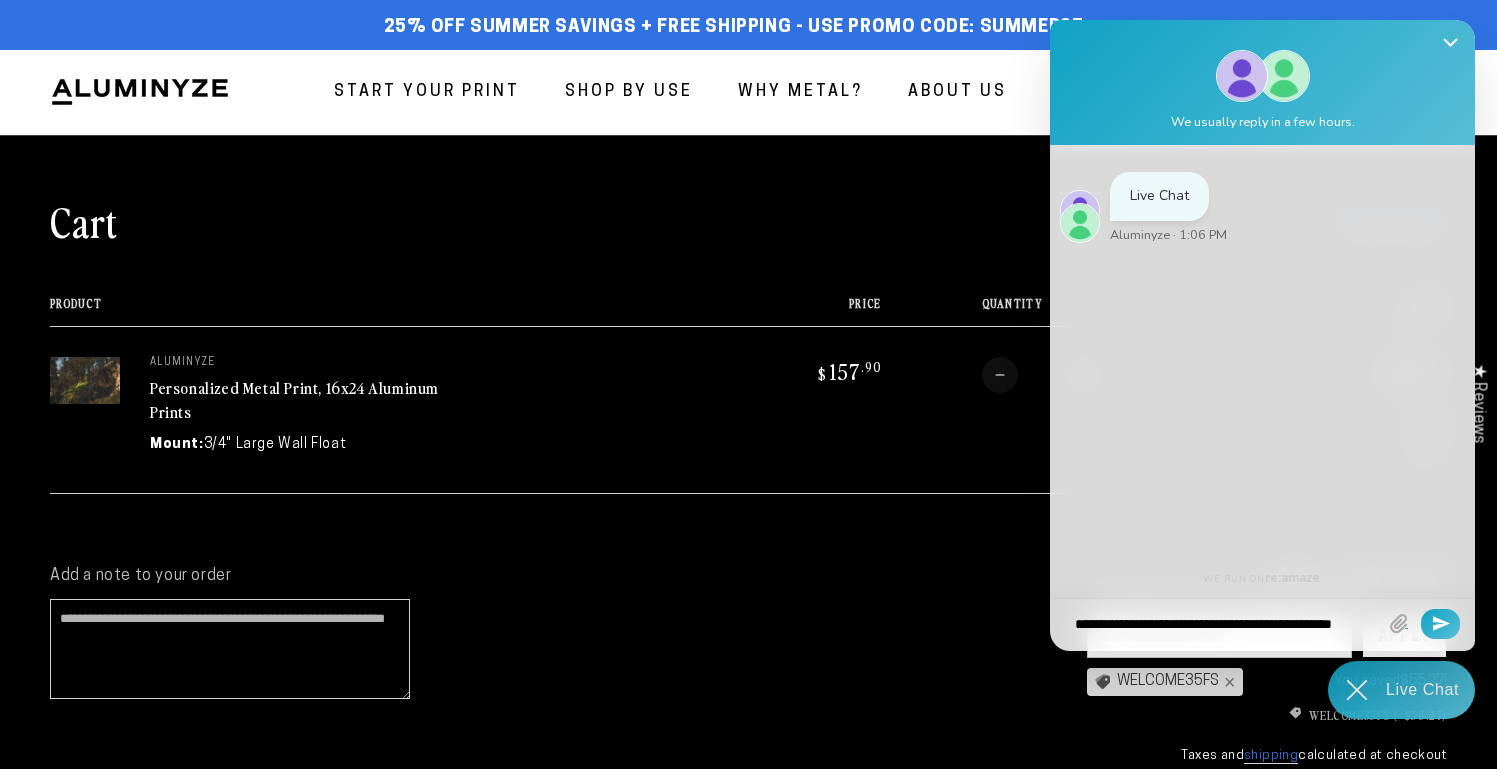 type on "**********" 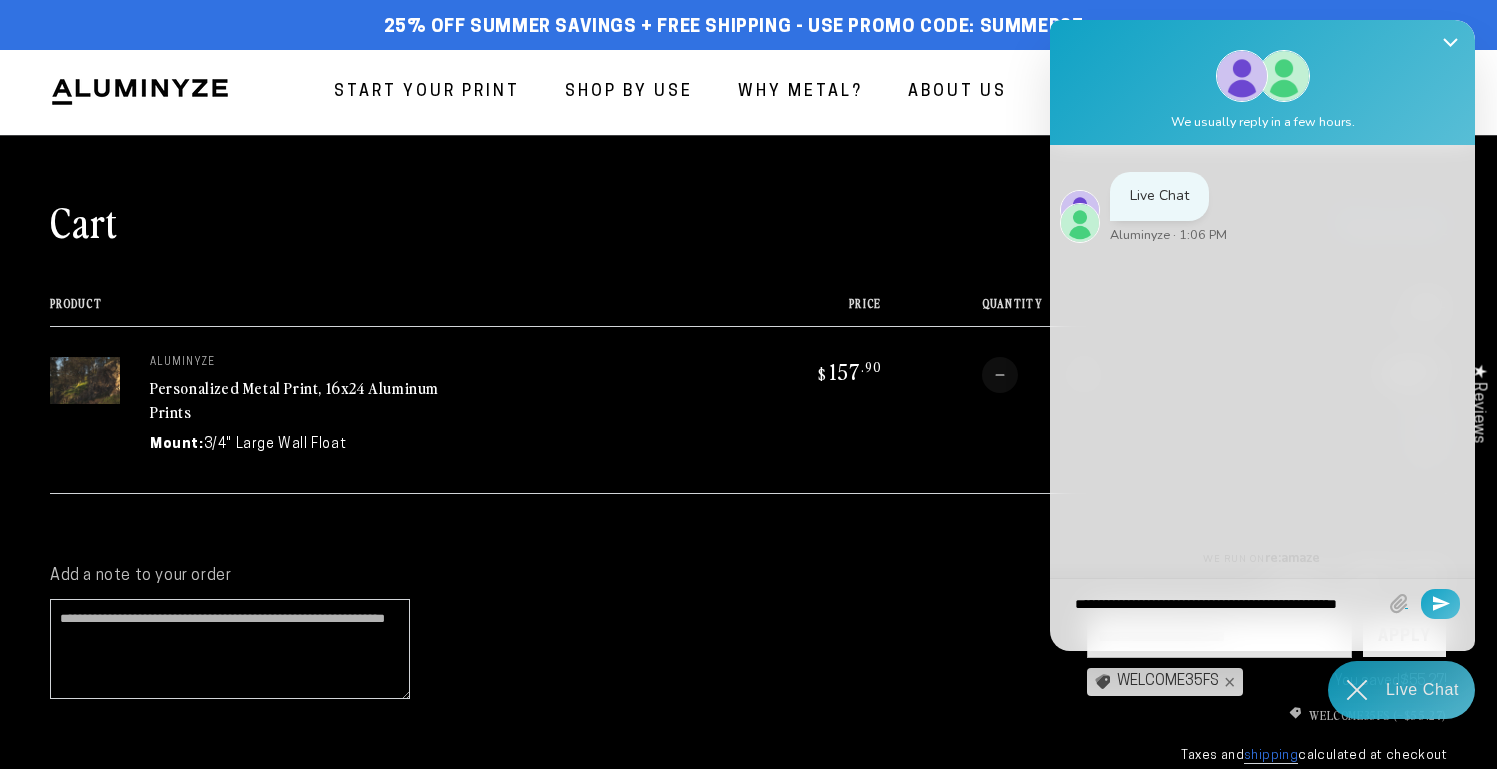 type on "**********" 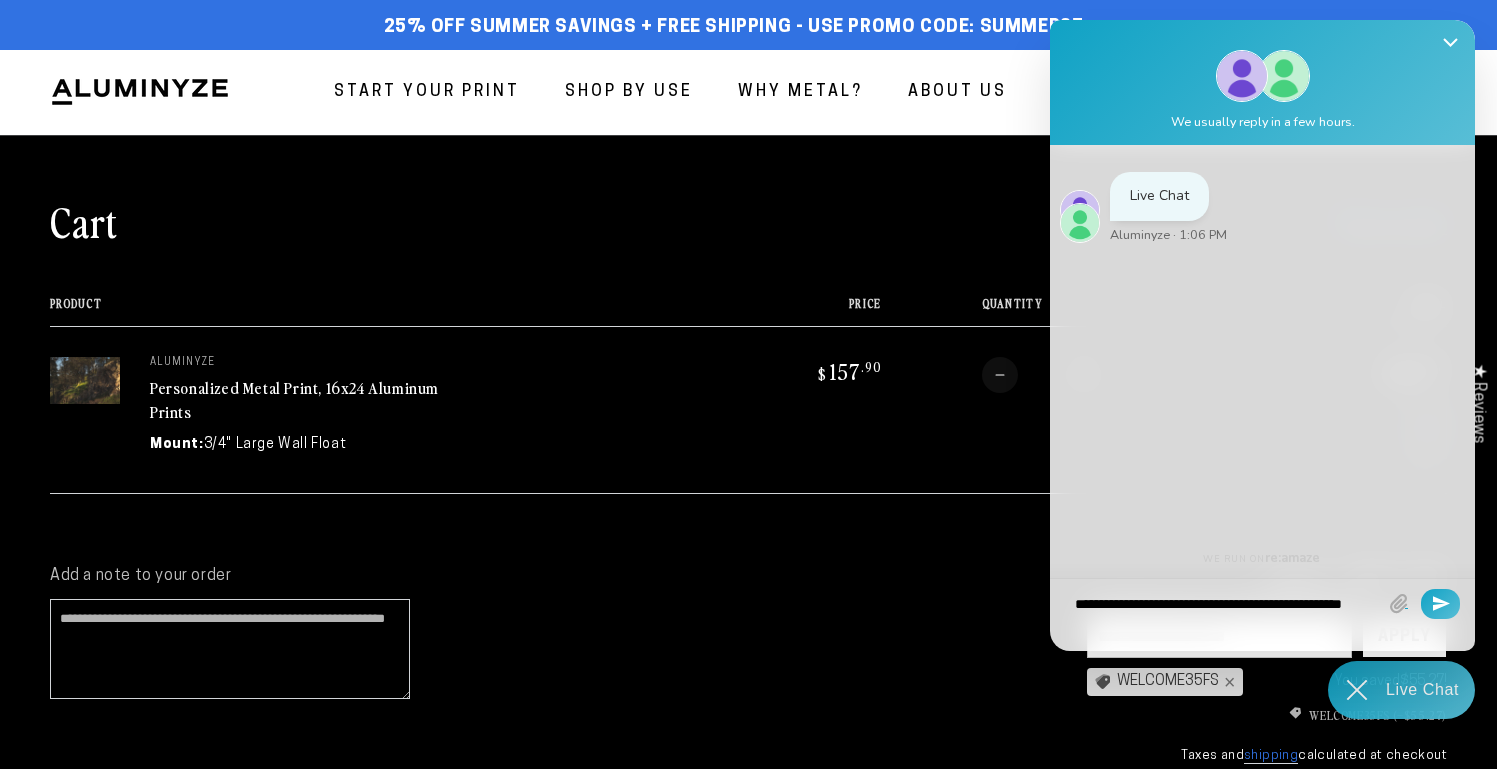 type on "**********" 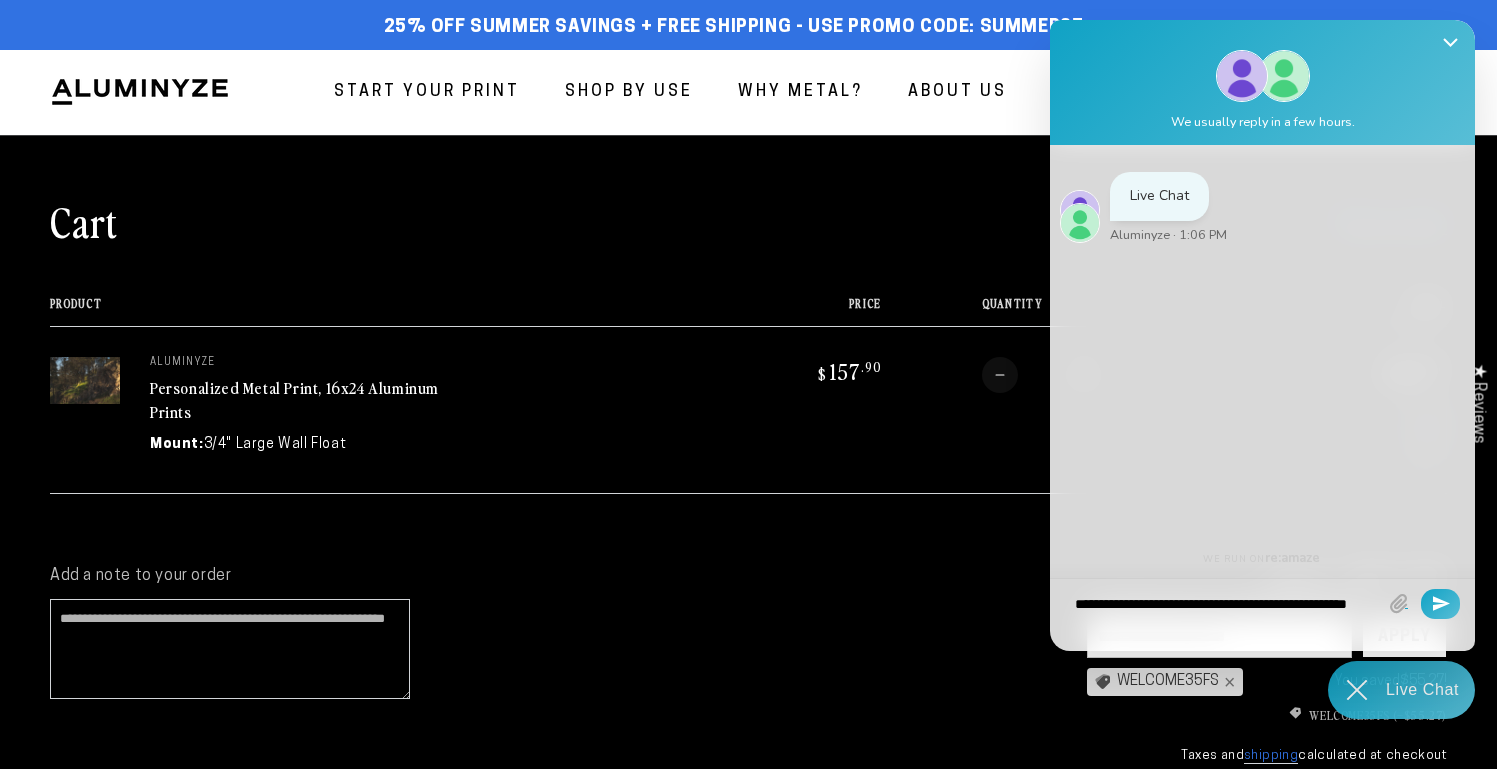 type on "**********" 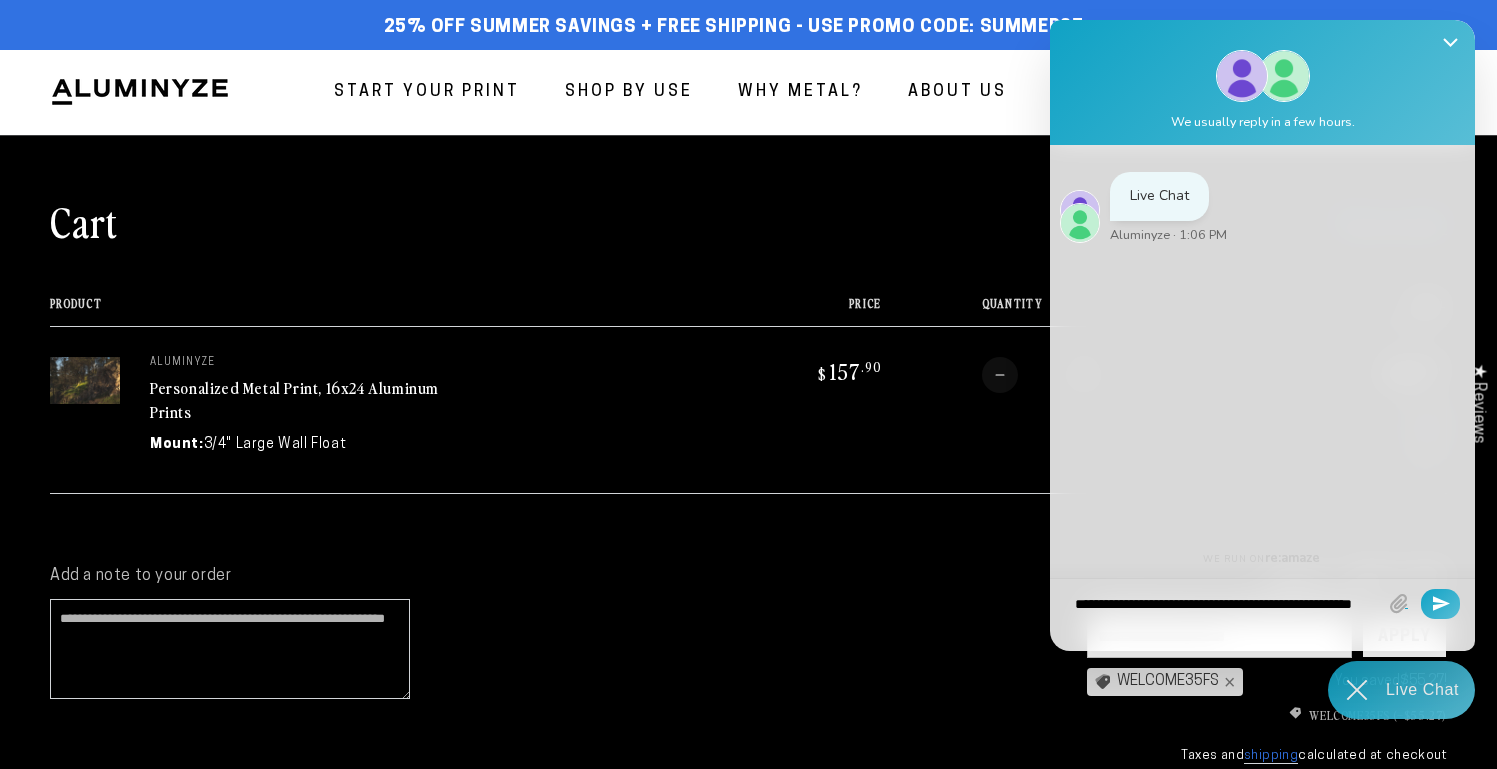 type on "**********" 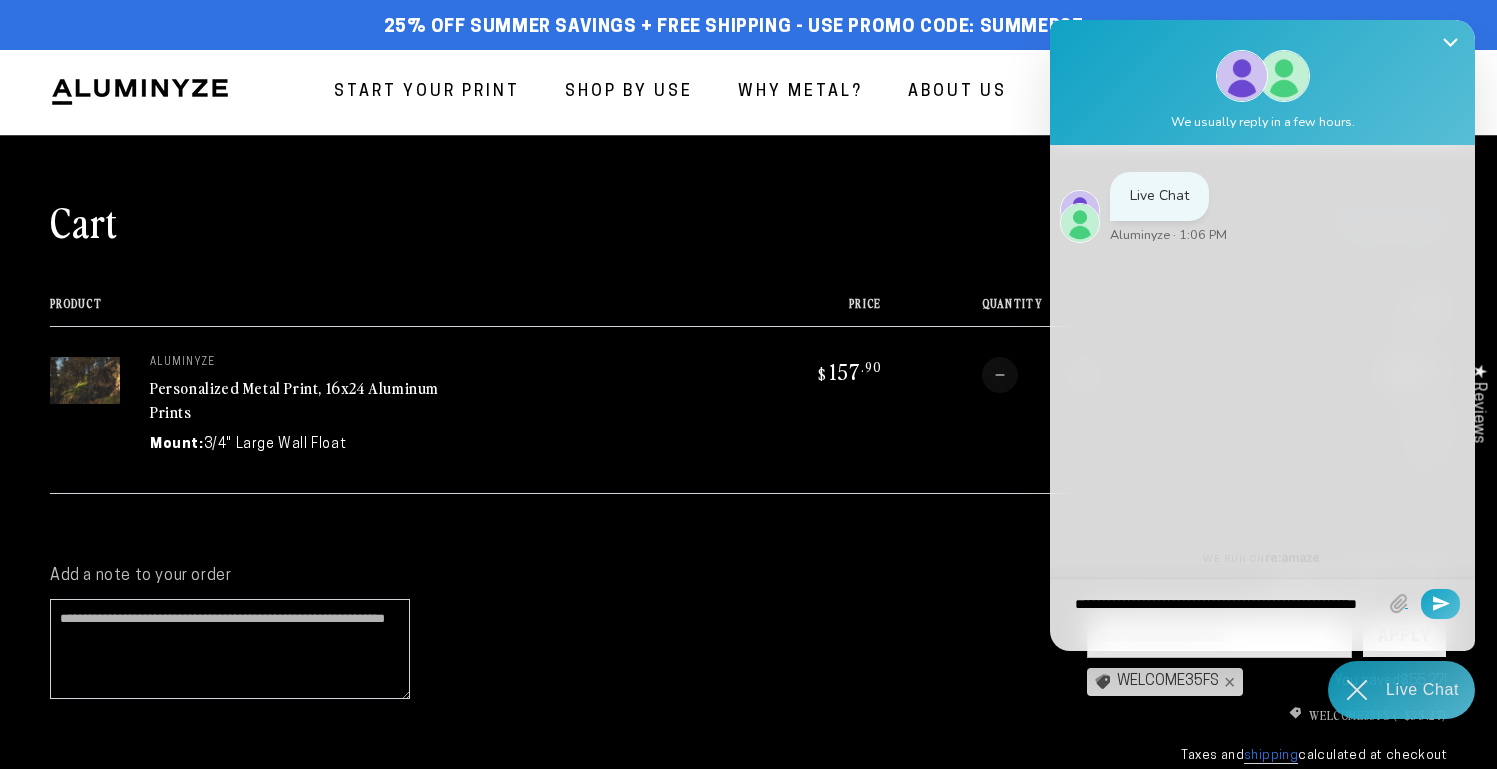 type on "**********" 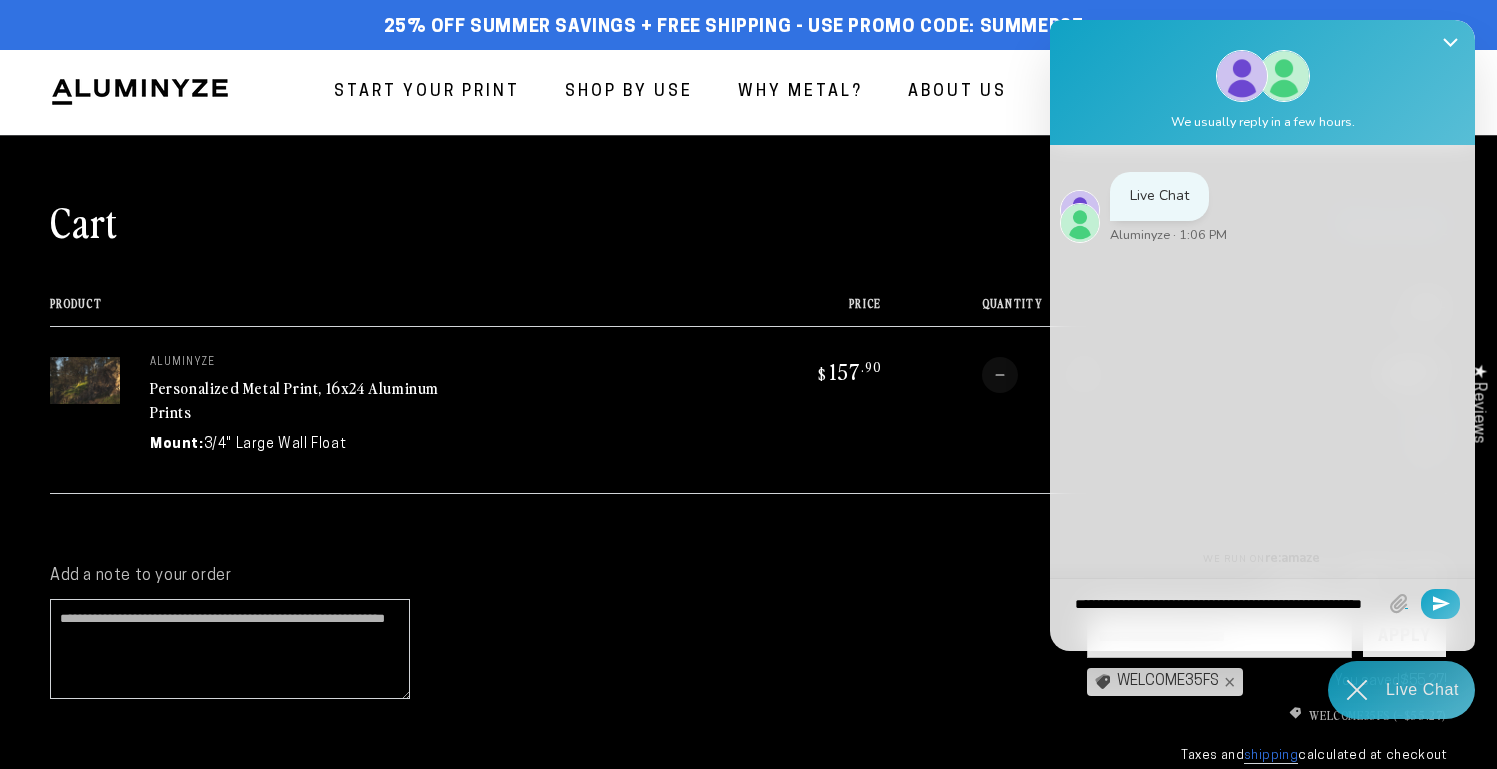 type on "**********" 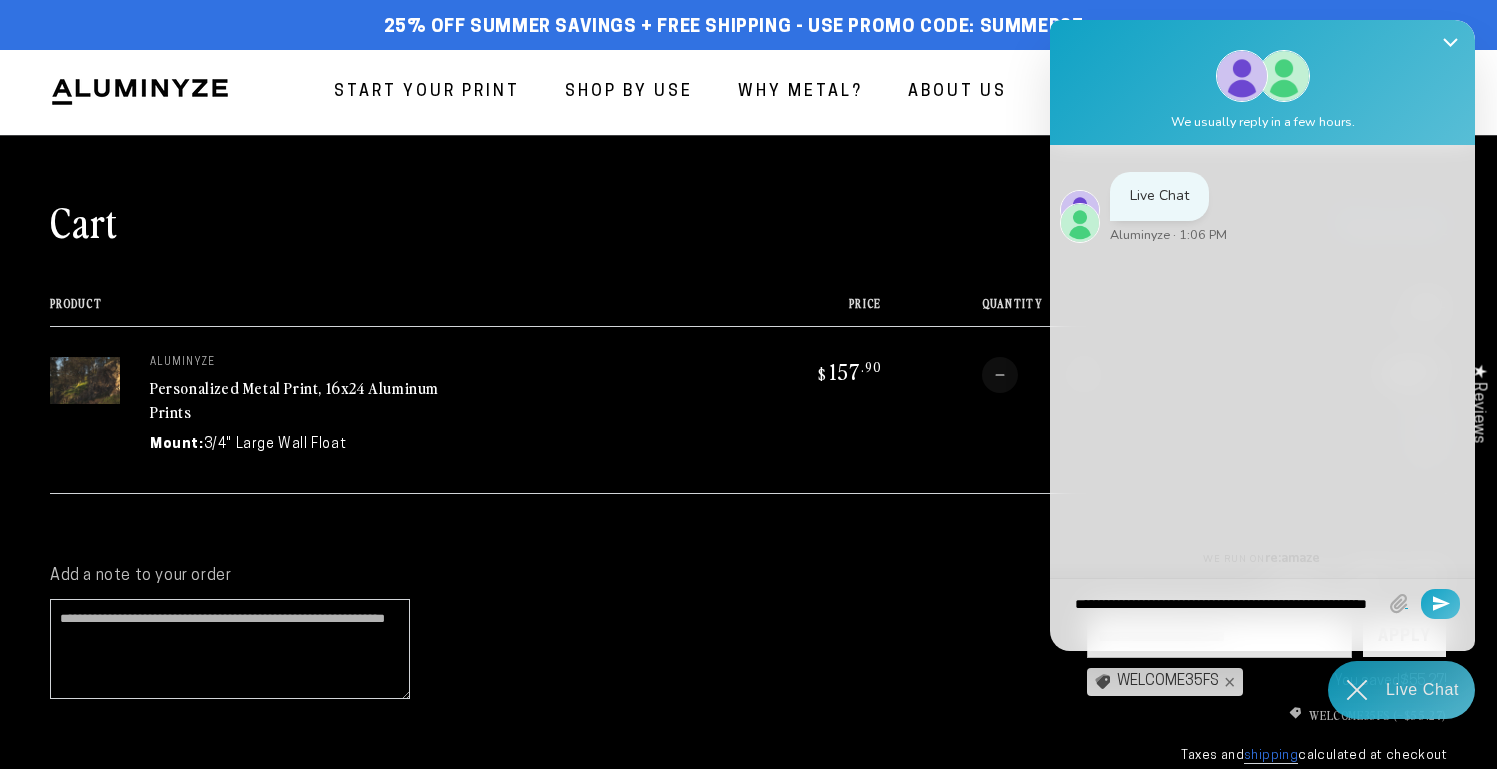type on "**********" 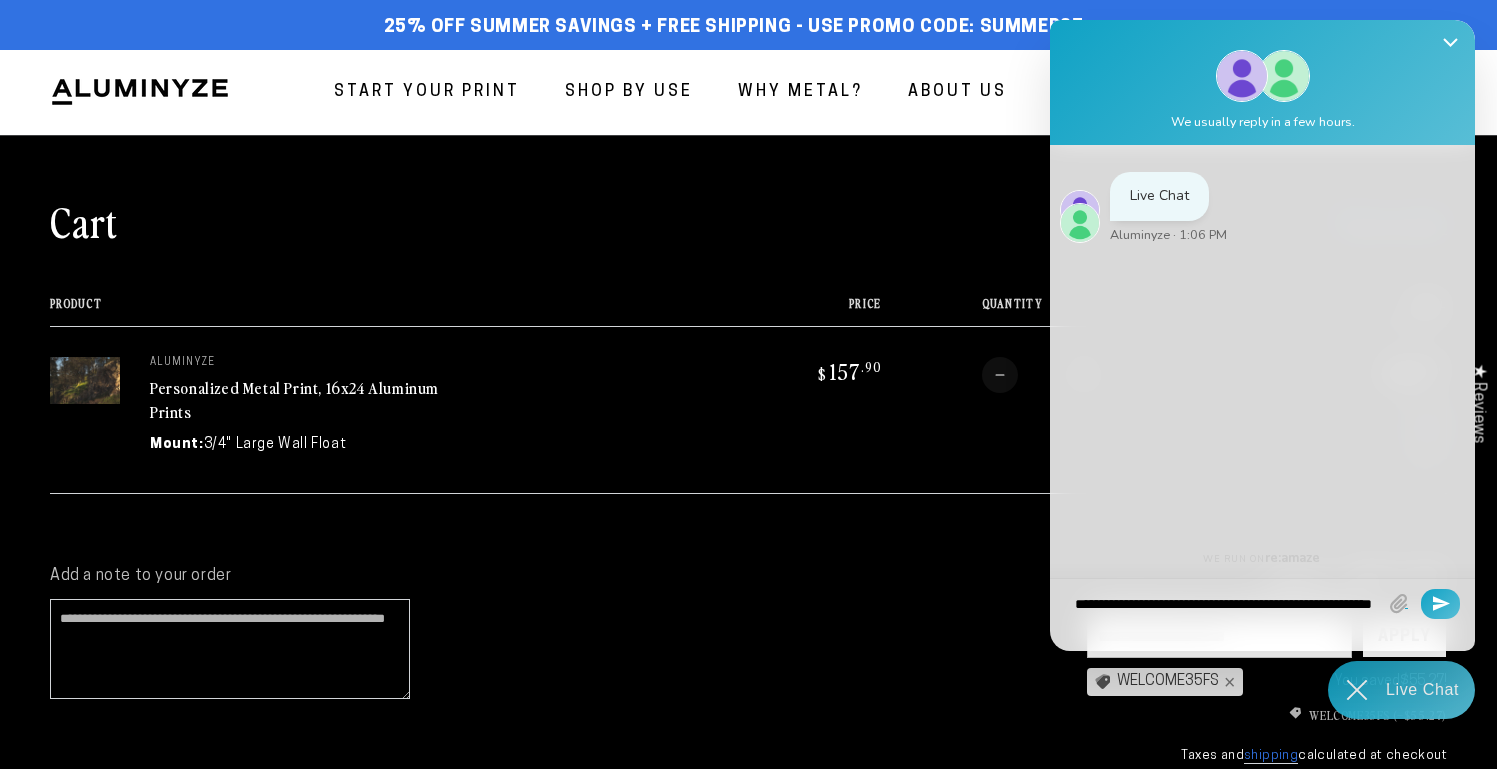 type on "**********" 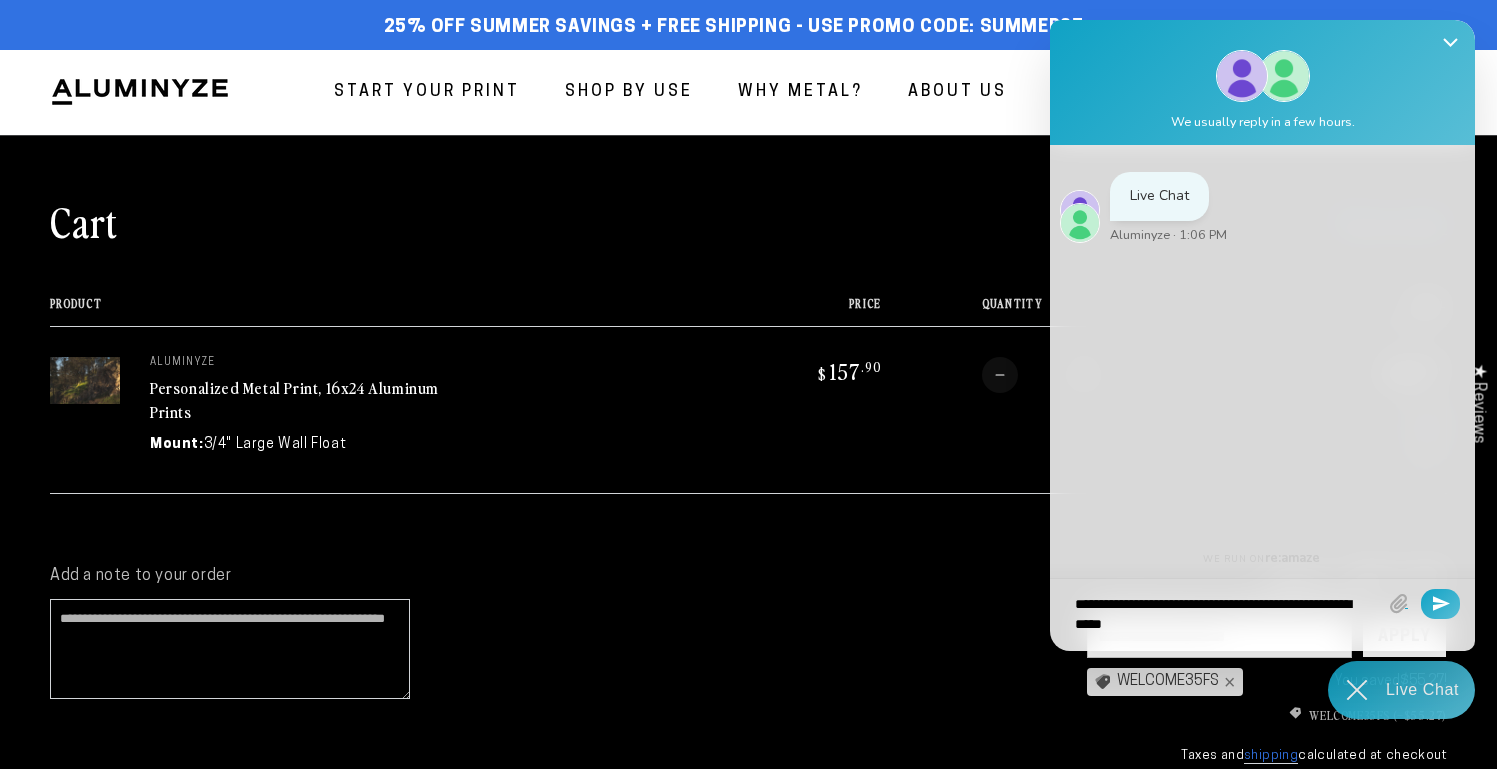 type on "**********" 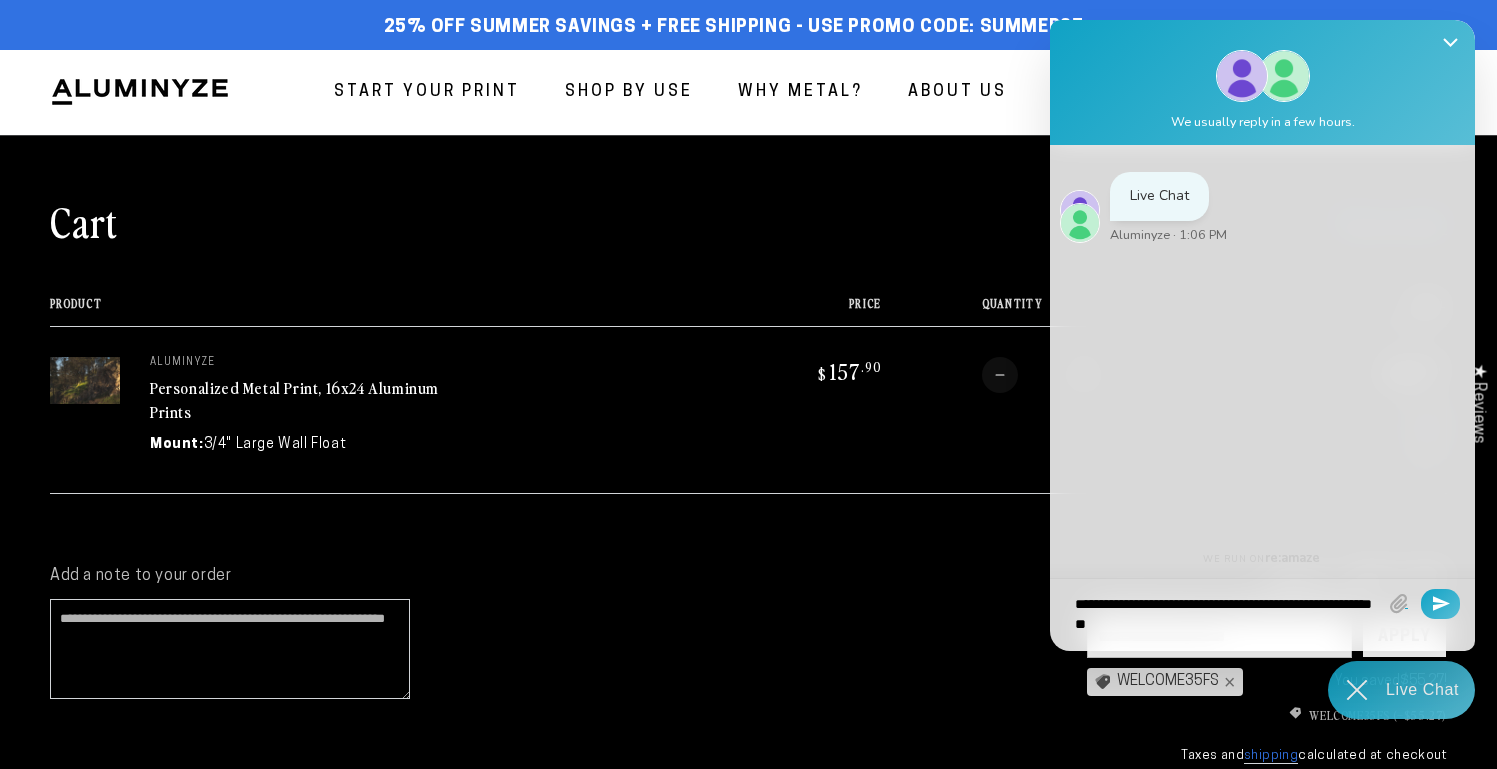 type on "**********" 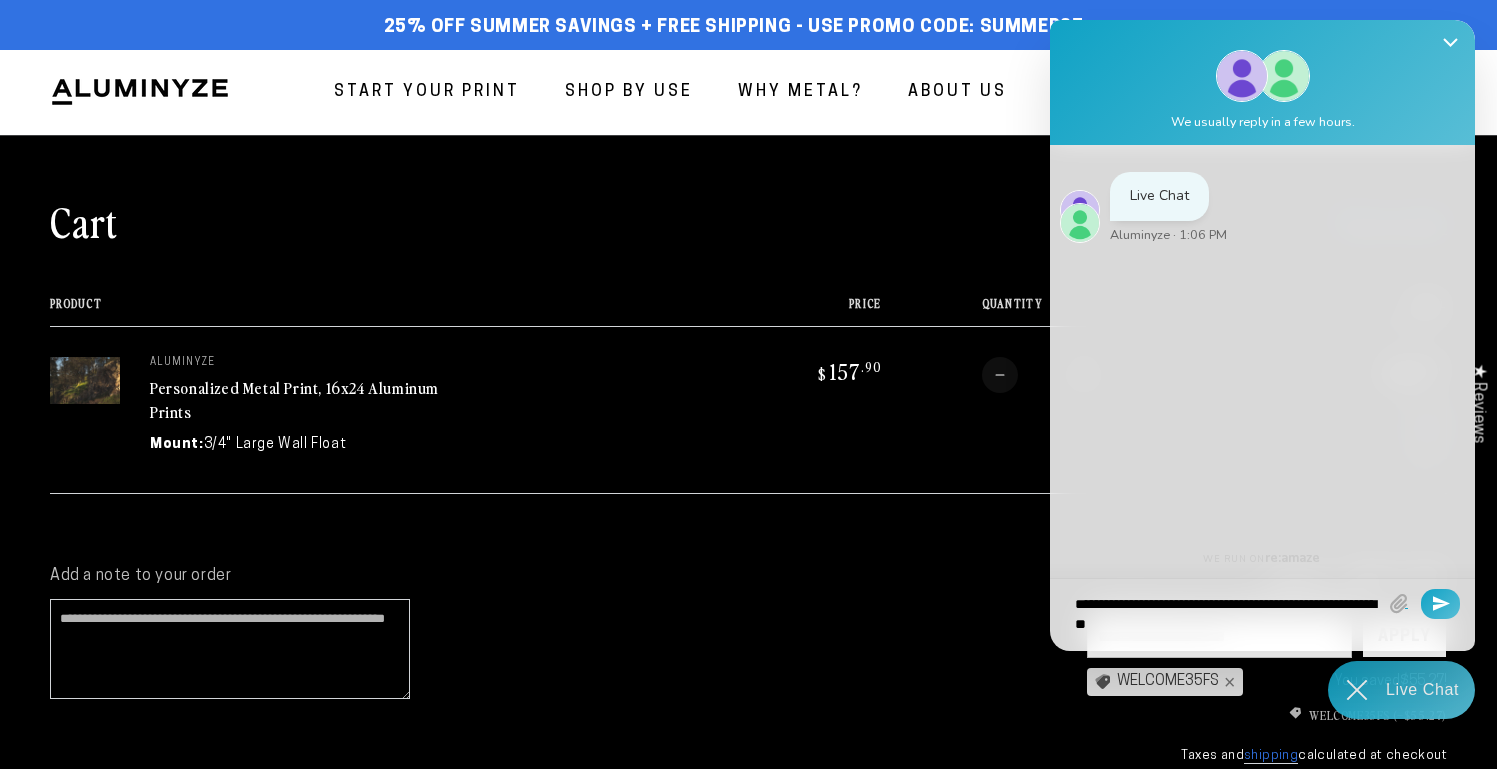 type on "**********" 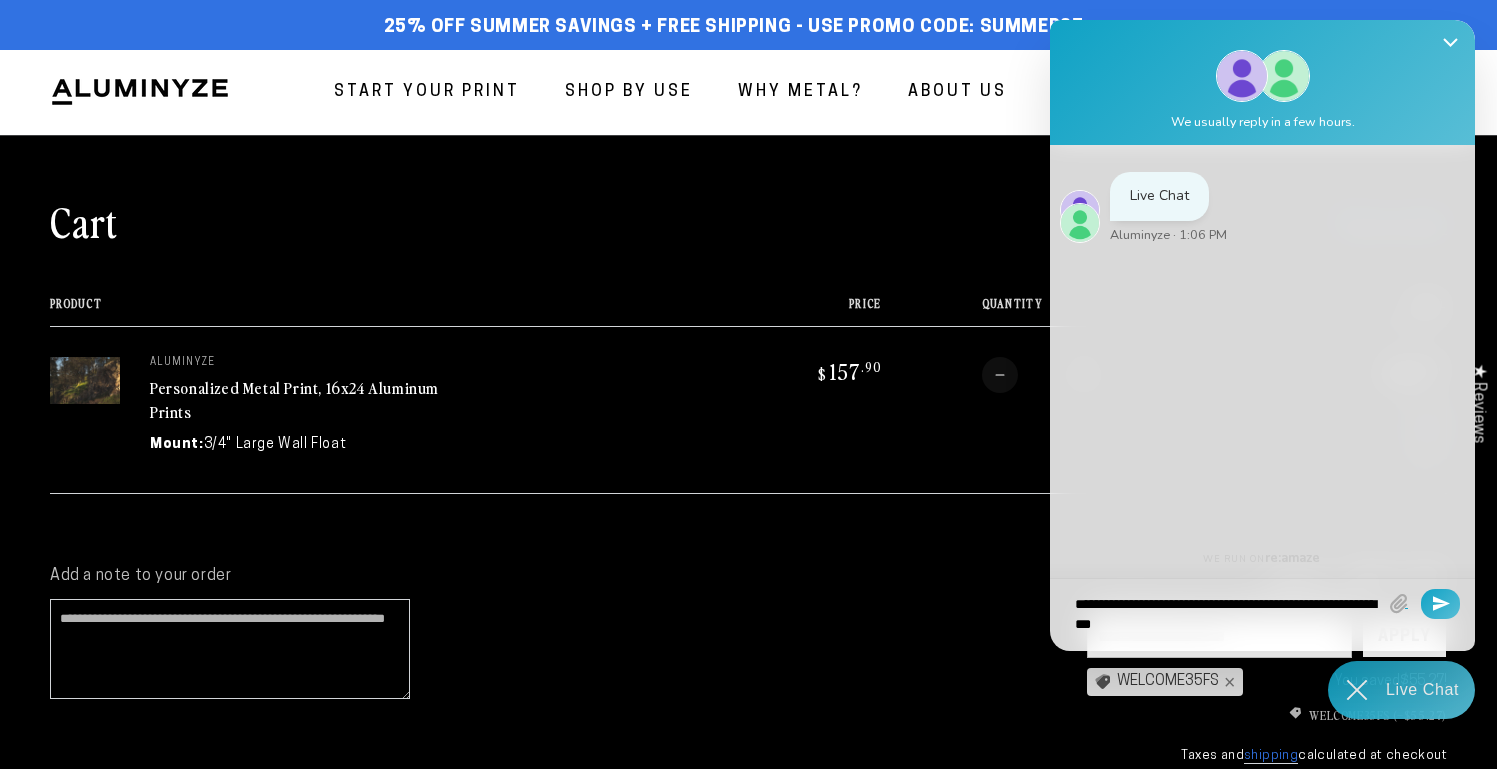 type on "**********" 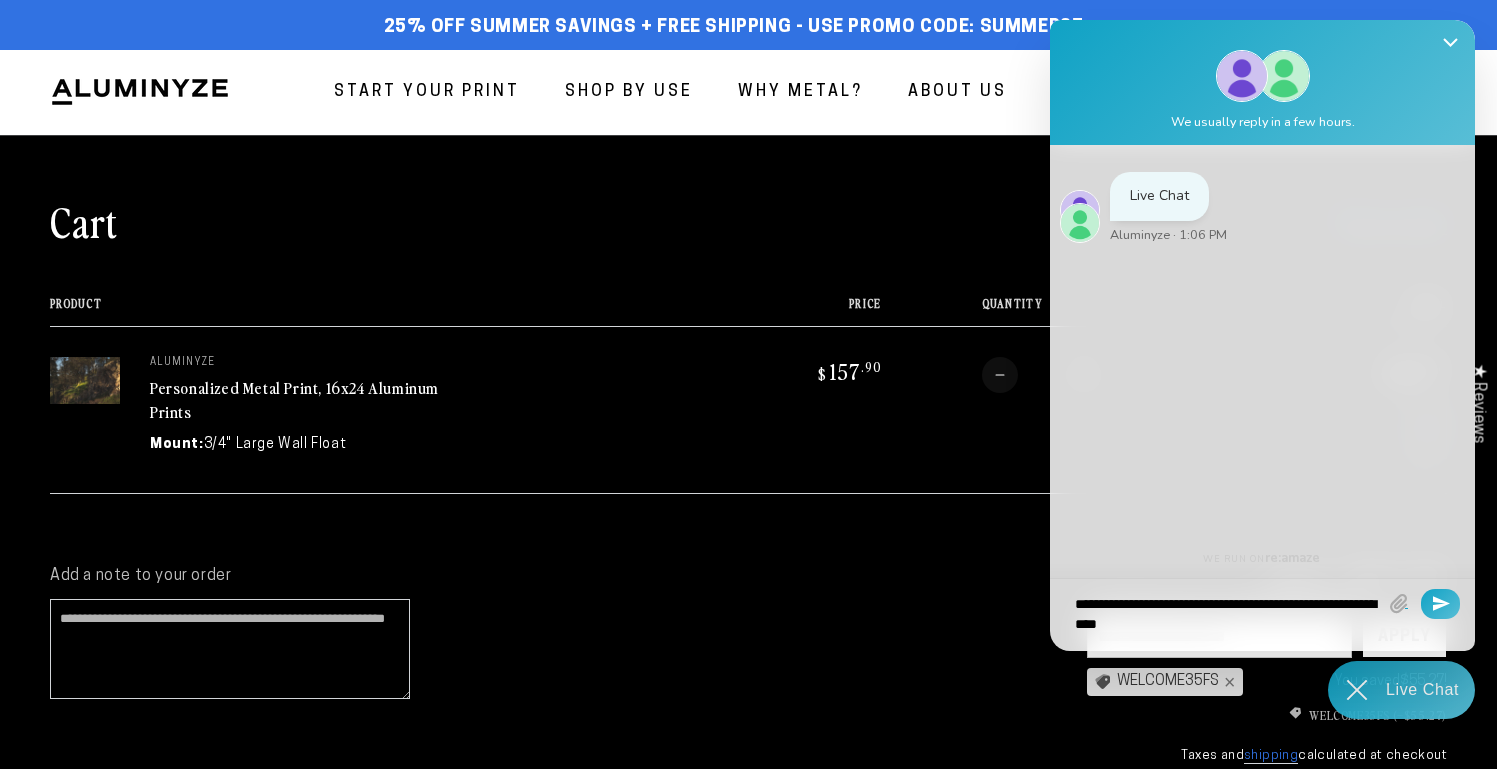 type on "**********" 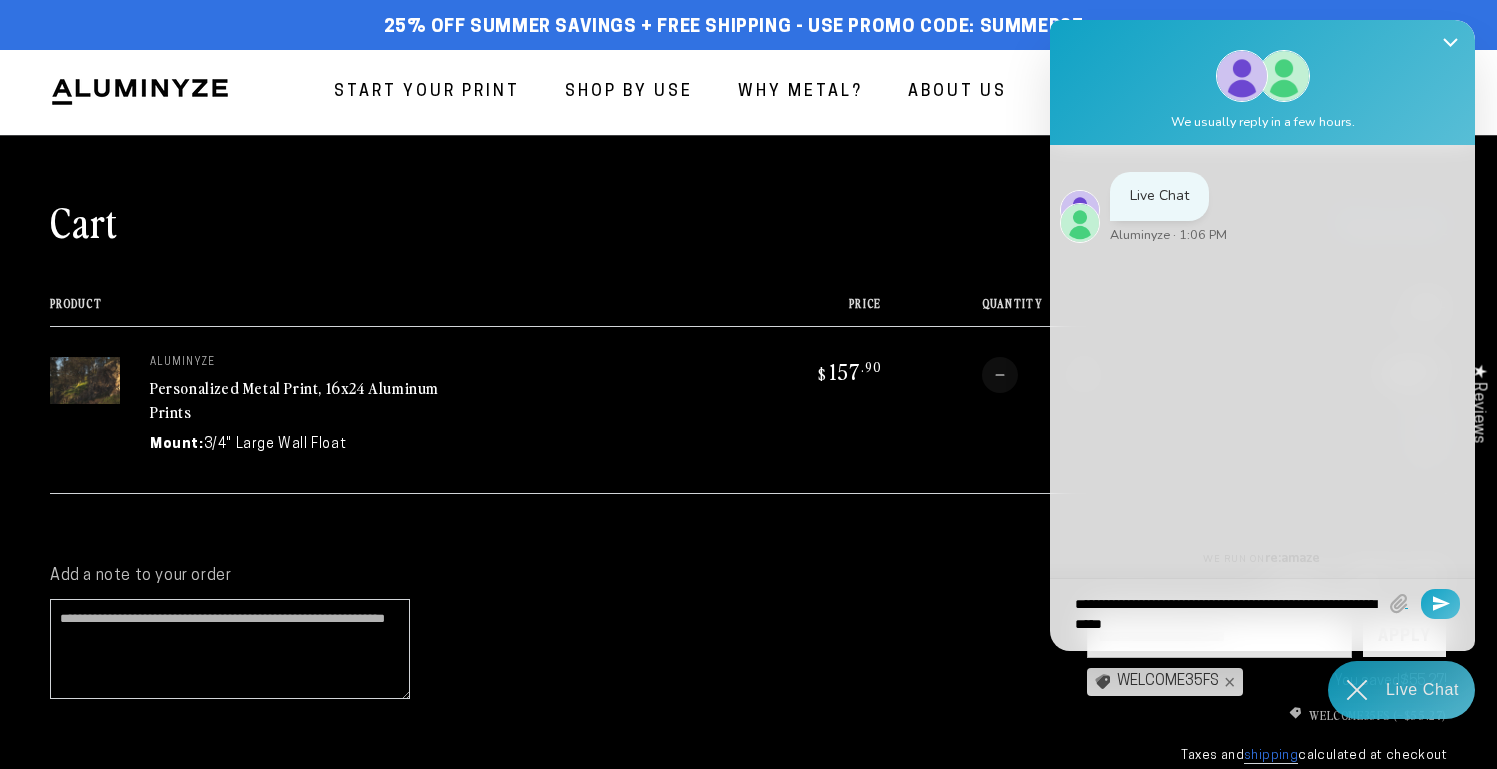 type on "**********" 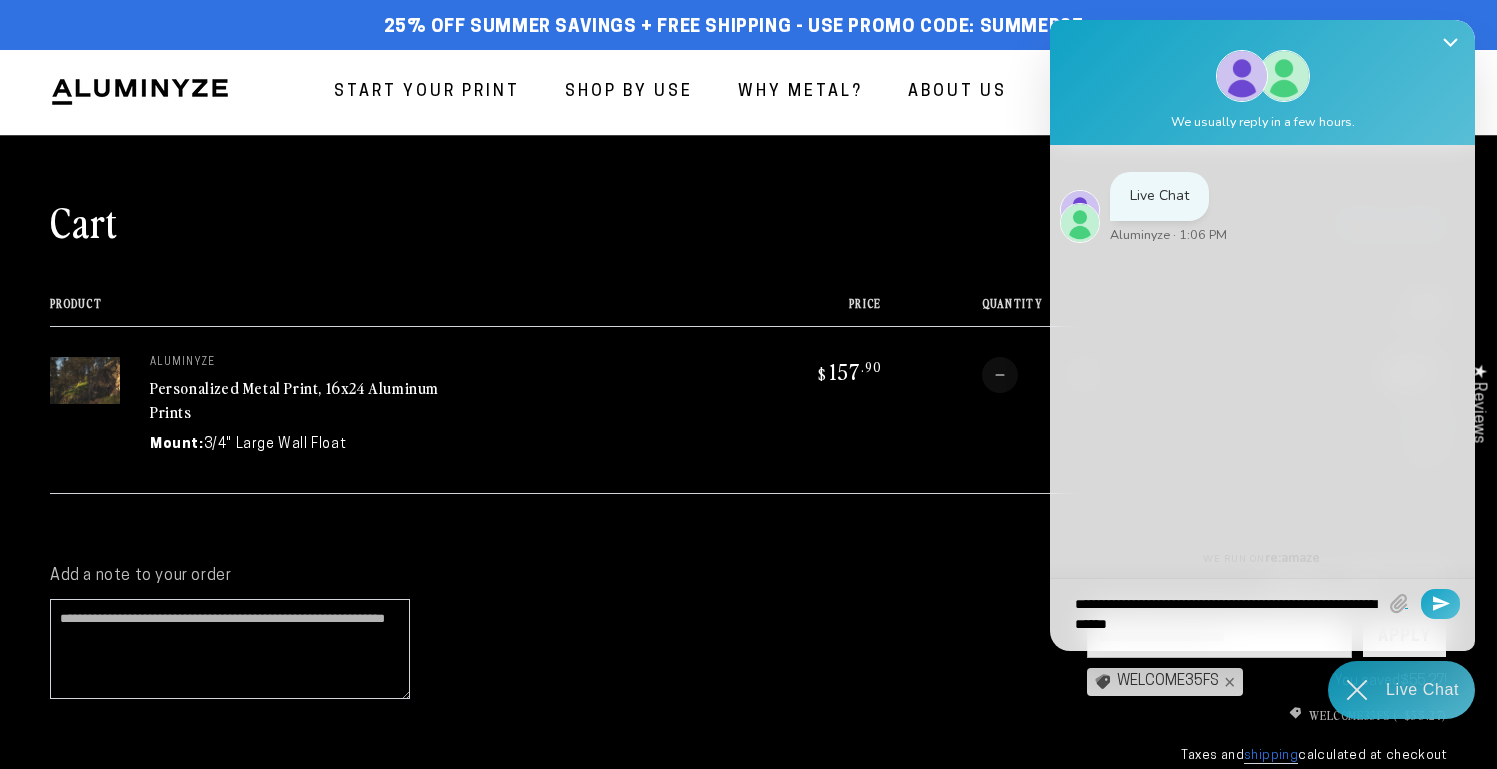 type on "**********" 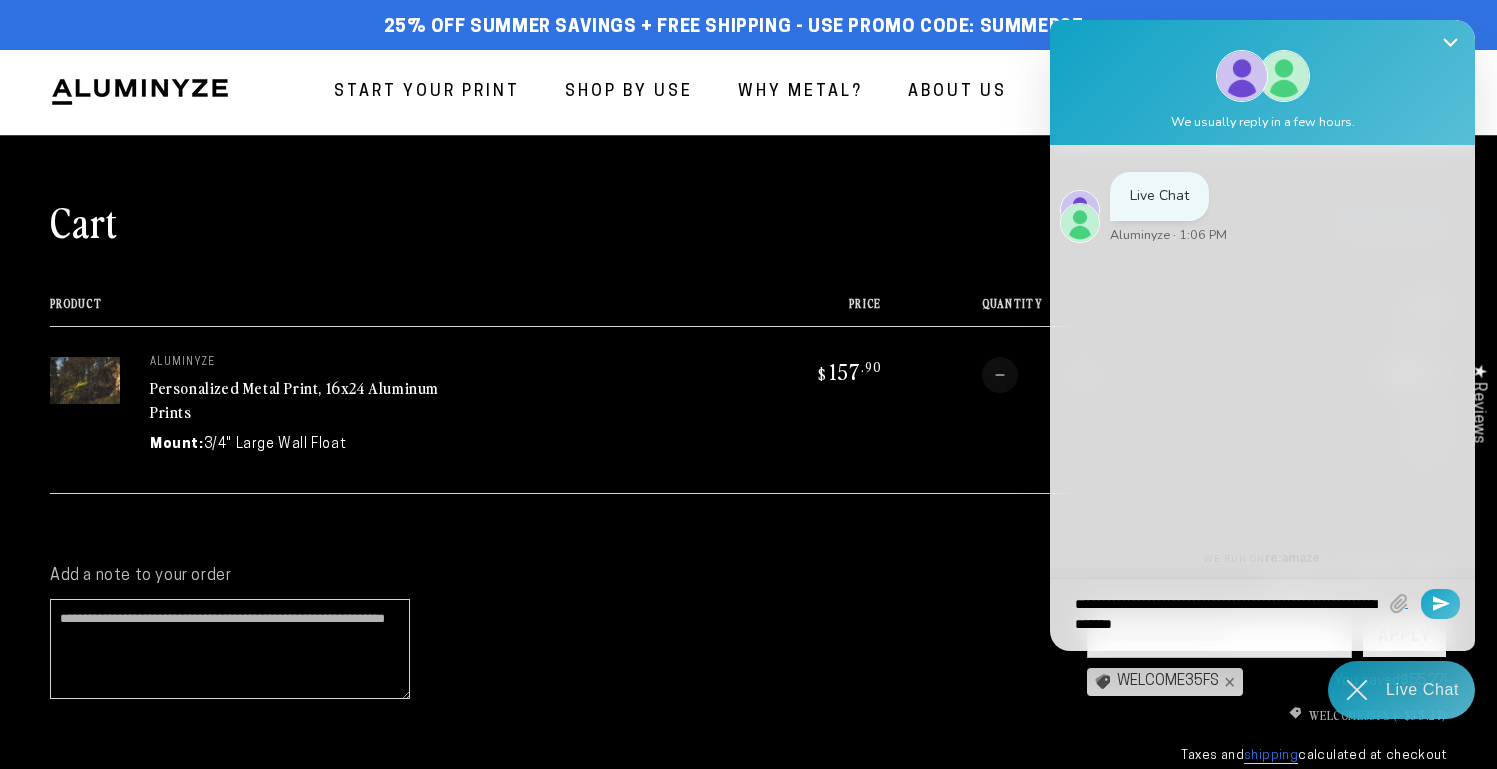 type on "**********" 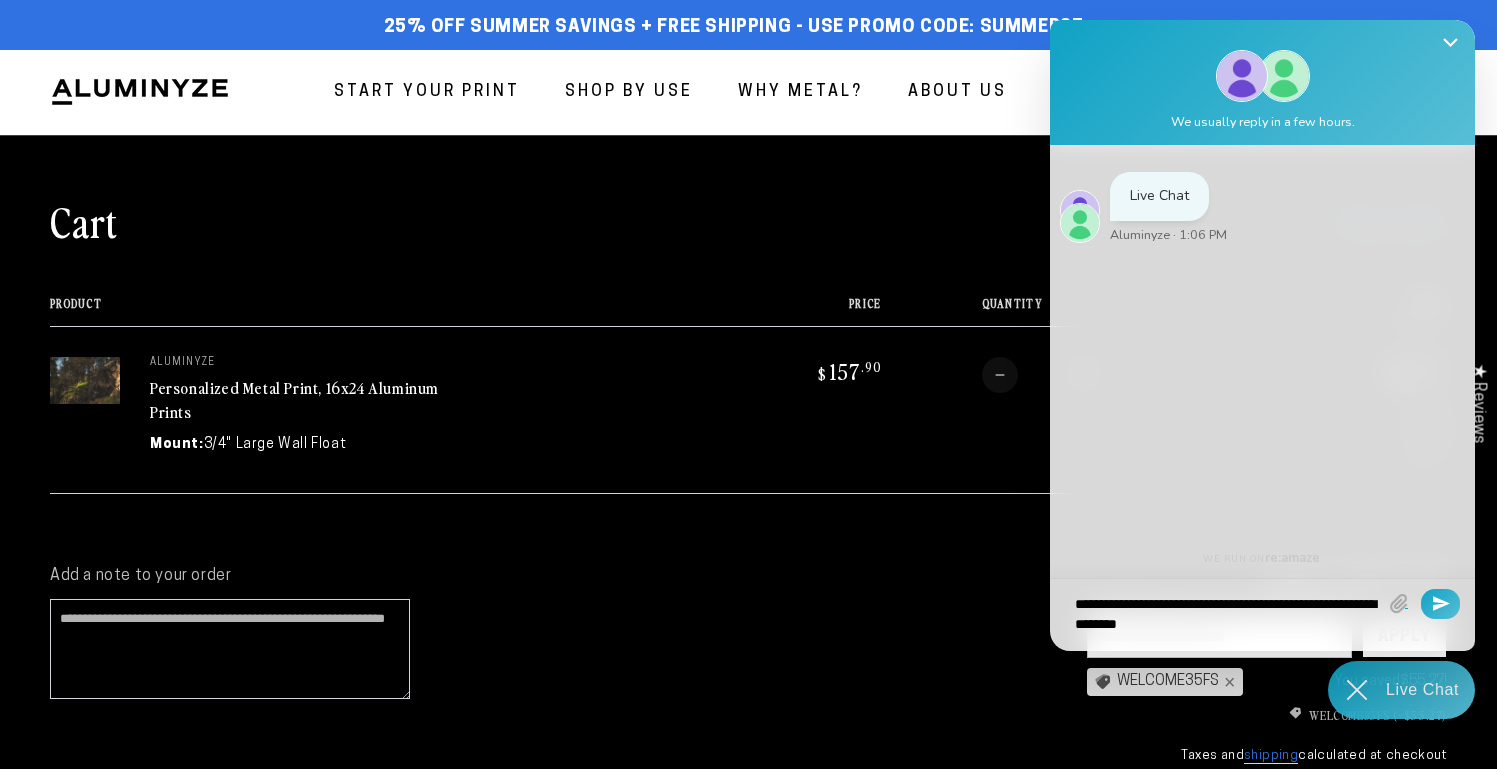 type on "**********" 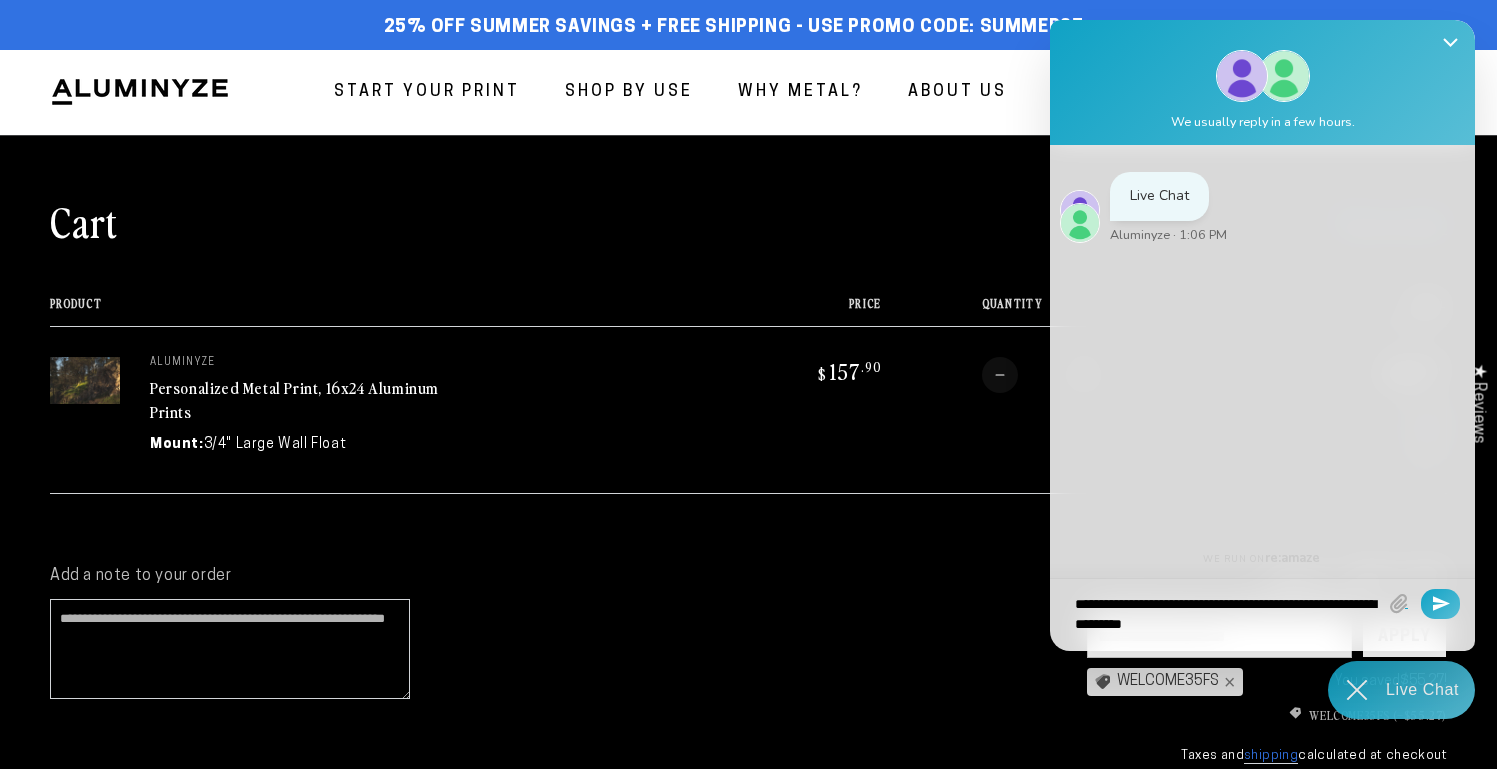 type on "**********" 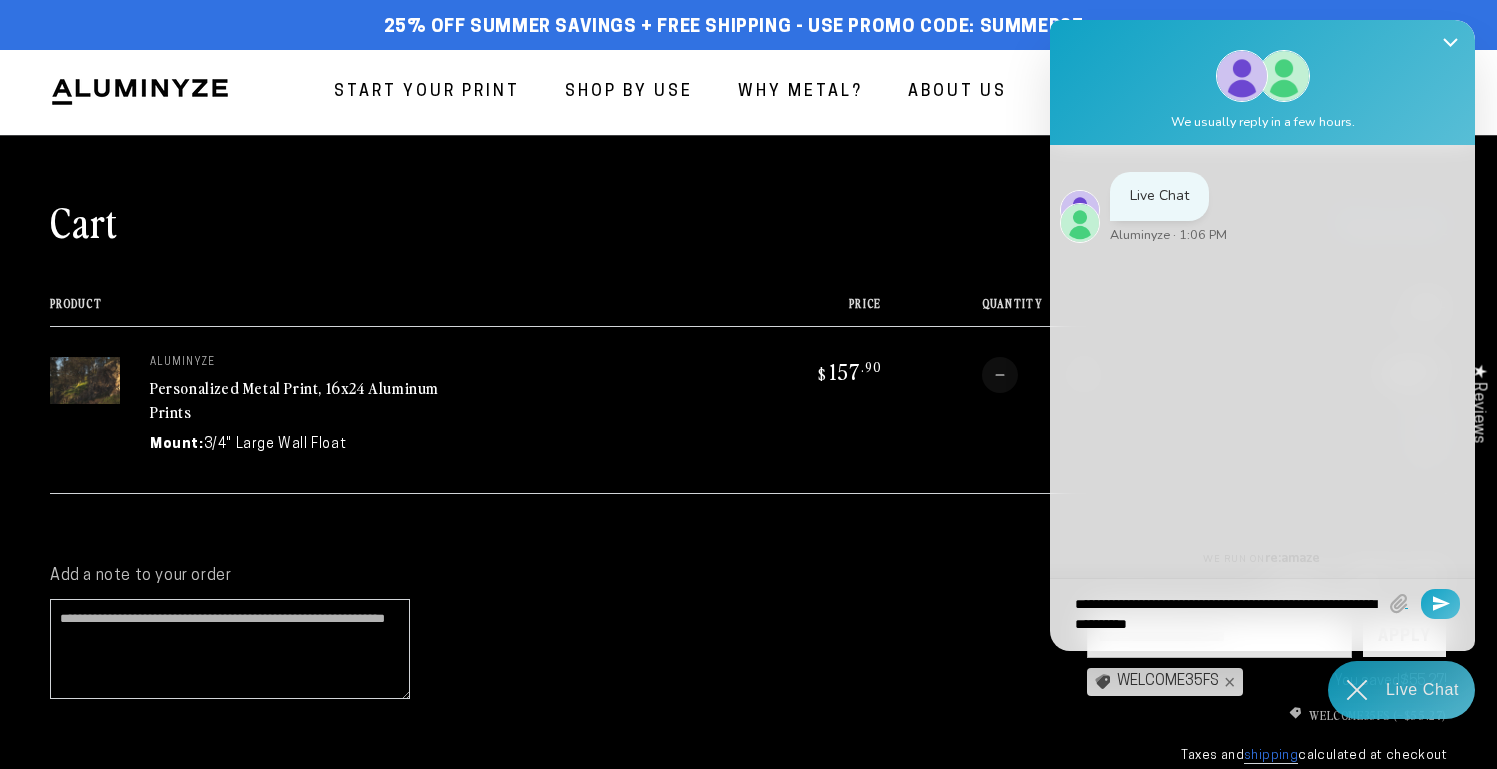 type on "**********" 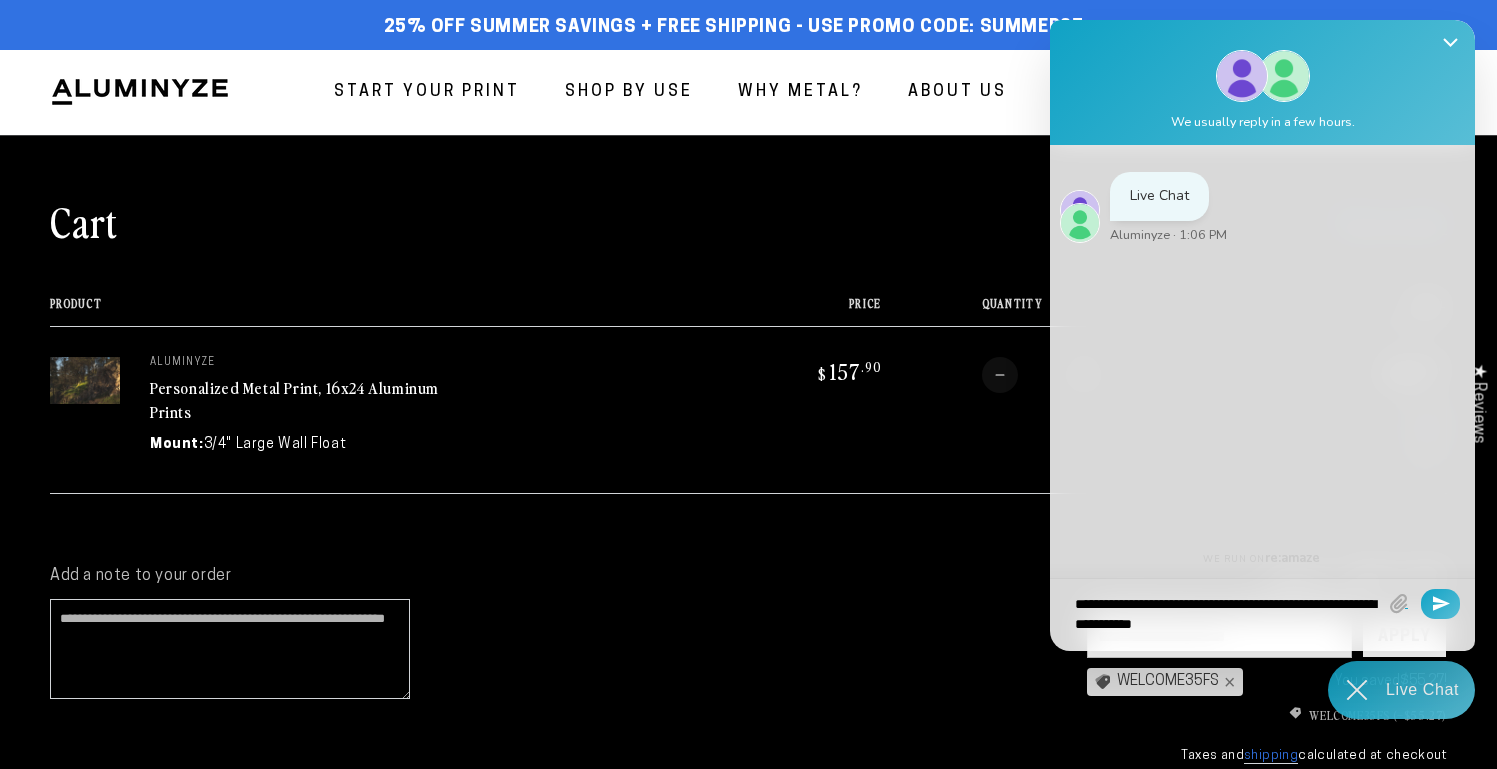 type on "**********" 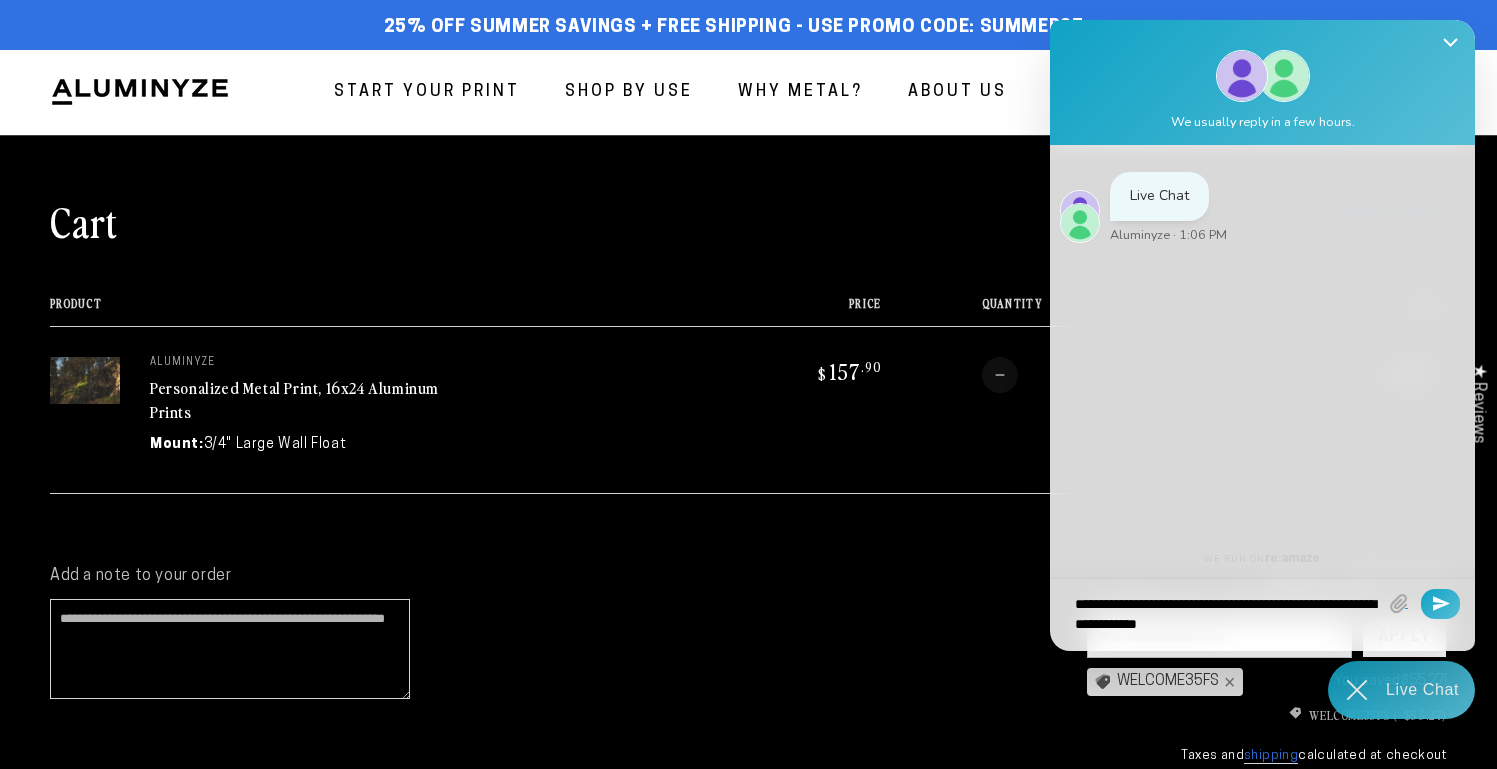 type on "**********" 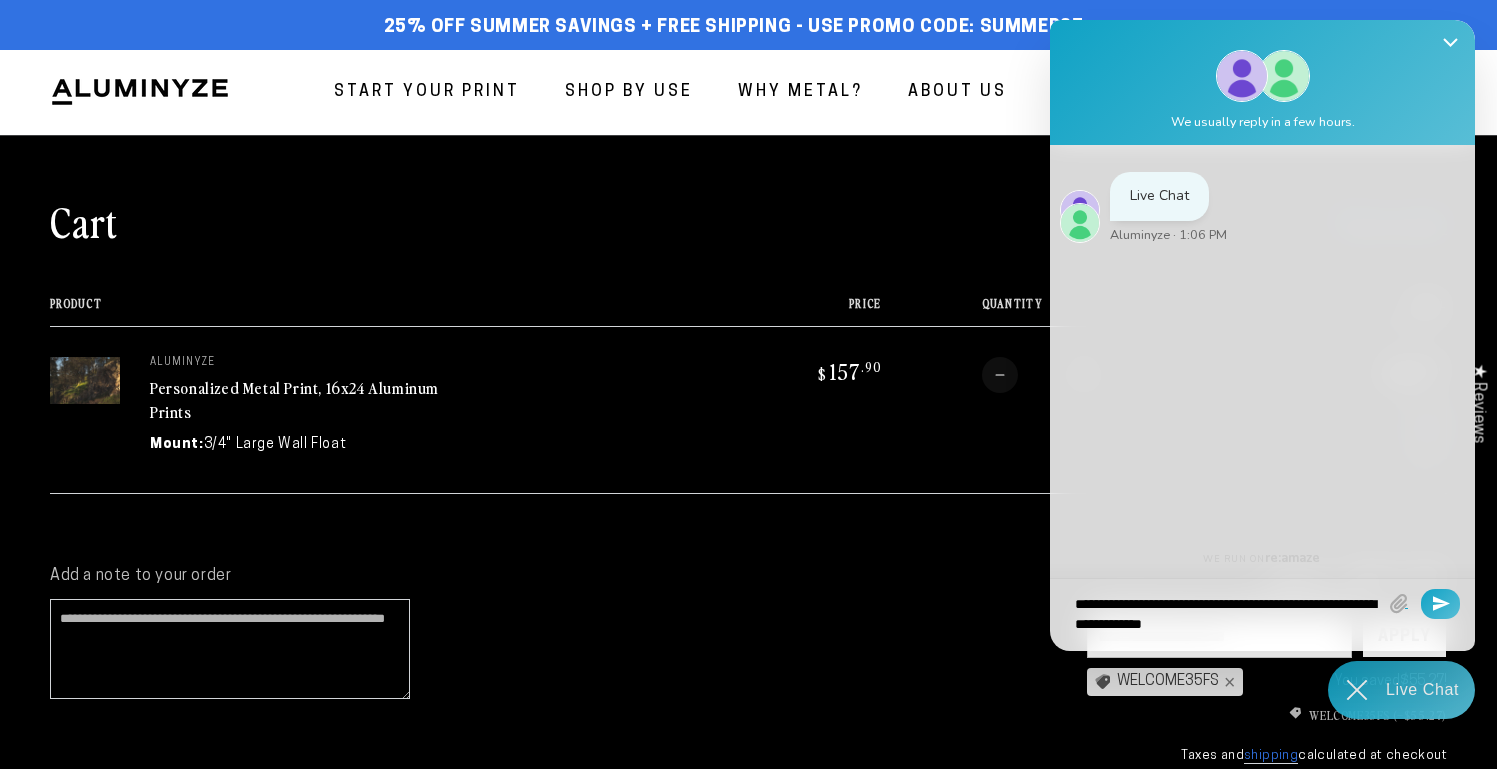 type on "**********" 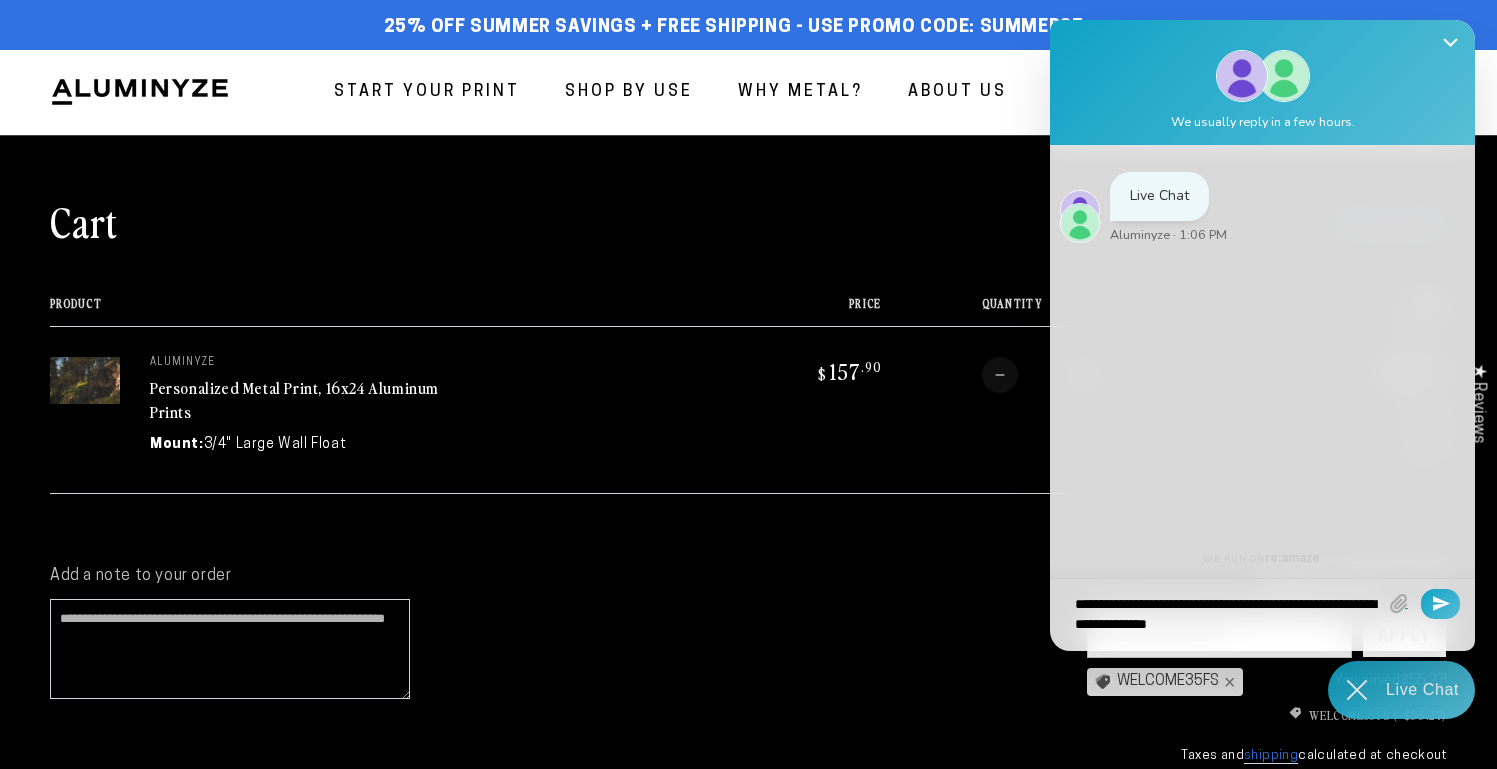 type on "**********" 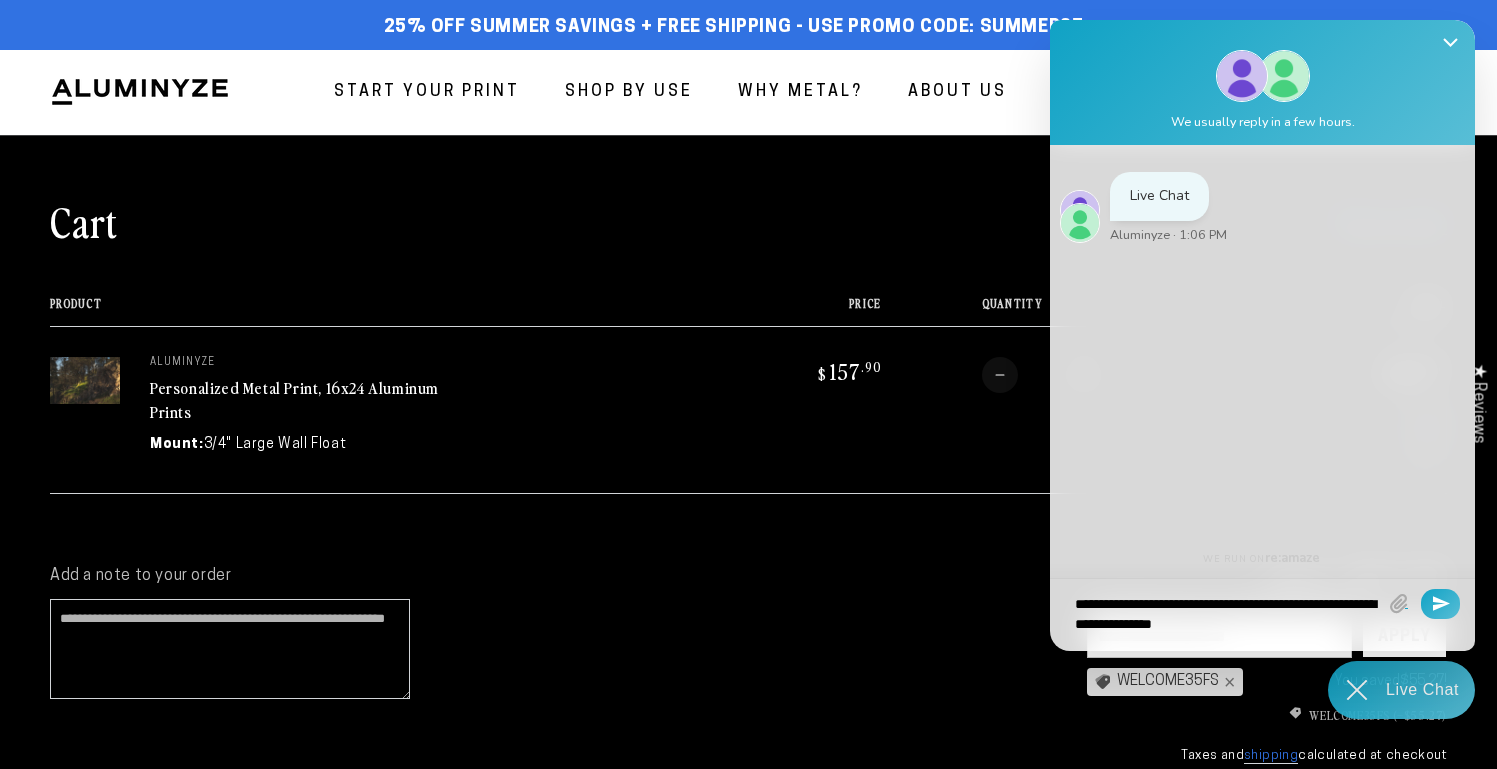 type on "**********" 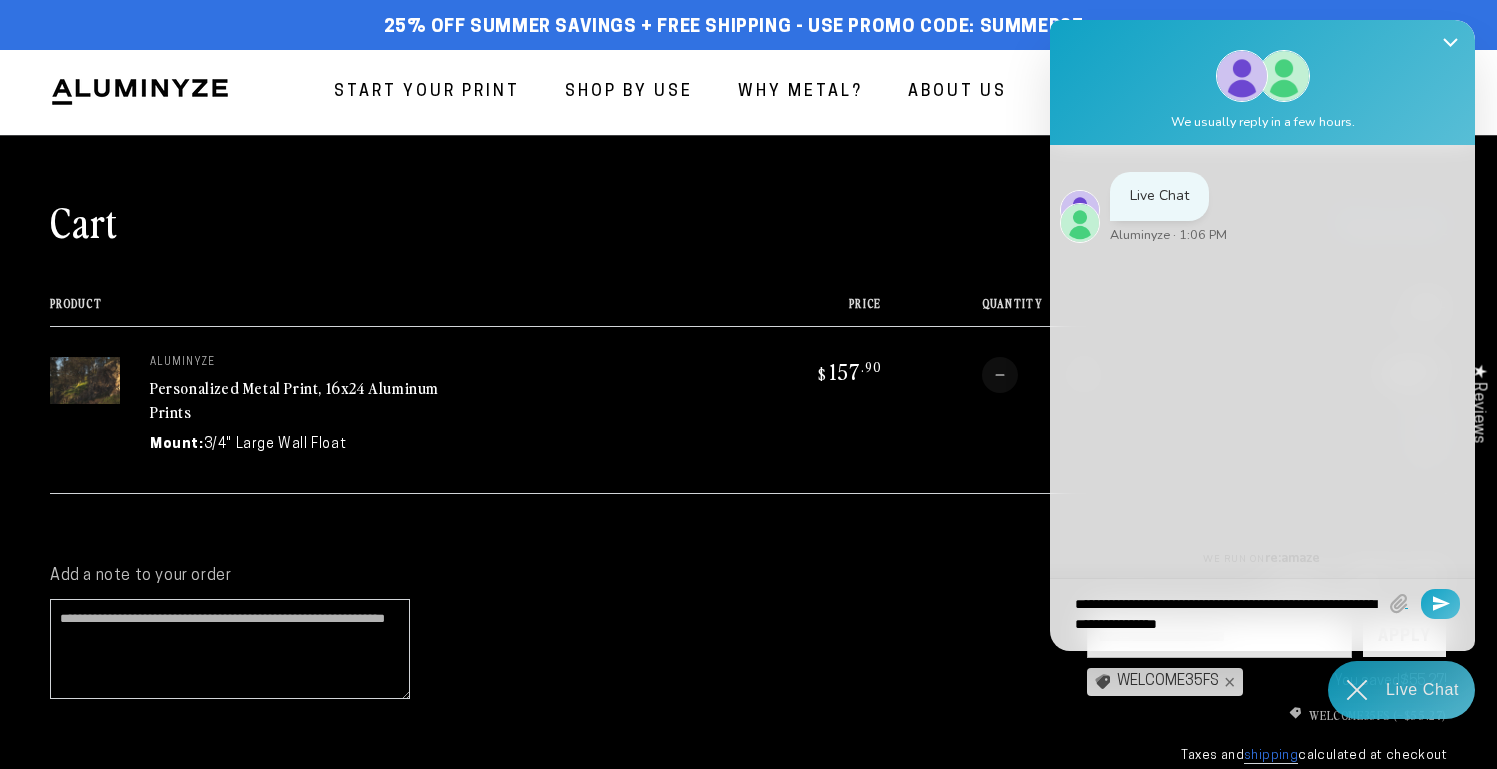 type on "**********" 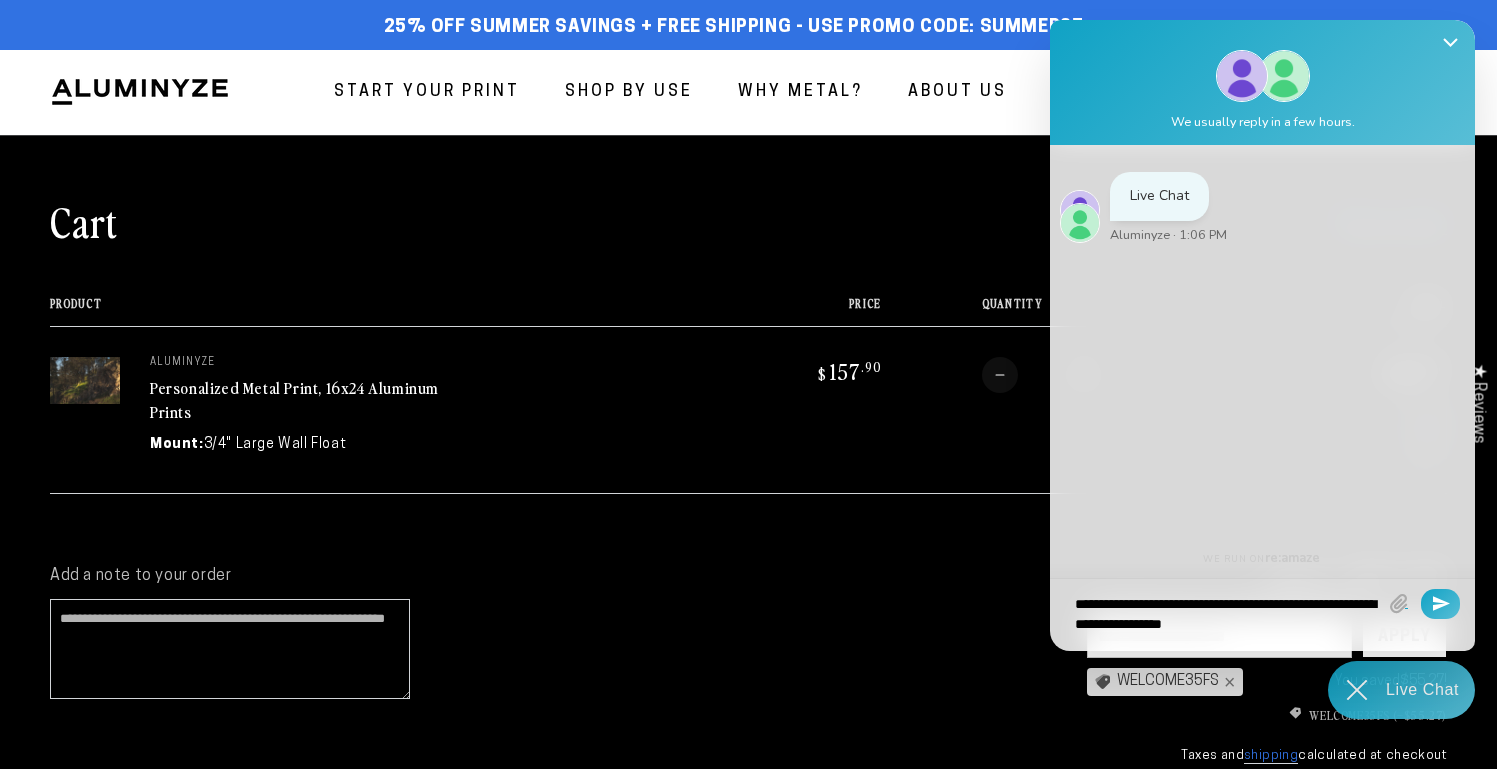 type on "**********" 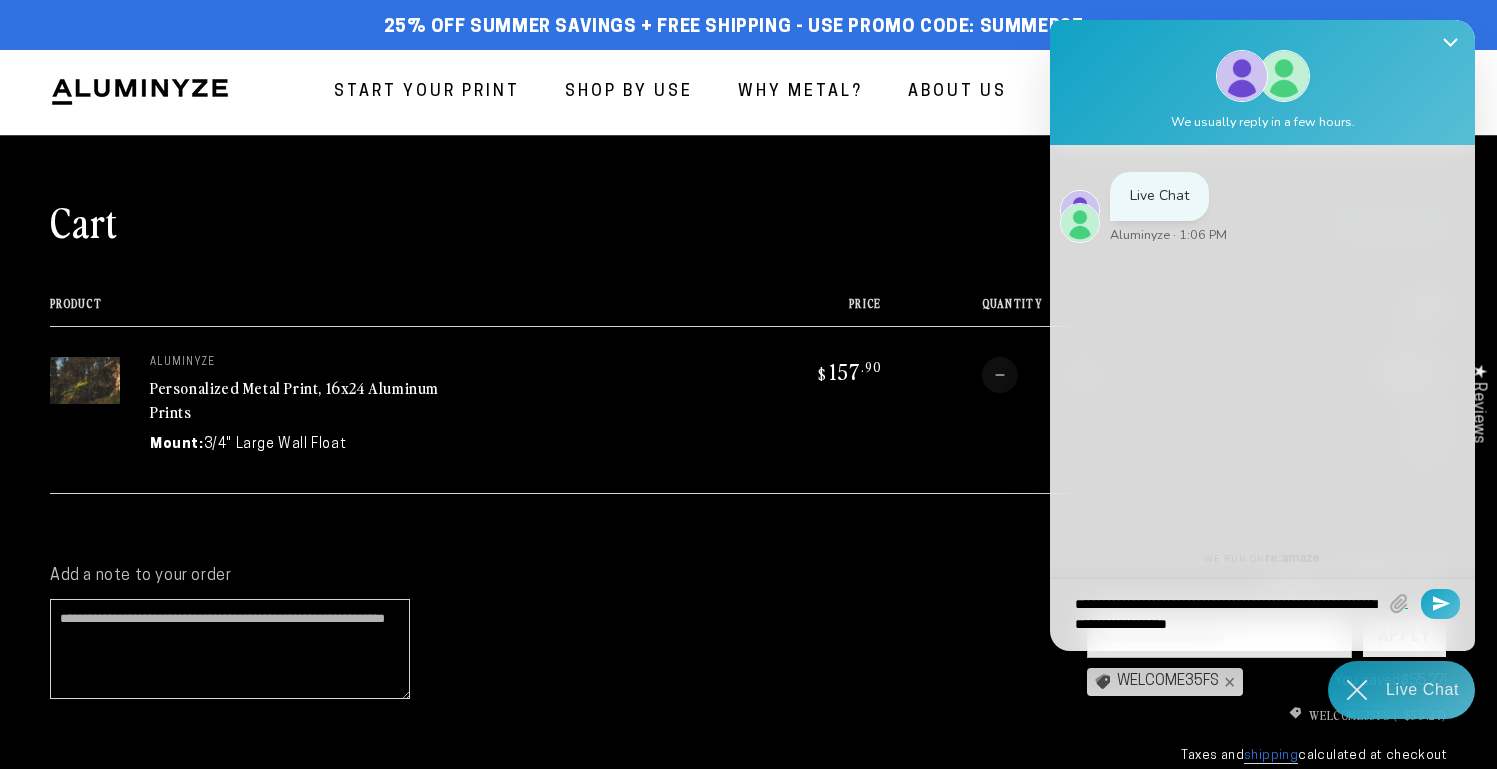 type on "**********" 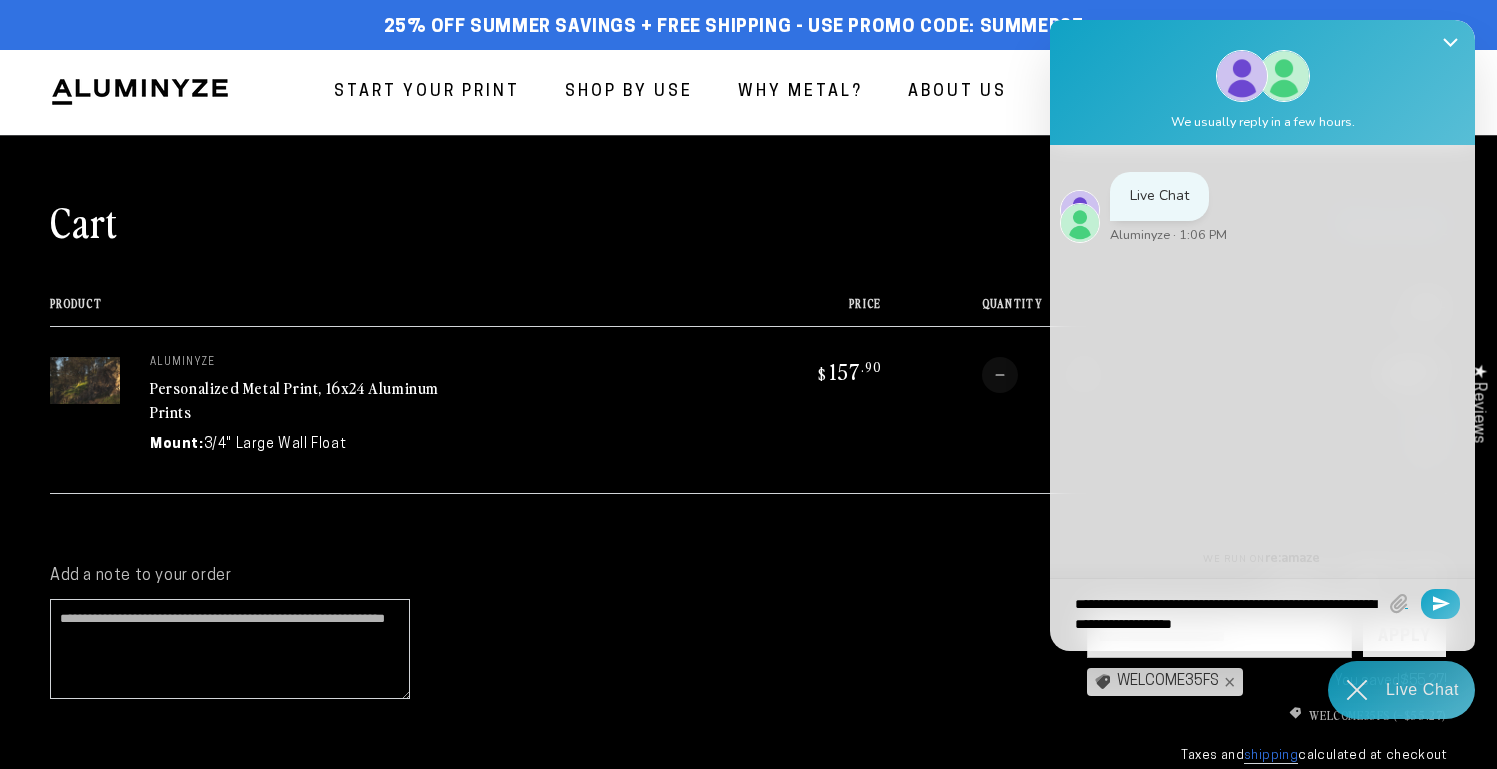type on "**********" 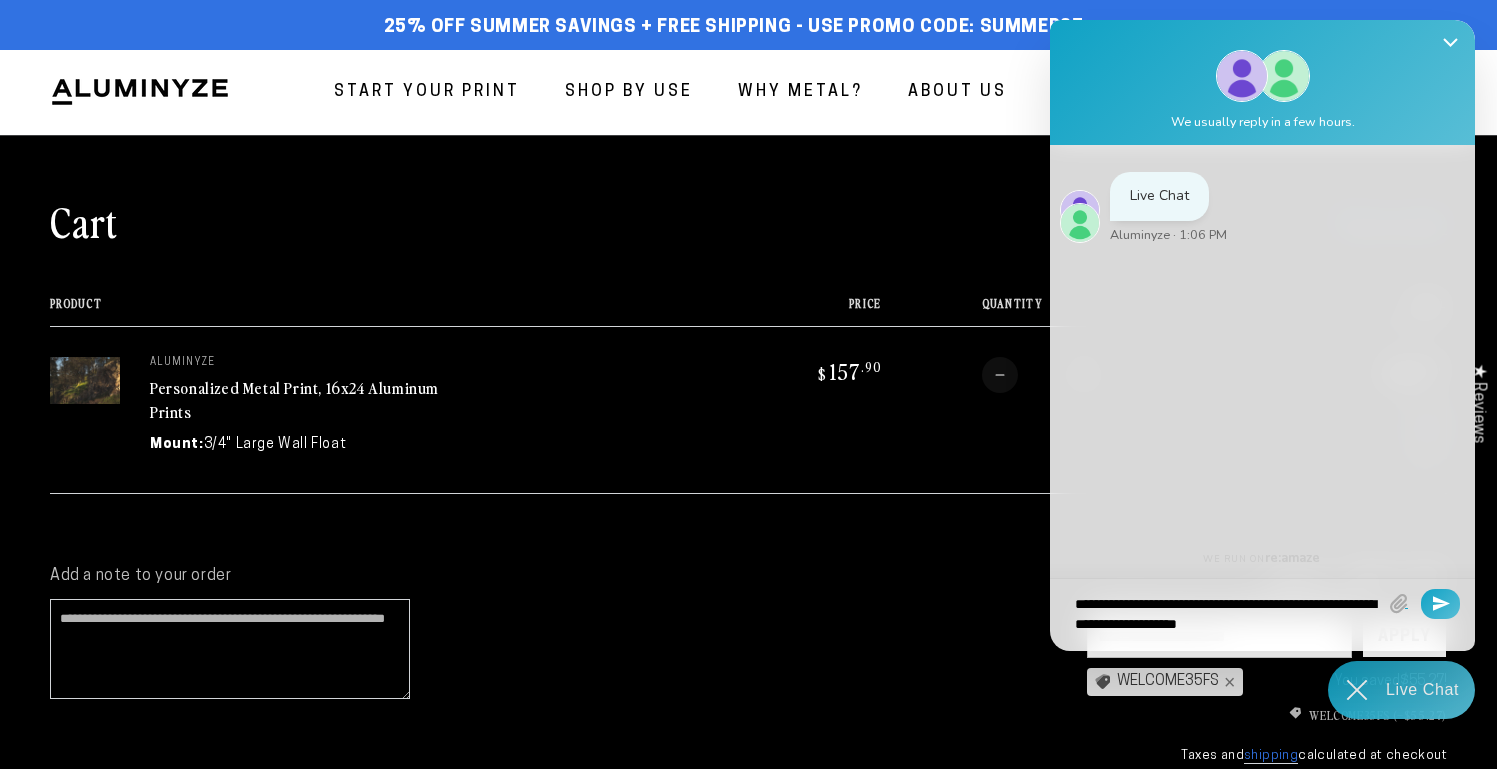 type on "**********" 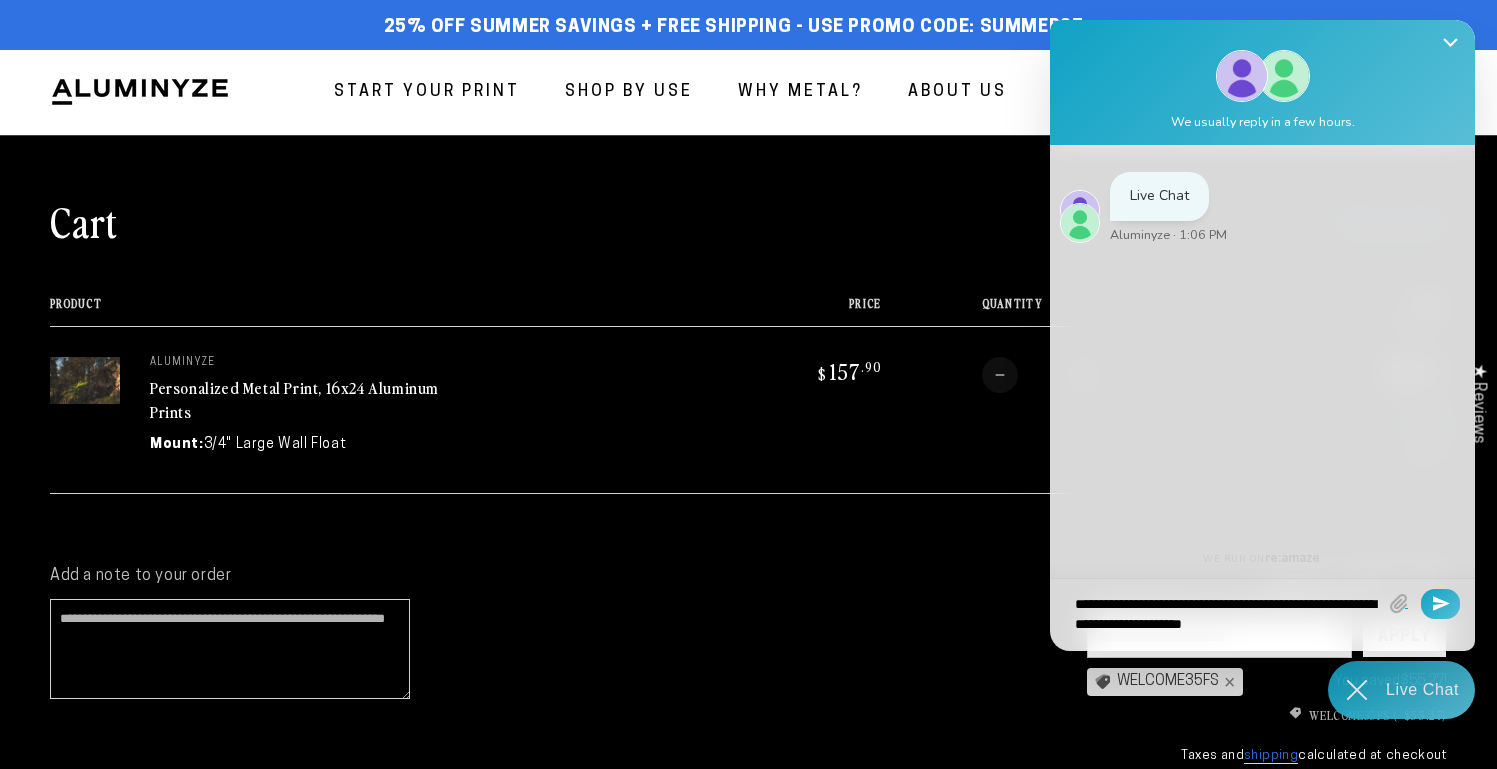 type on "**********" 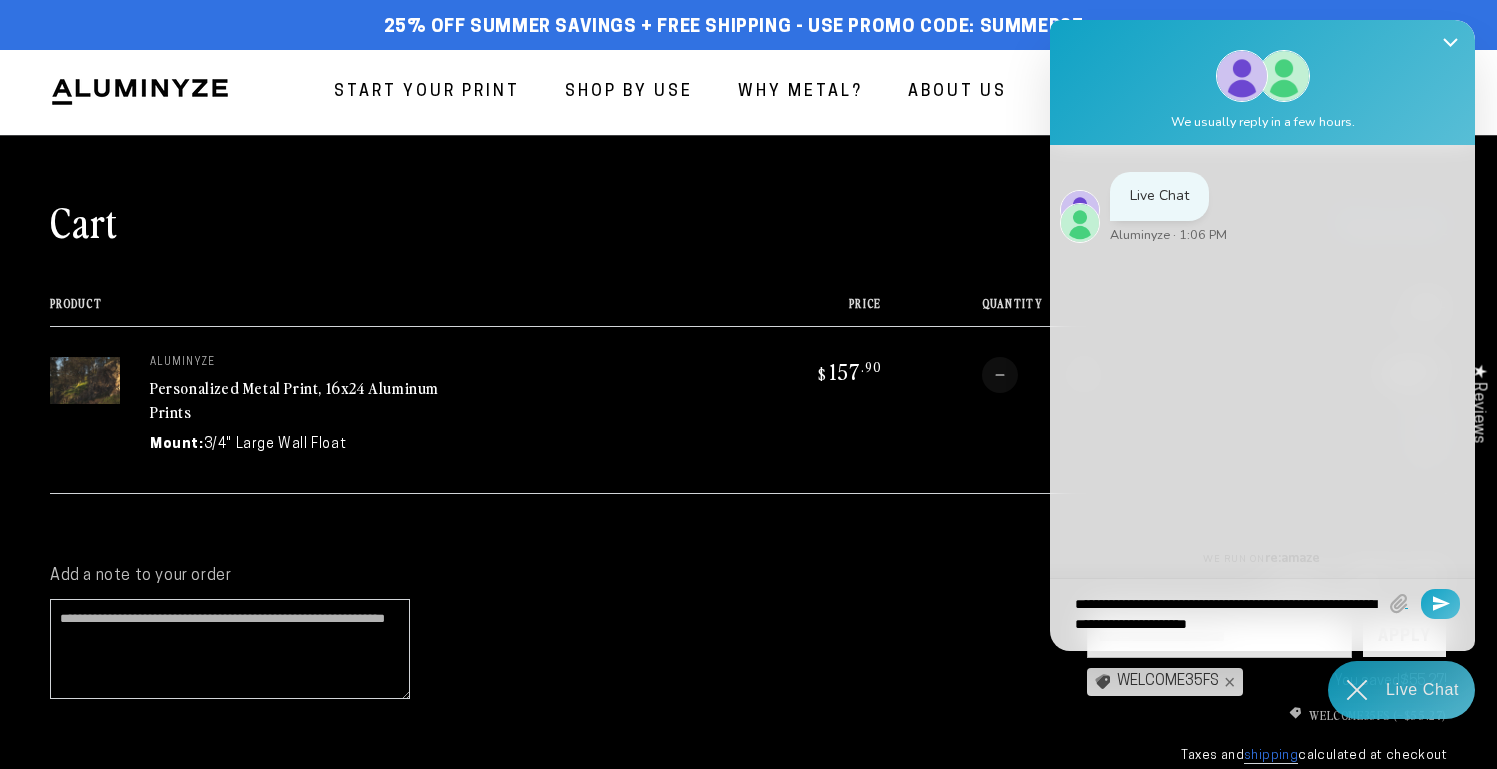 type on "**********" 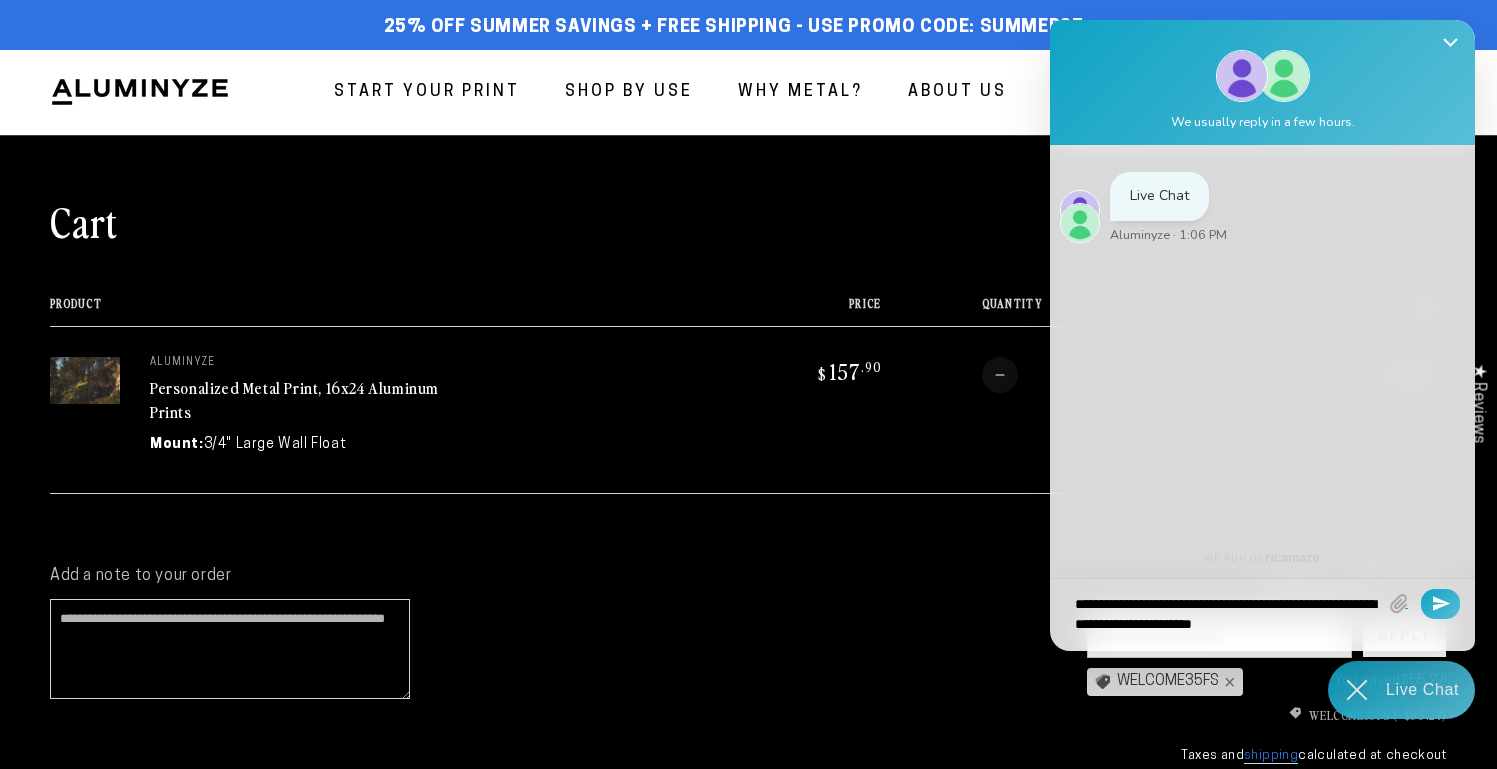 type on "**********" 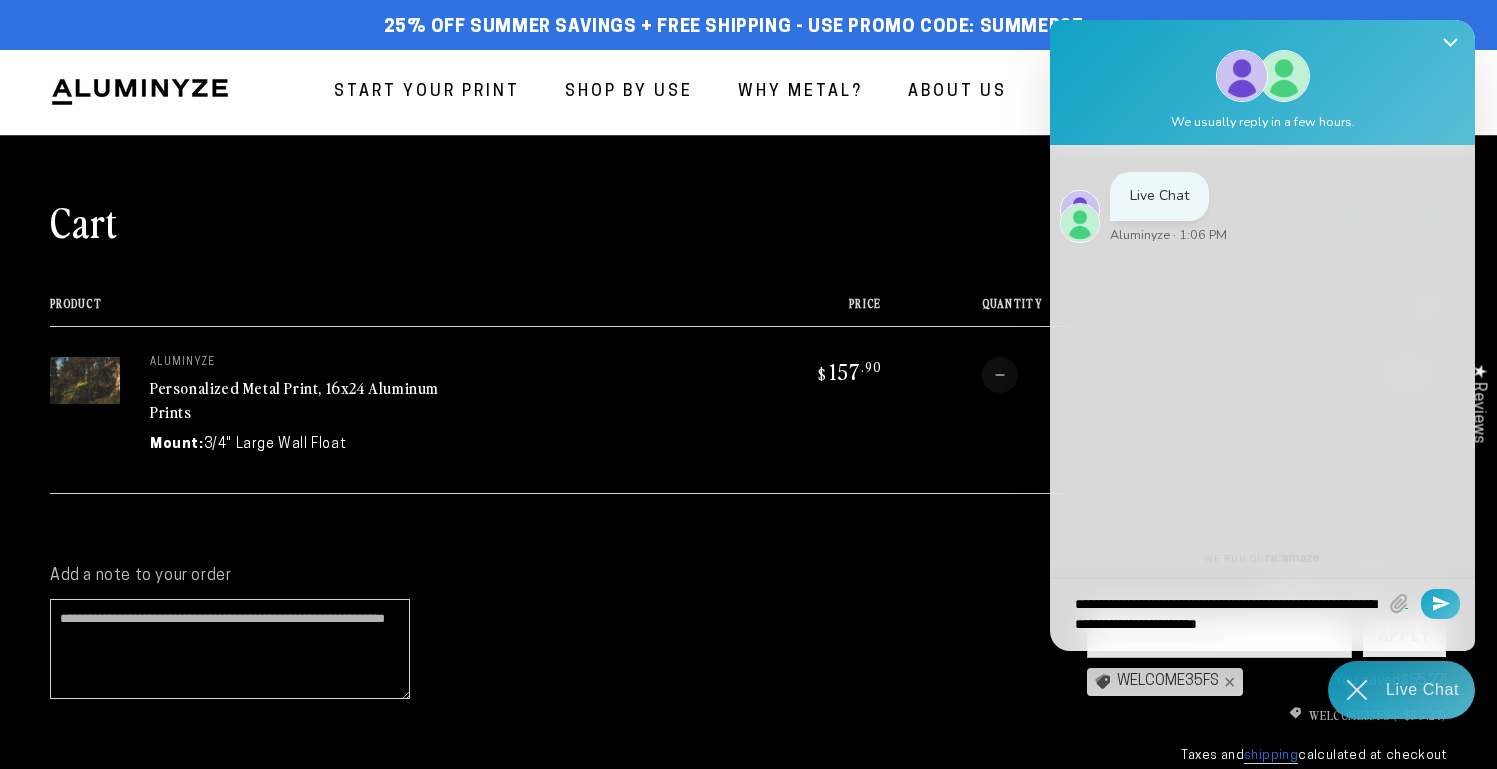 type on "**********" 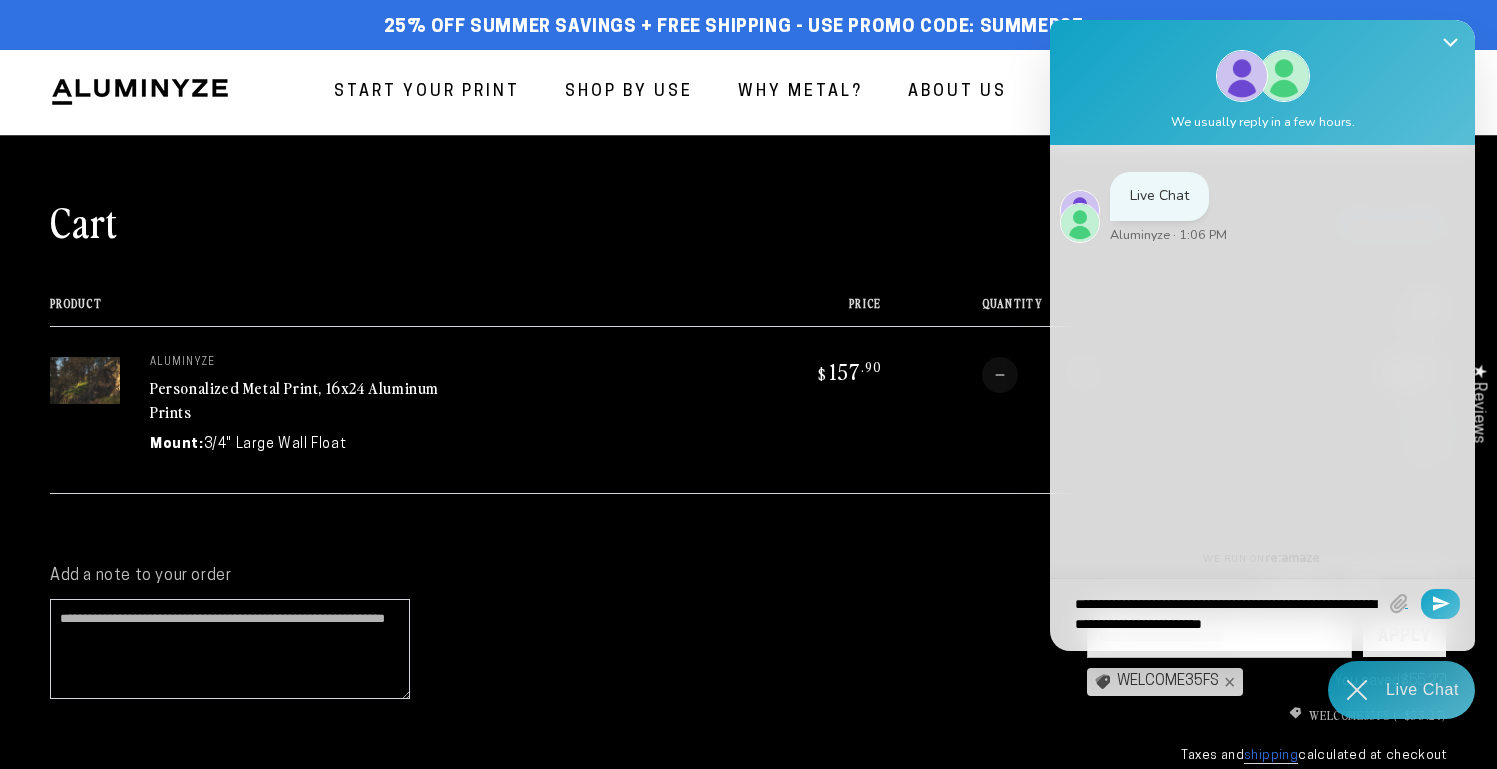 type on "**********" 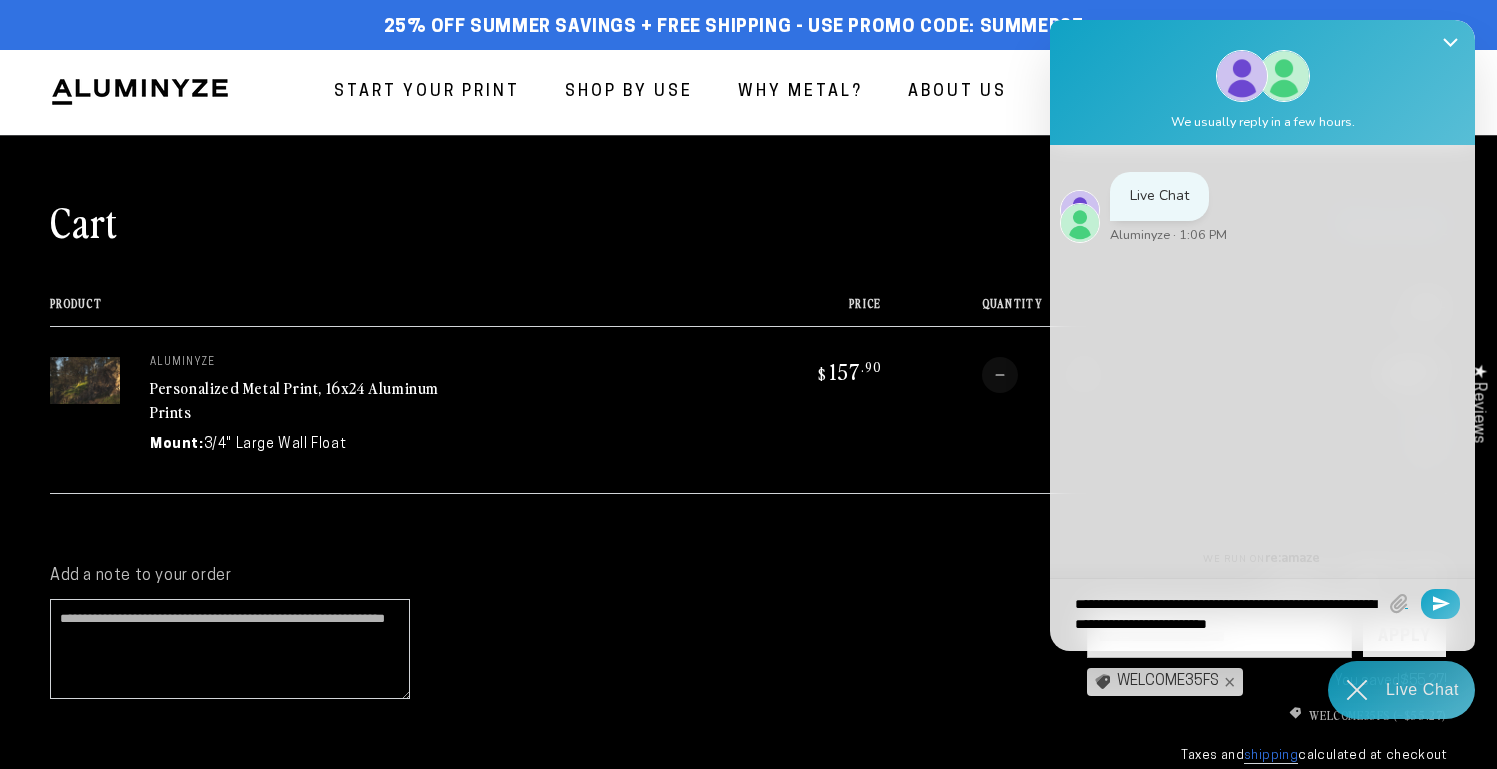 type on "**********" 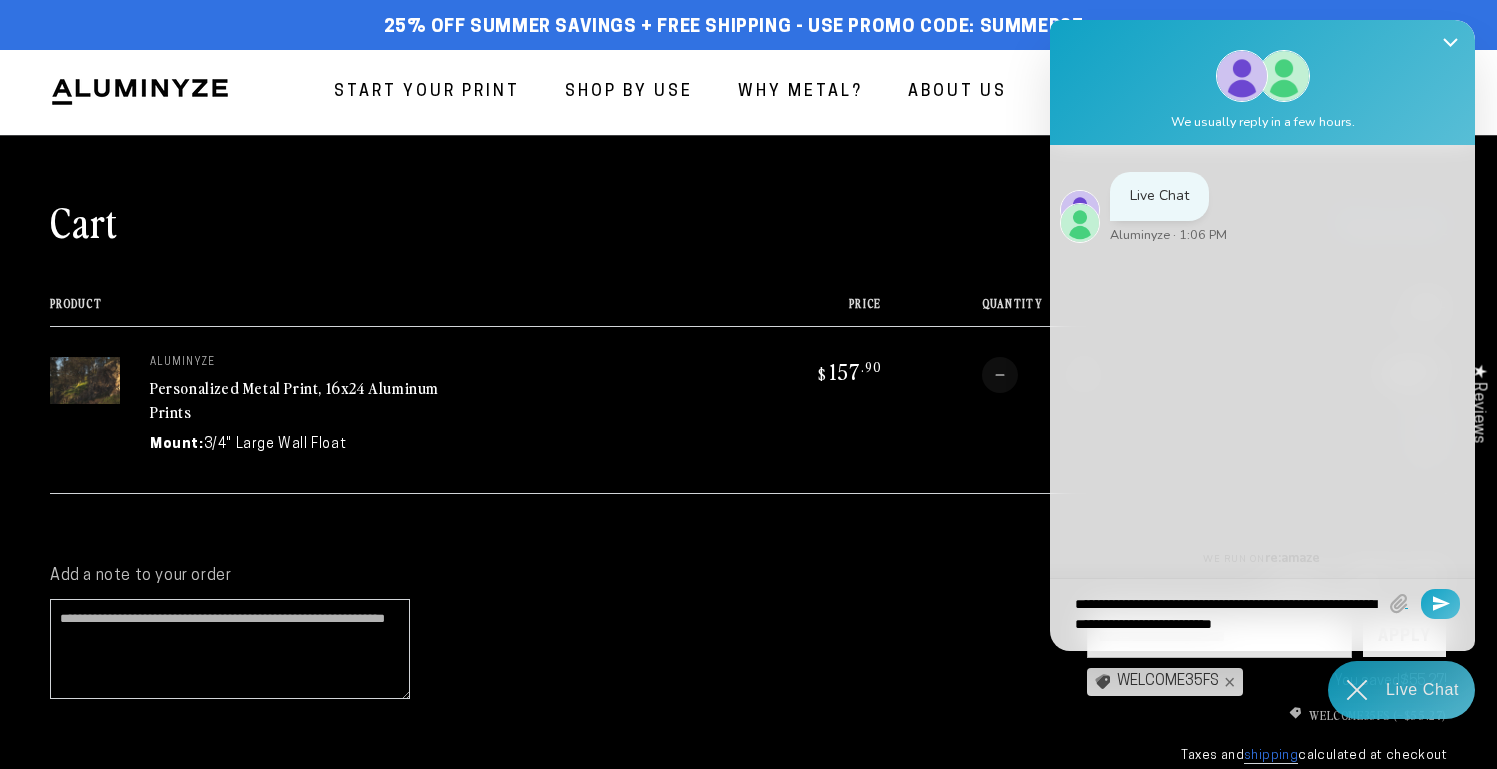 type on "**********" 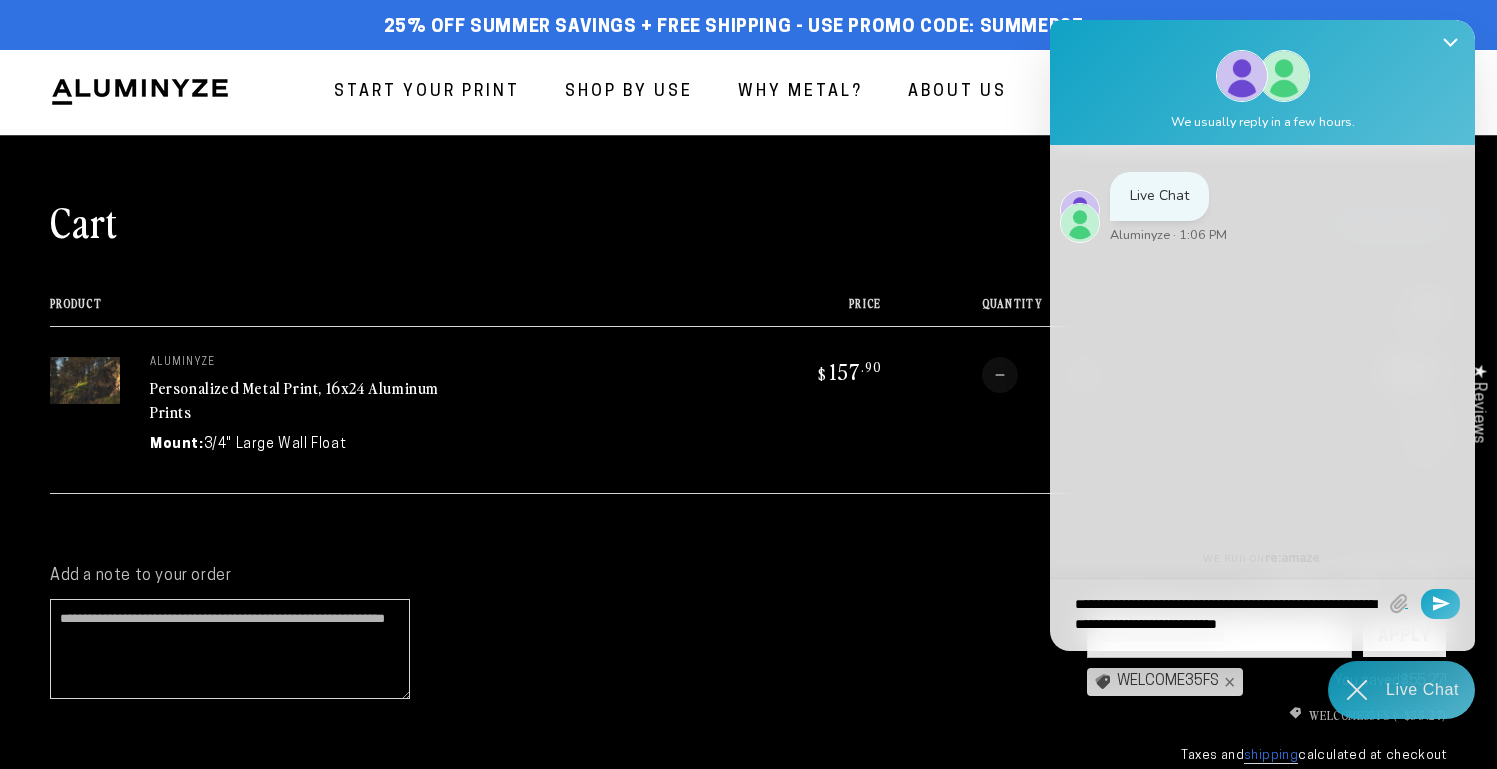 type on "**********" 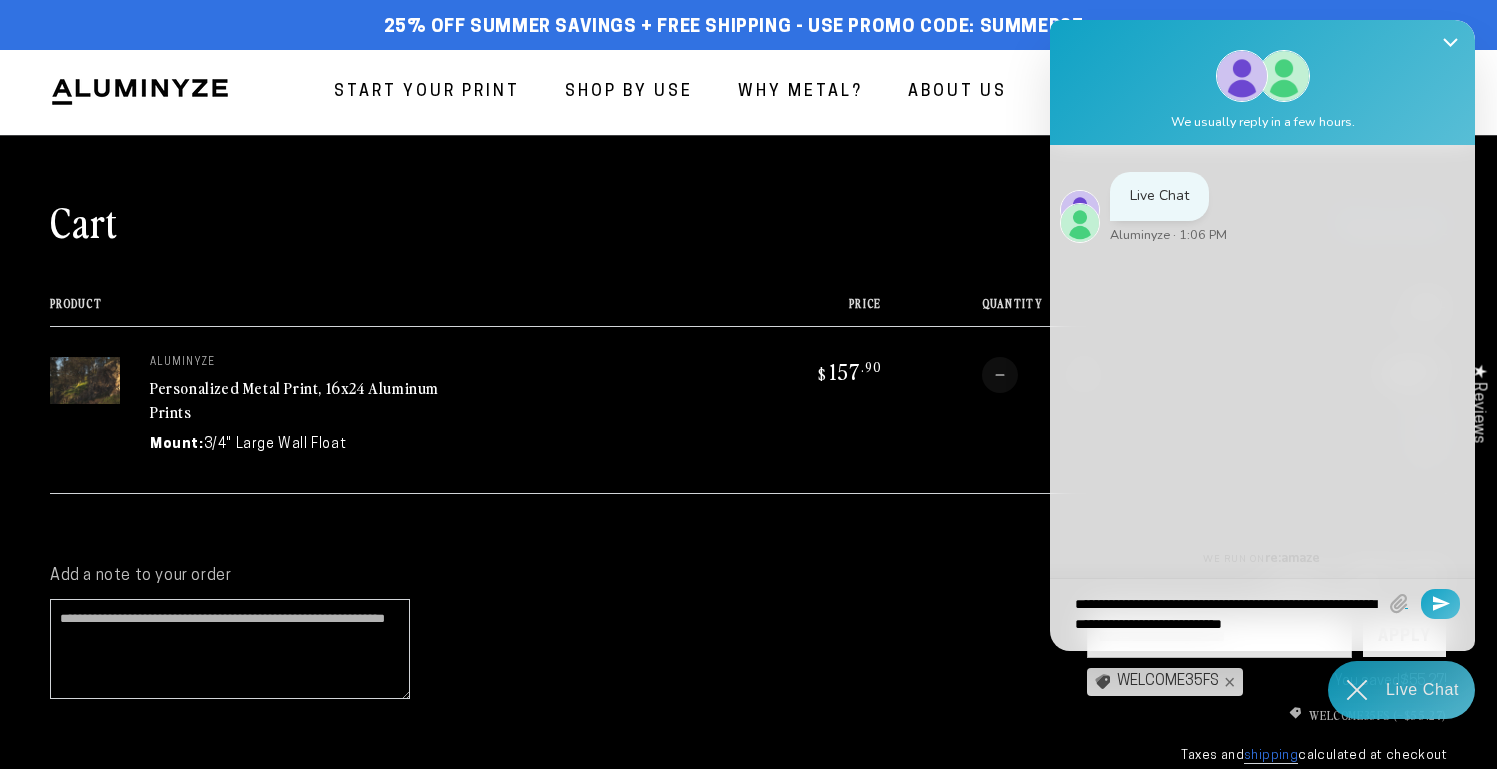 type on "**********" 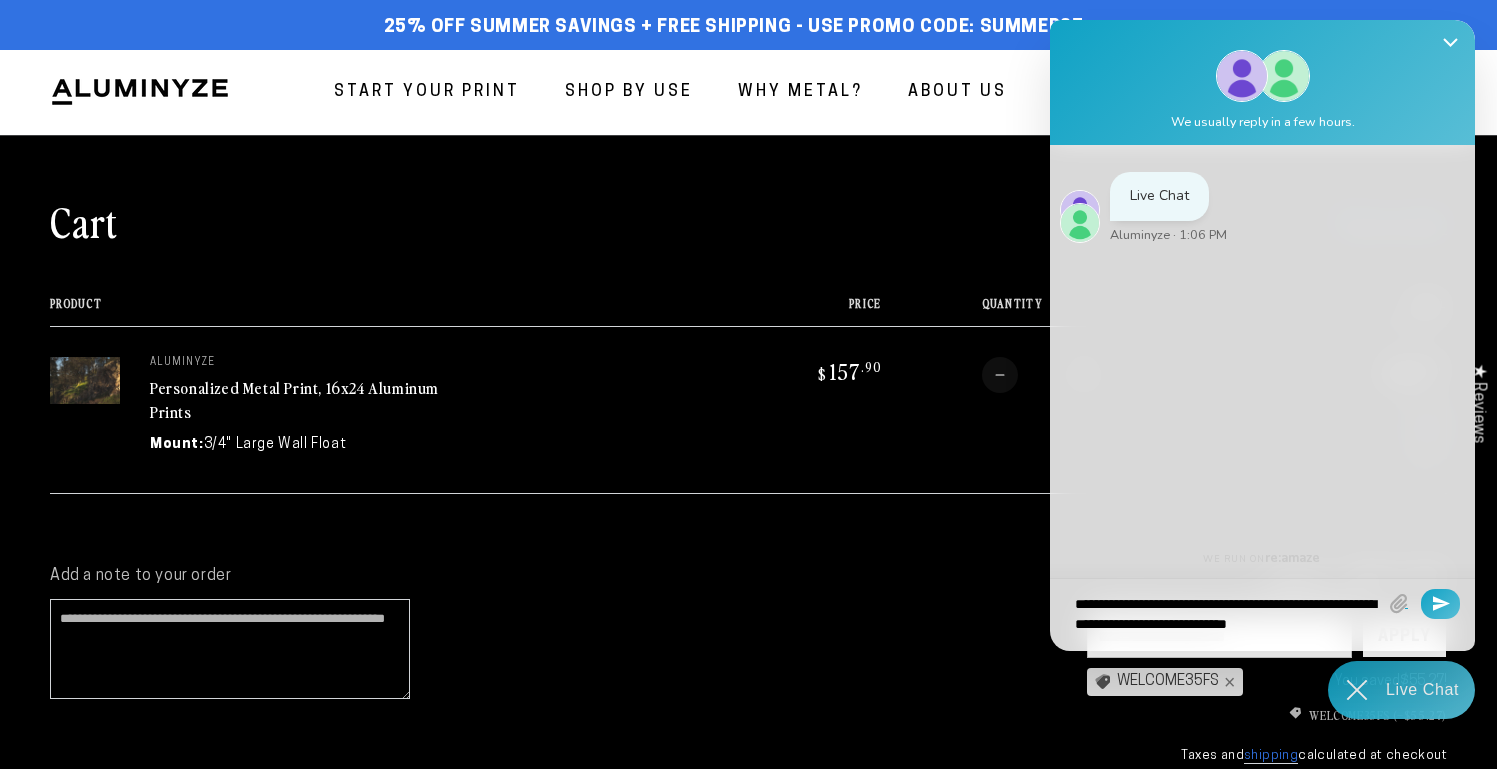 type on "**********" 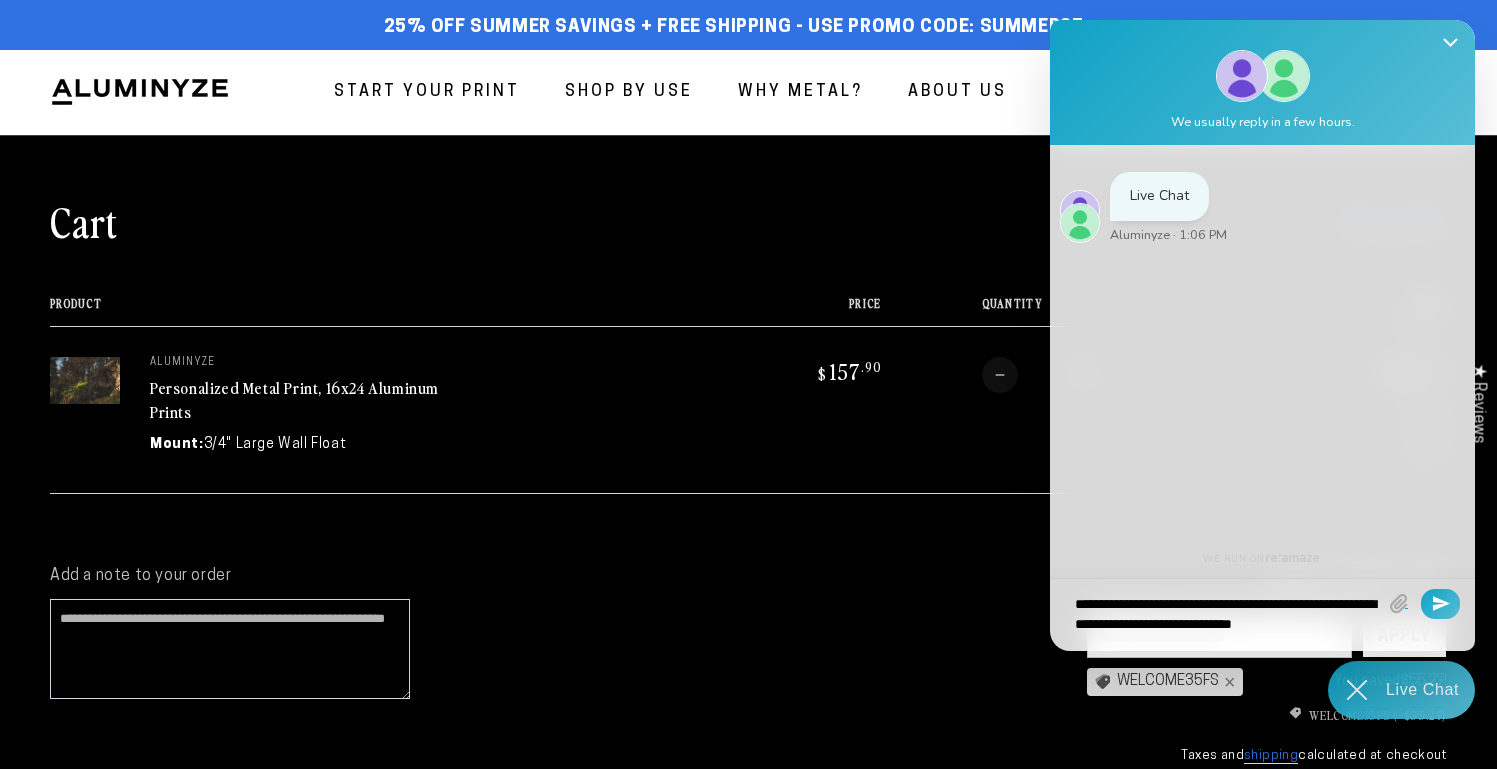 type on "**********" 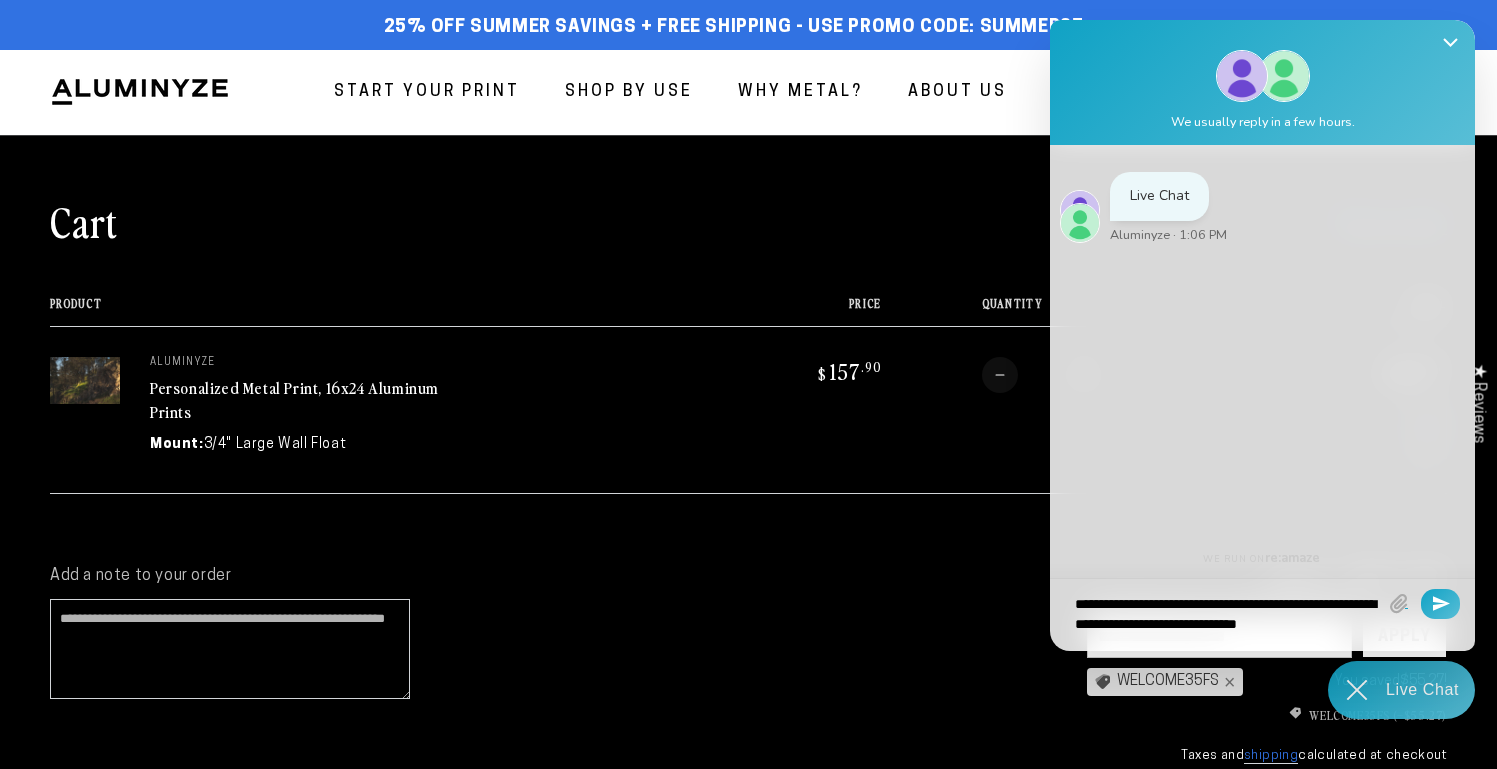 type on "**********" 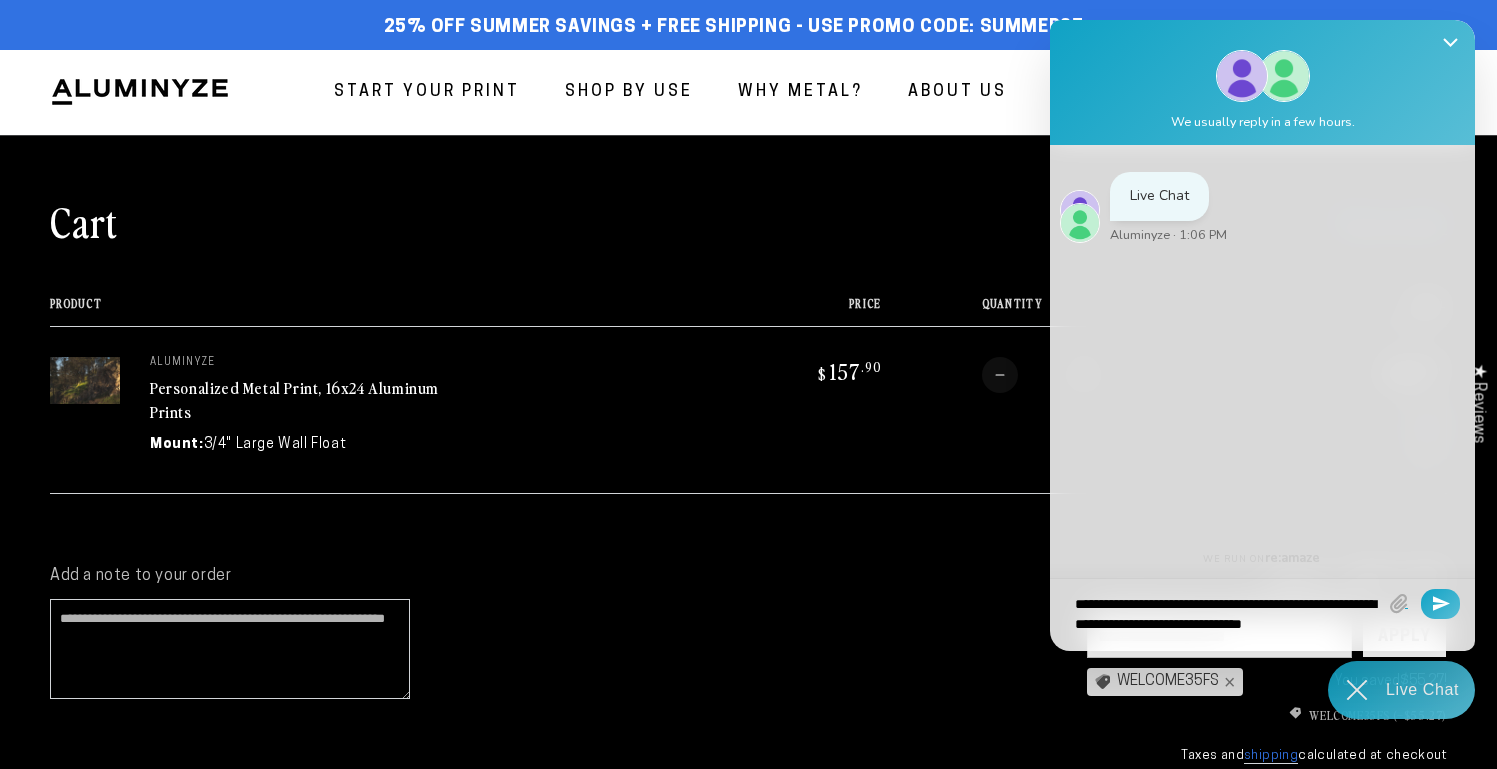 type on "**********" 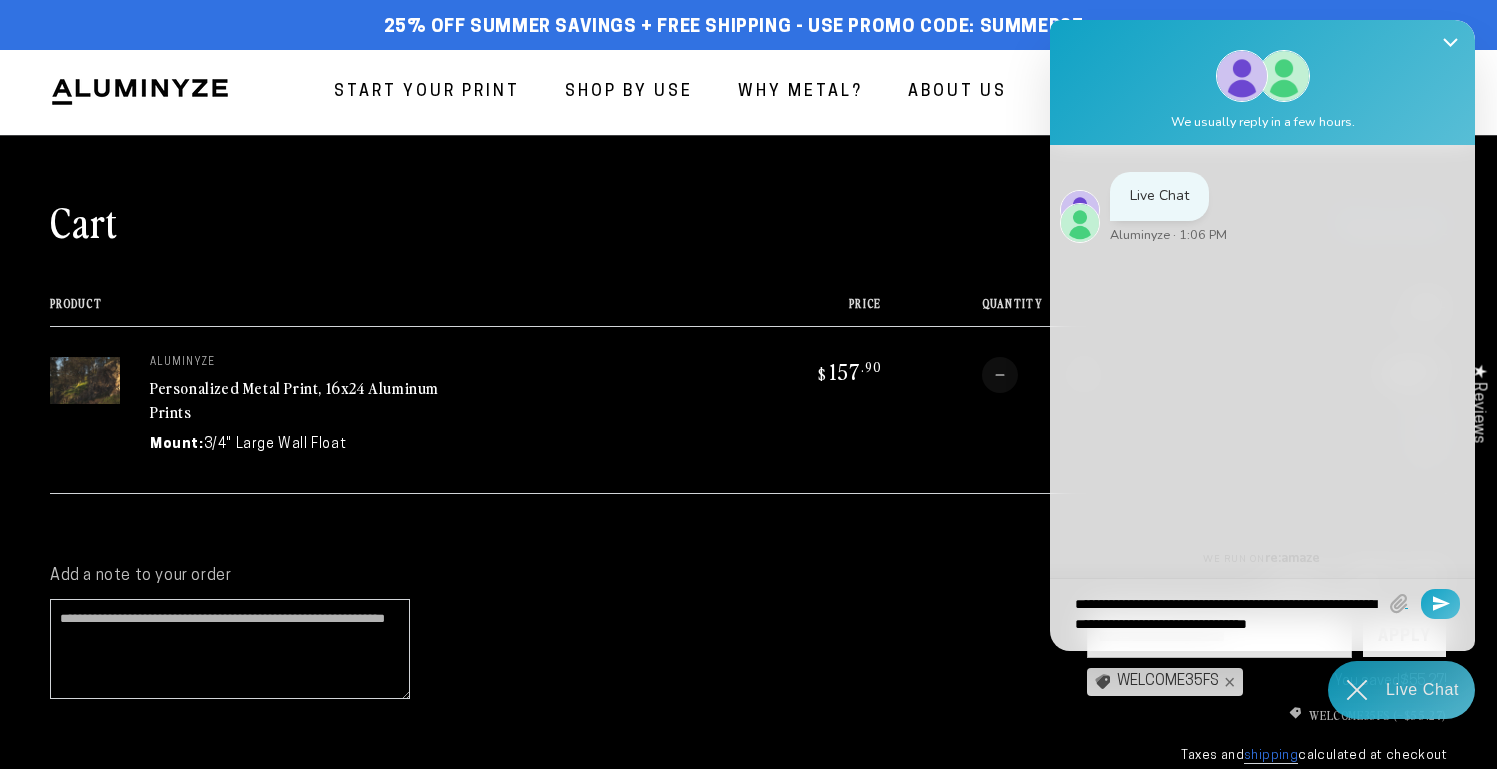 type on "**********" 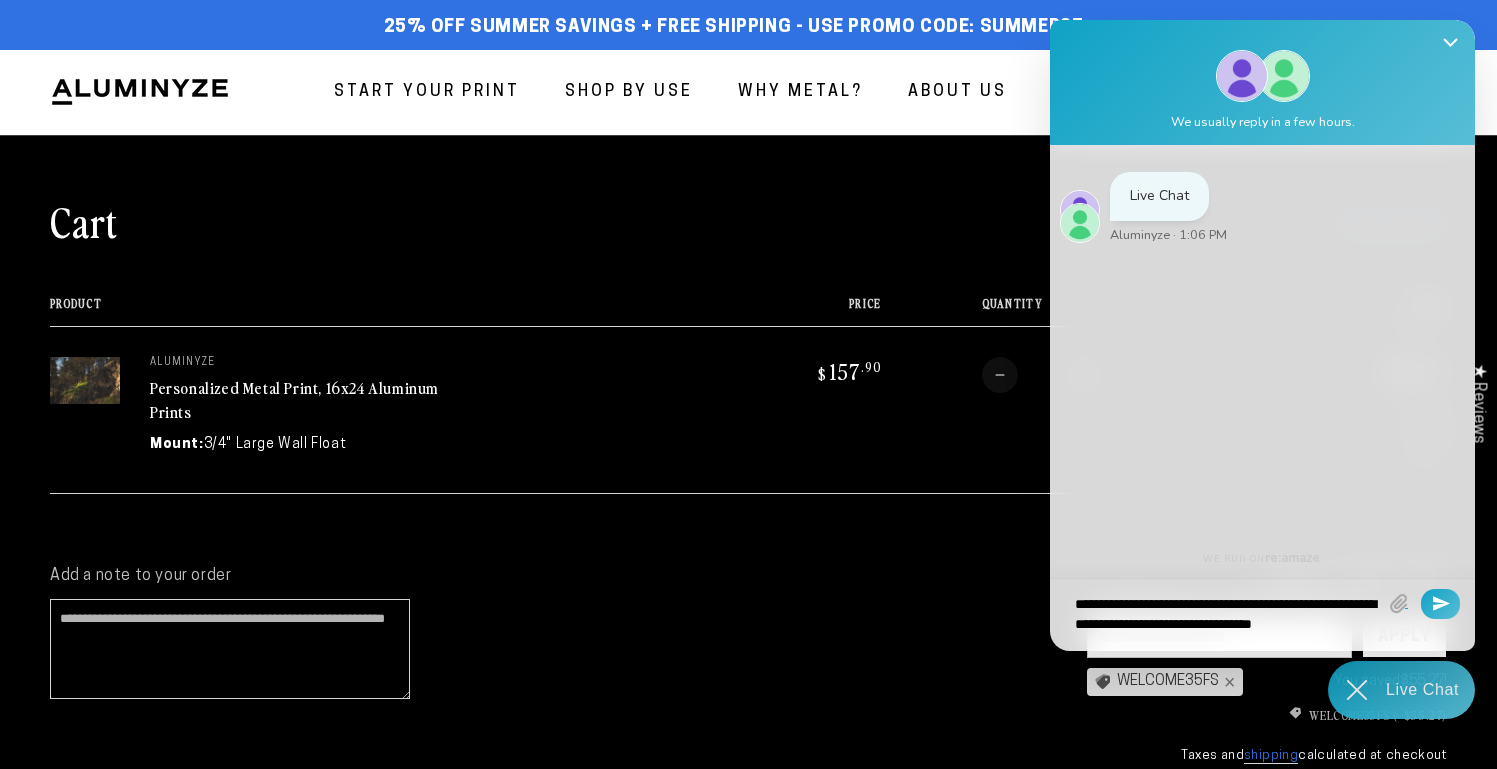 type on "**********" 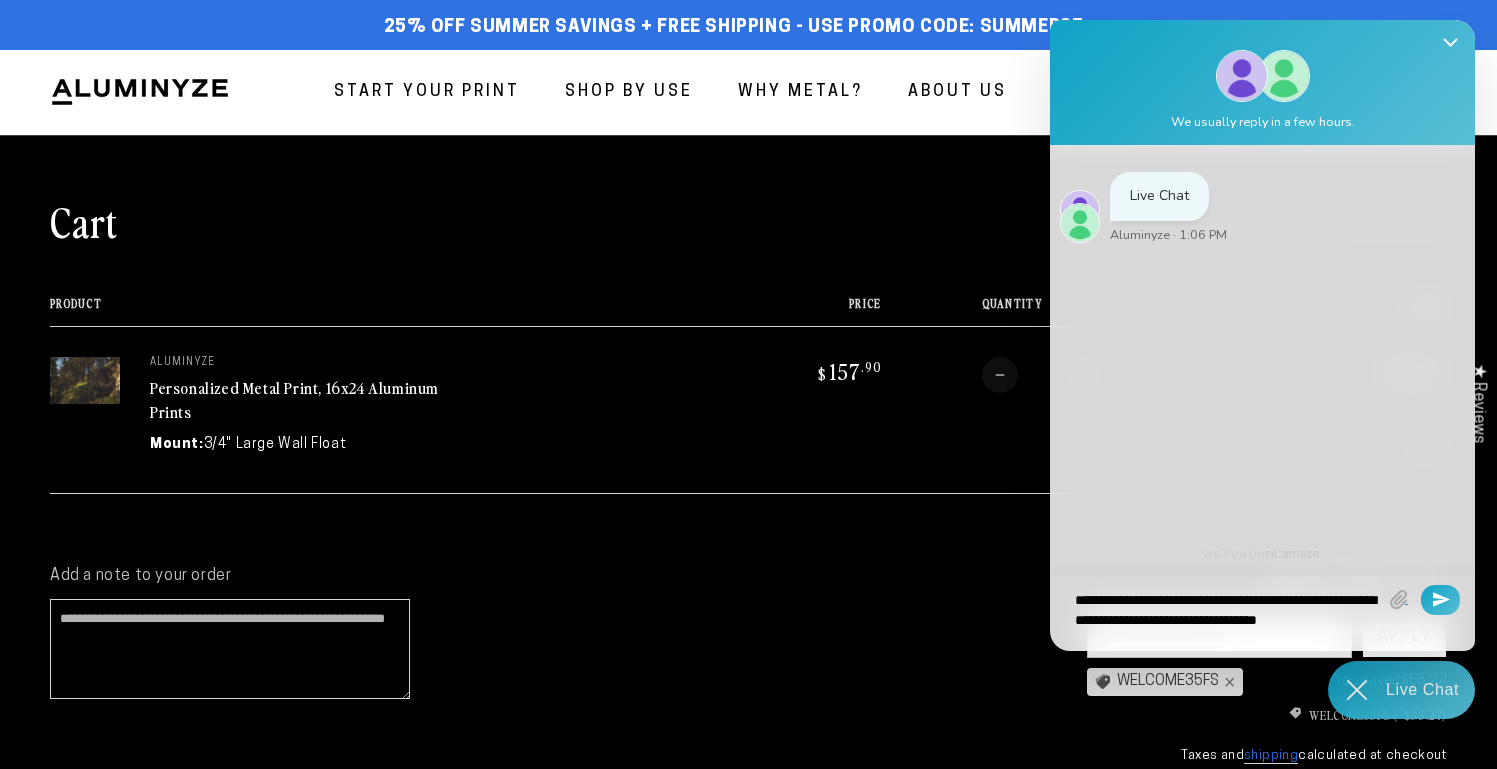 type on "**********" 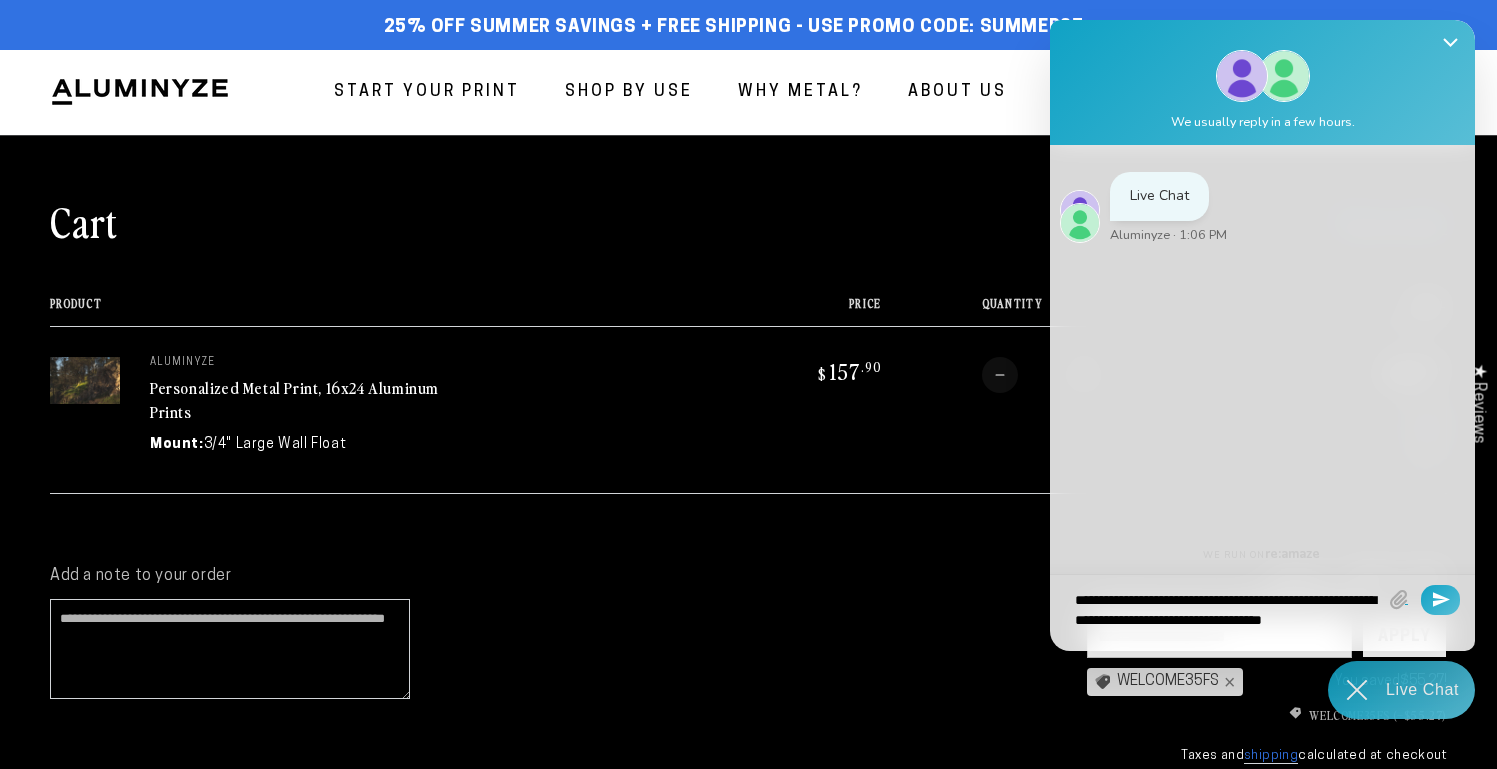 scroll, scrollTop: 8, scrollLeft: 0, axis: vertical 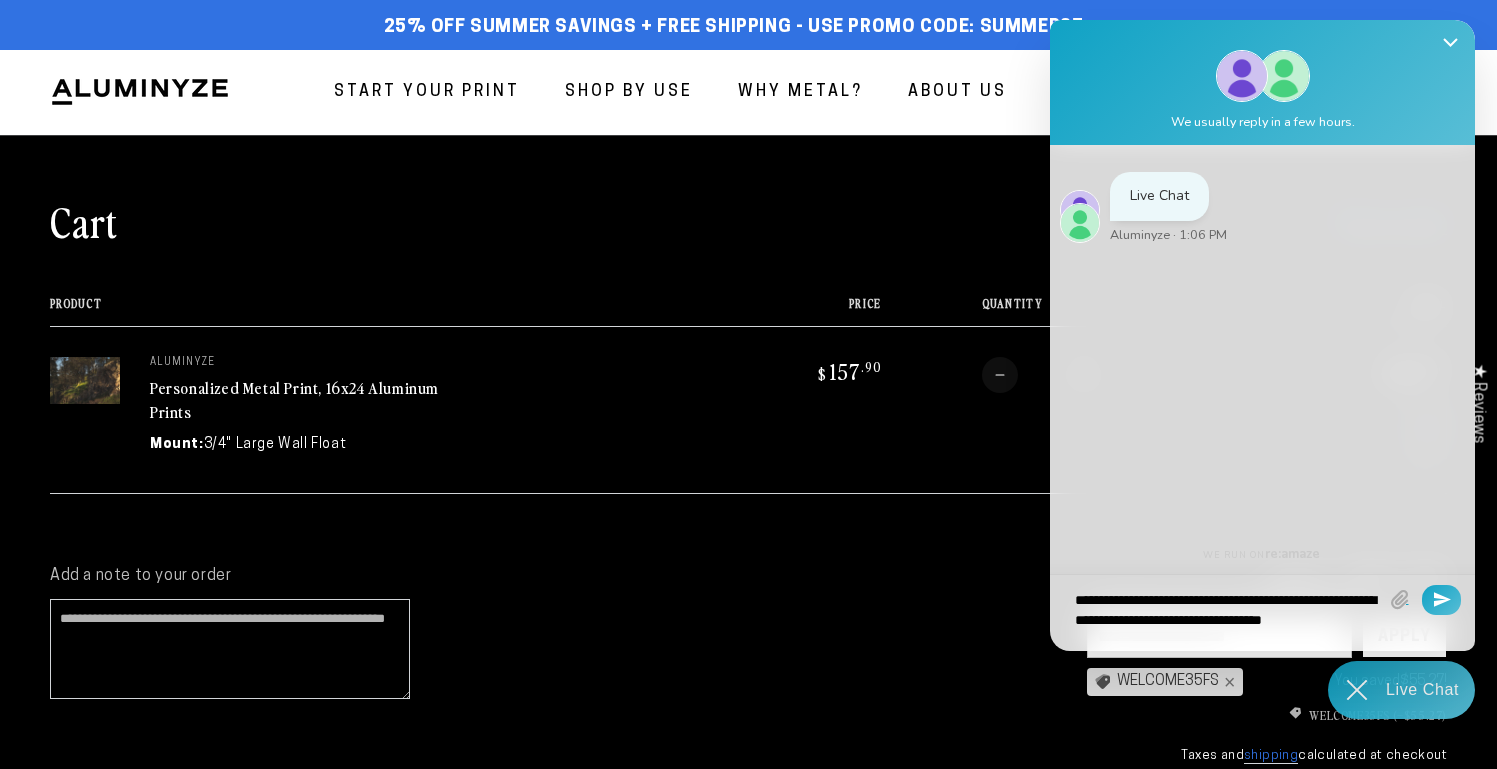 type on "**********" 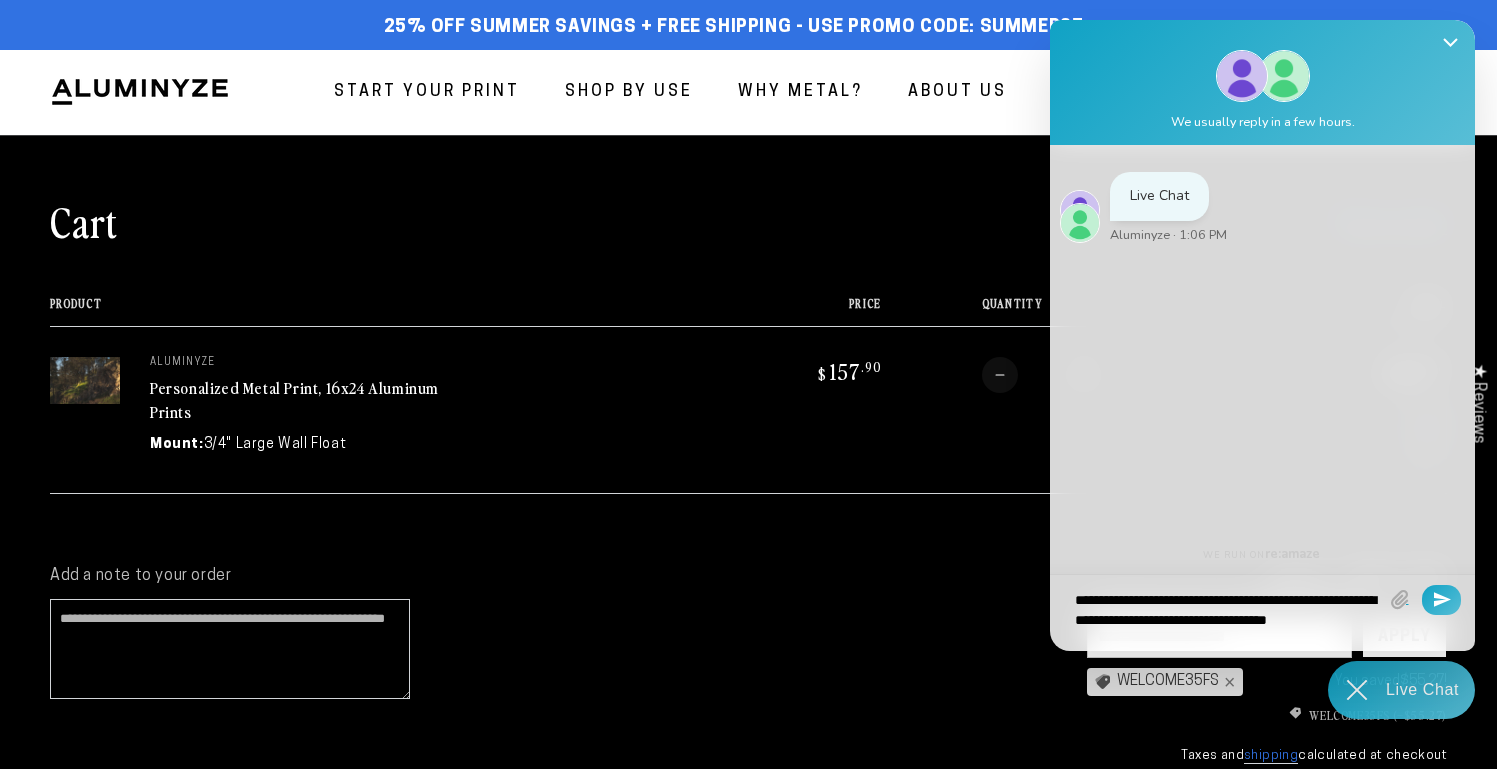 type on "**********" 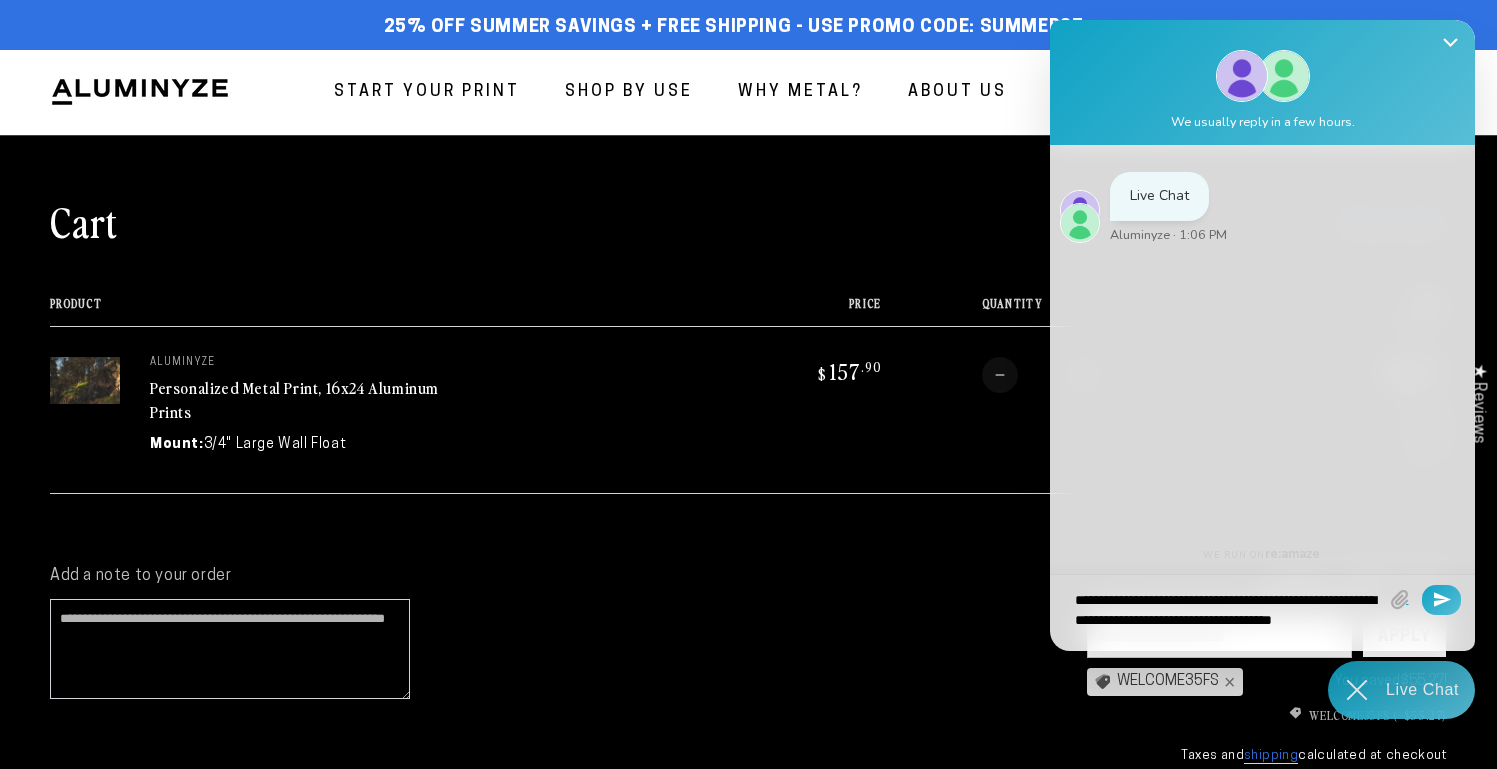 type on "**********" 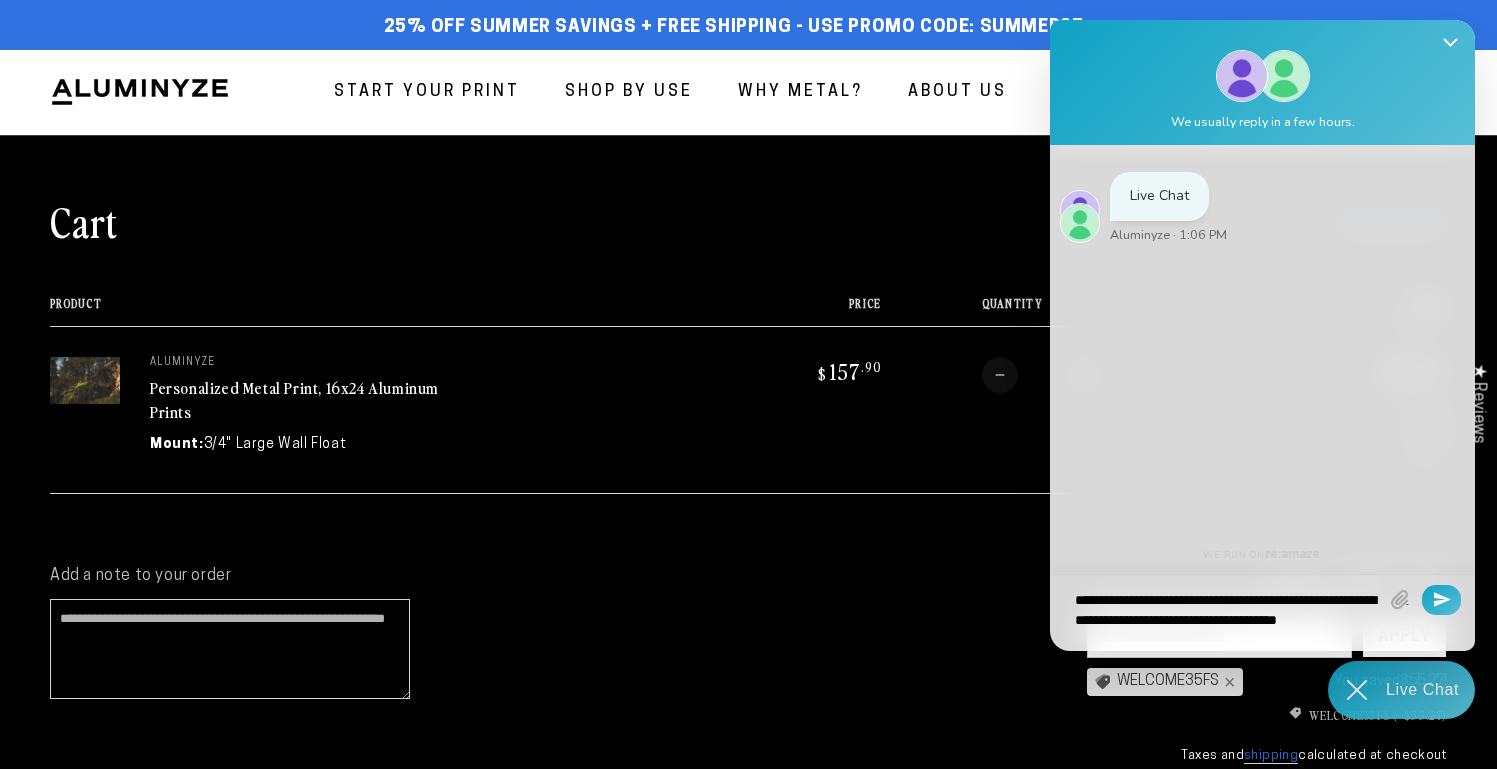 type 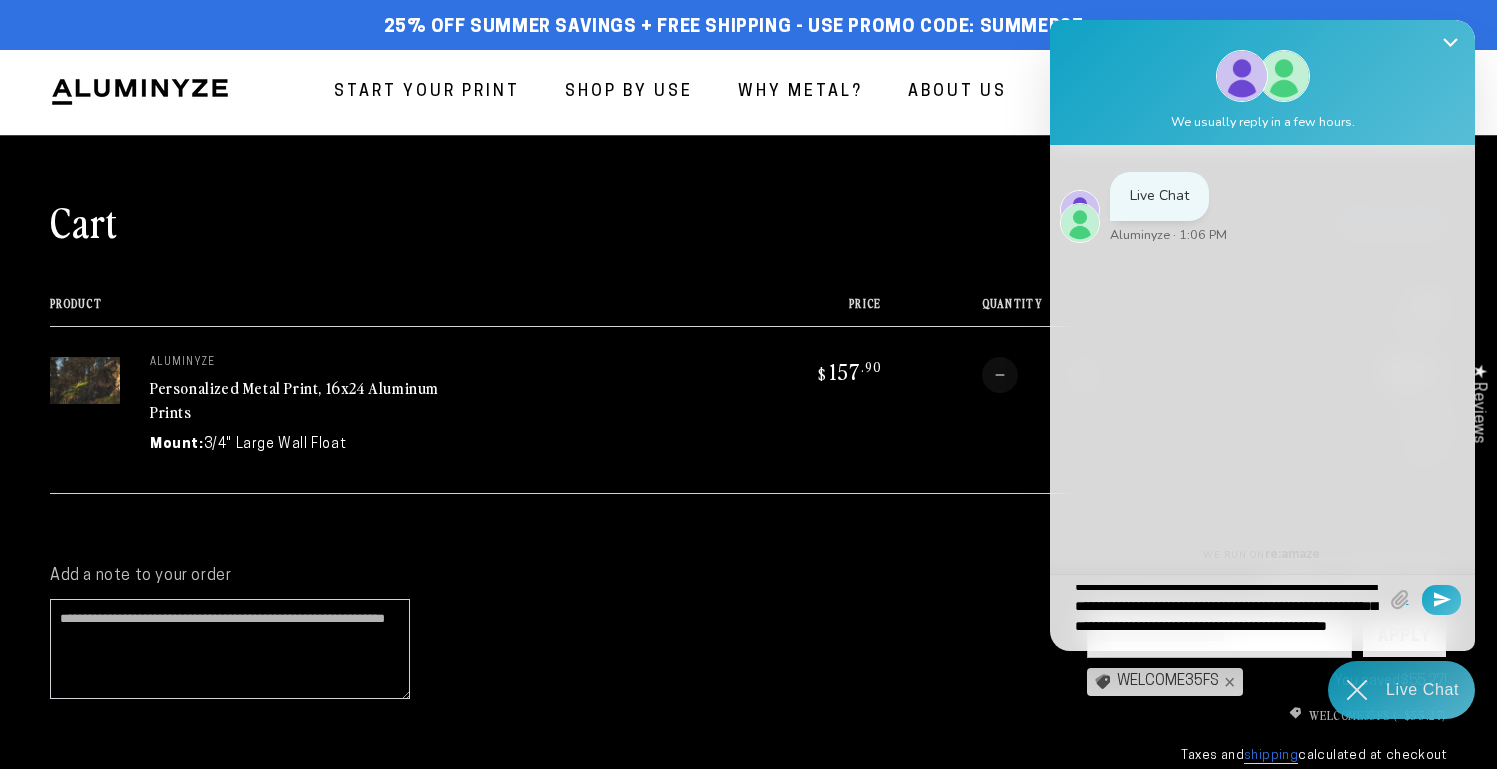scroll, scrollTop: 0, scrollLeft: 0, axis: both 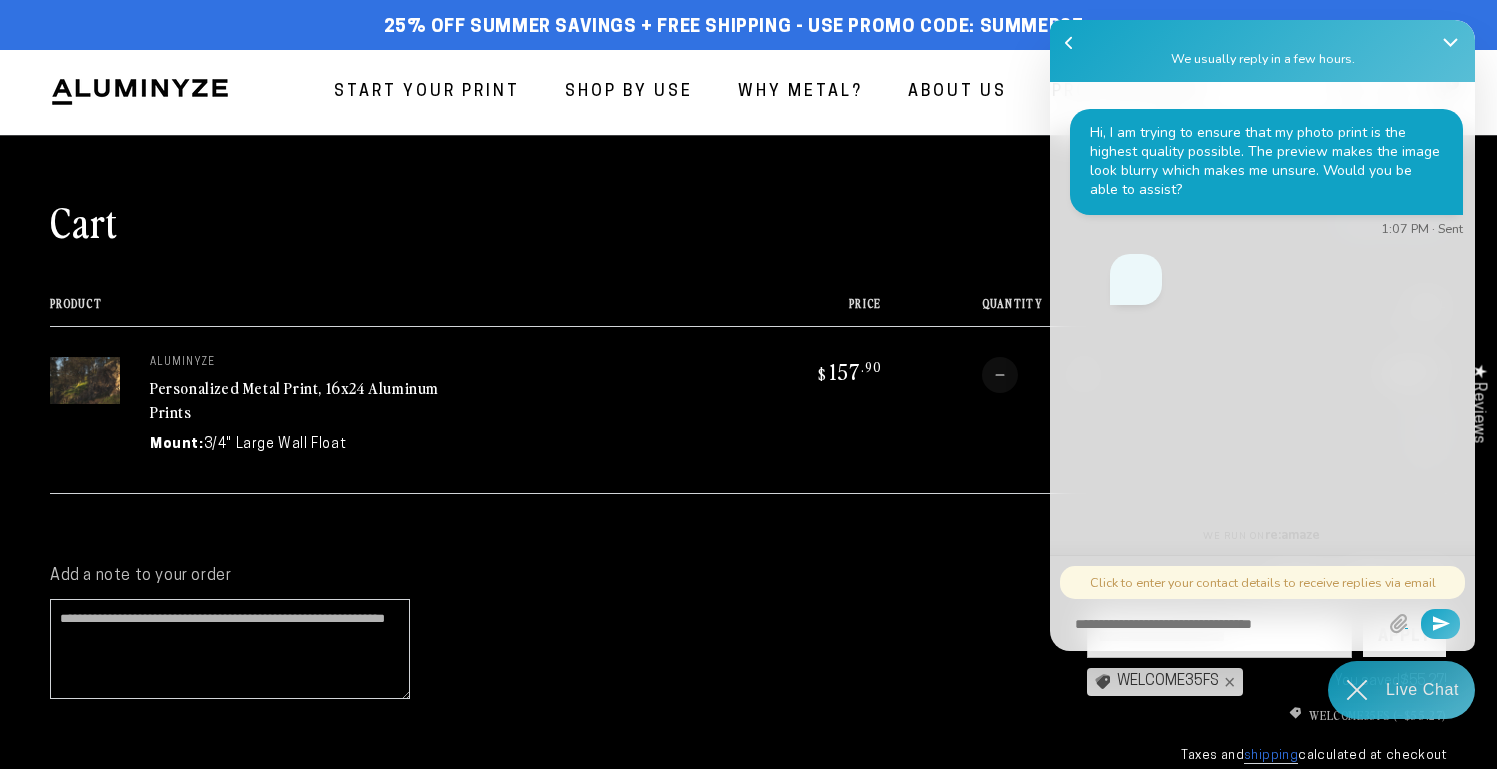 click at bounding box center [1225, 625] 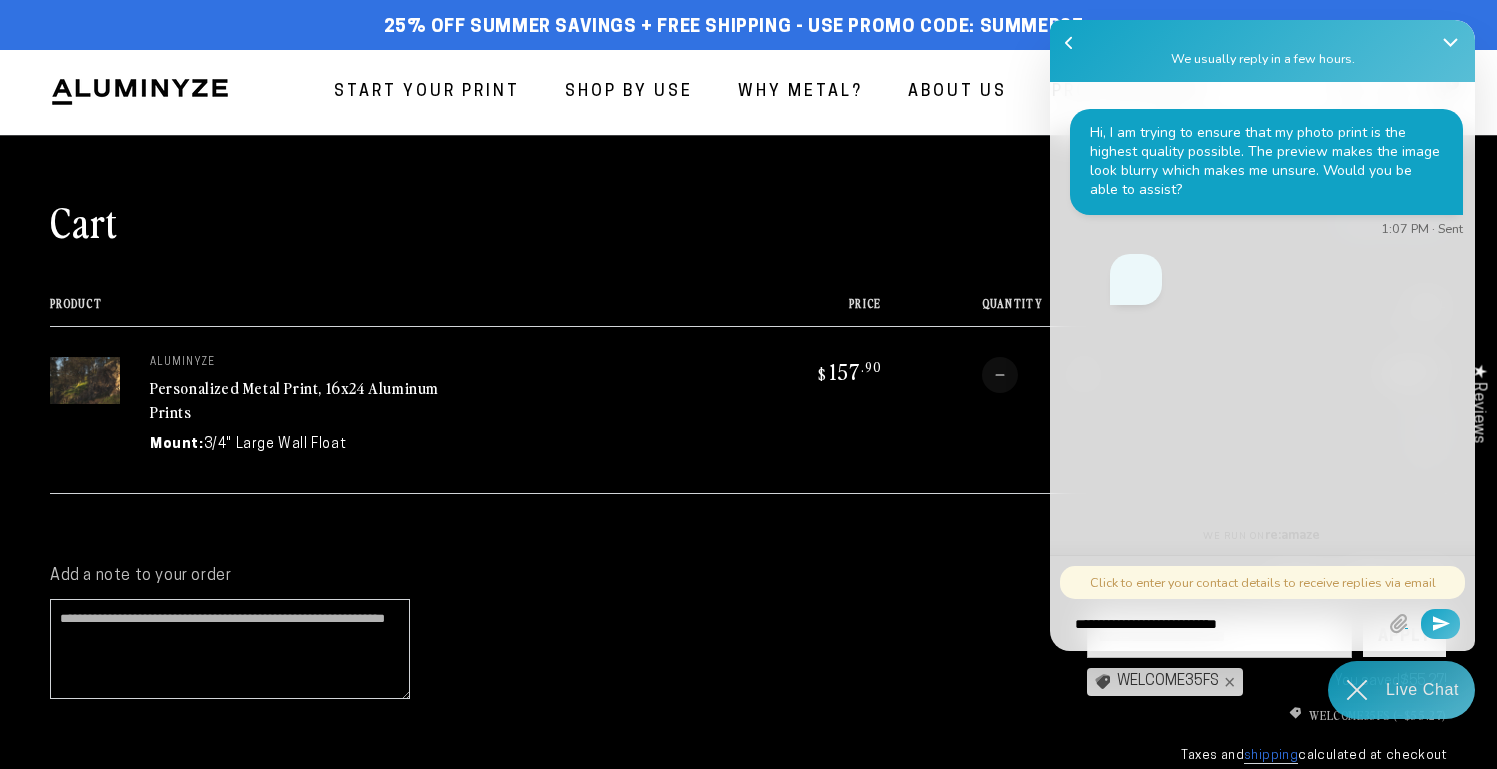 paste on "**********" 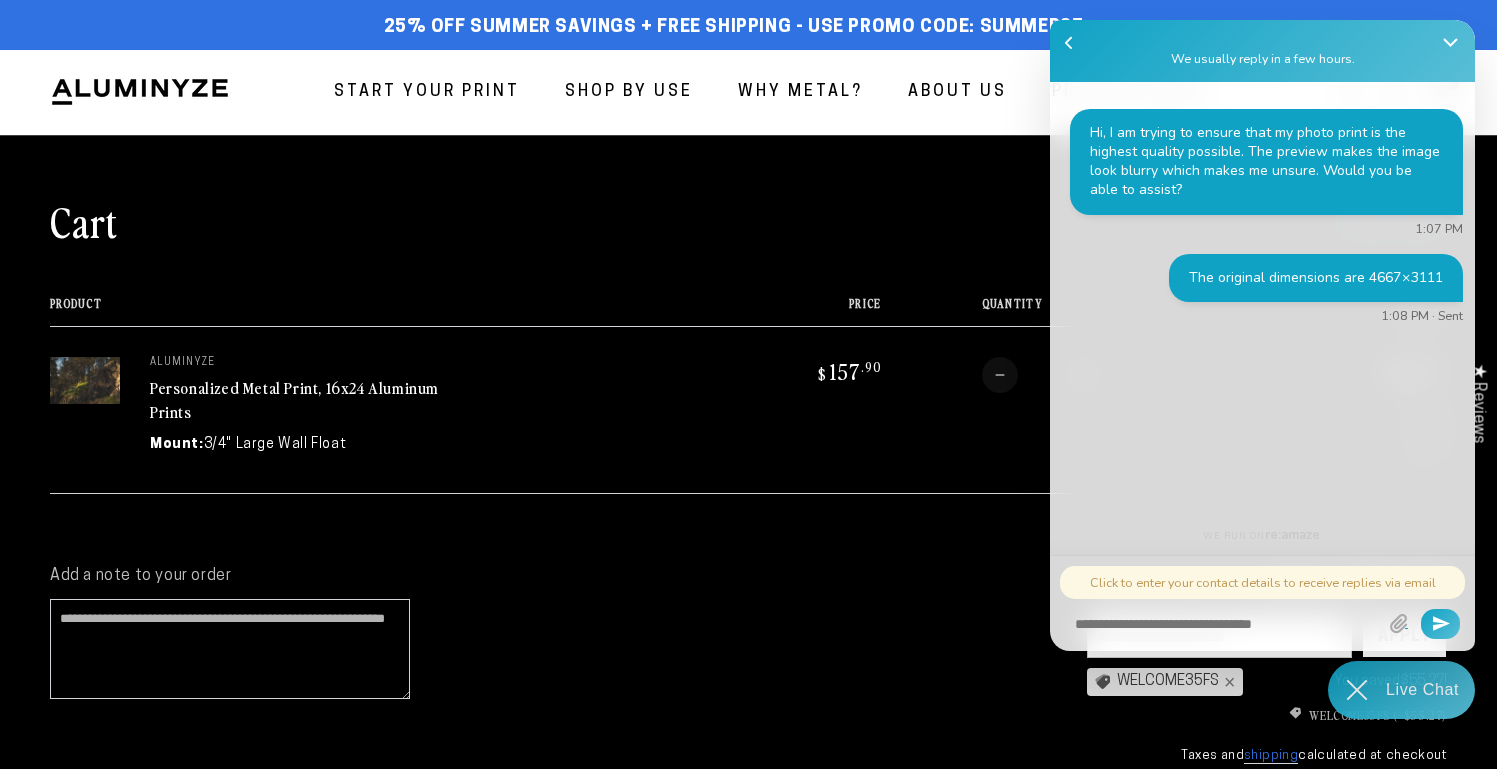 click on "Hi, I am trying to ensure that my photo print is the highest quality possible. The preview makes the image look blurry which makes me unsure. Would you be able to assist?   1:07 PM     The original dimensions are 4667 × 3111   1:08 PM   · Sent" at bounding box center [1261, 304] 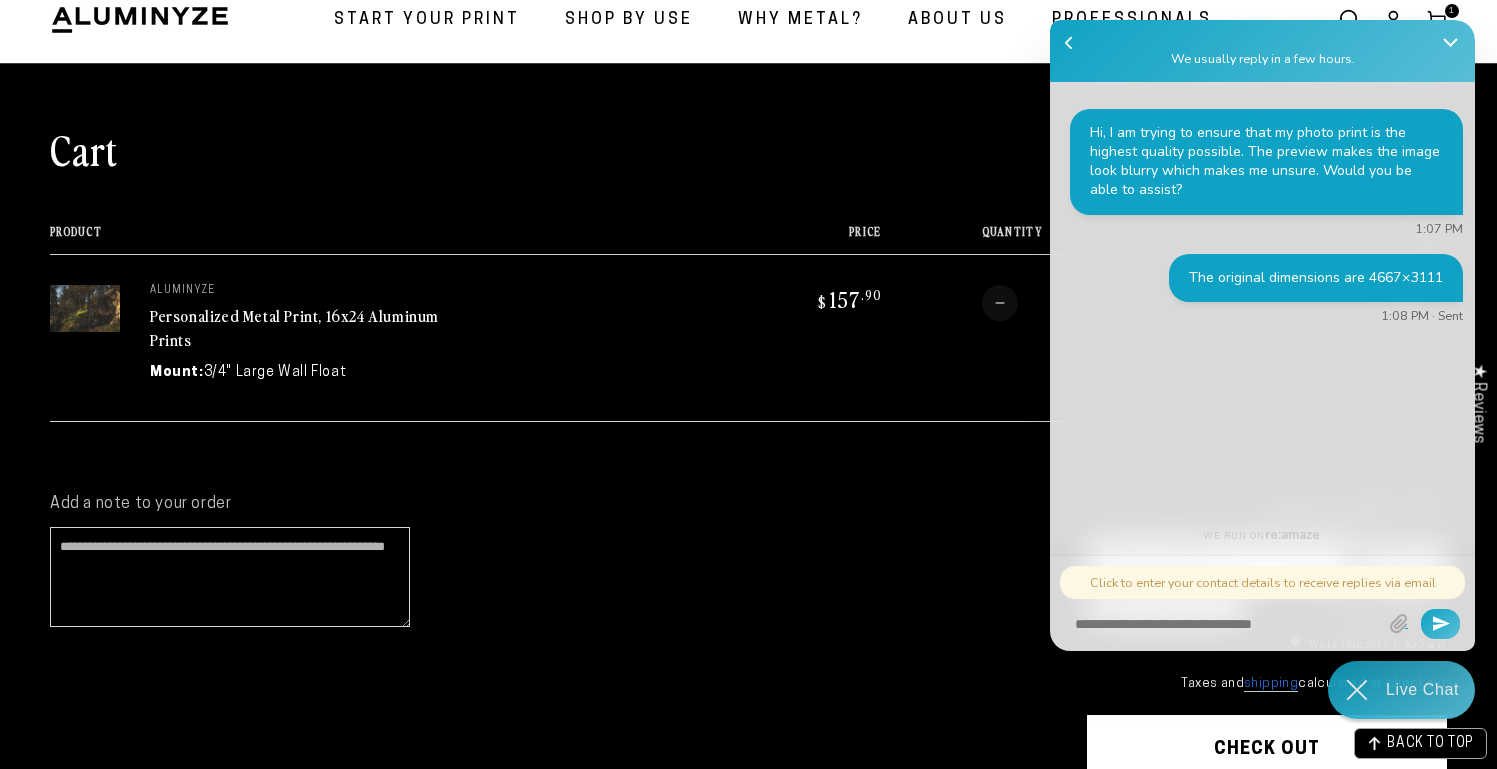 scroll, scrollTop: 65, scrollLeft: 0, axis: vertical 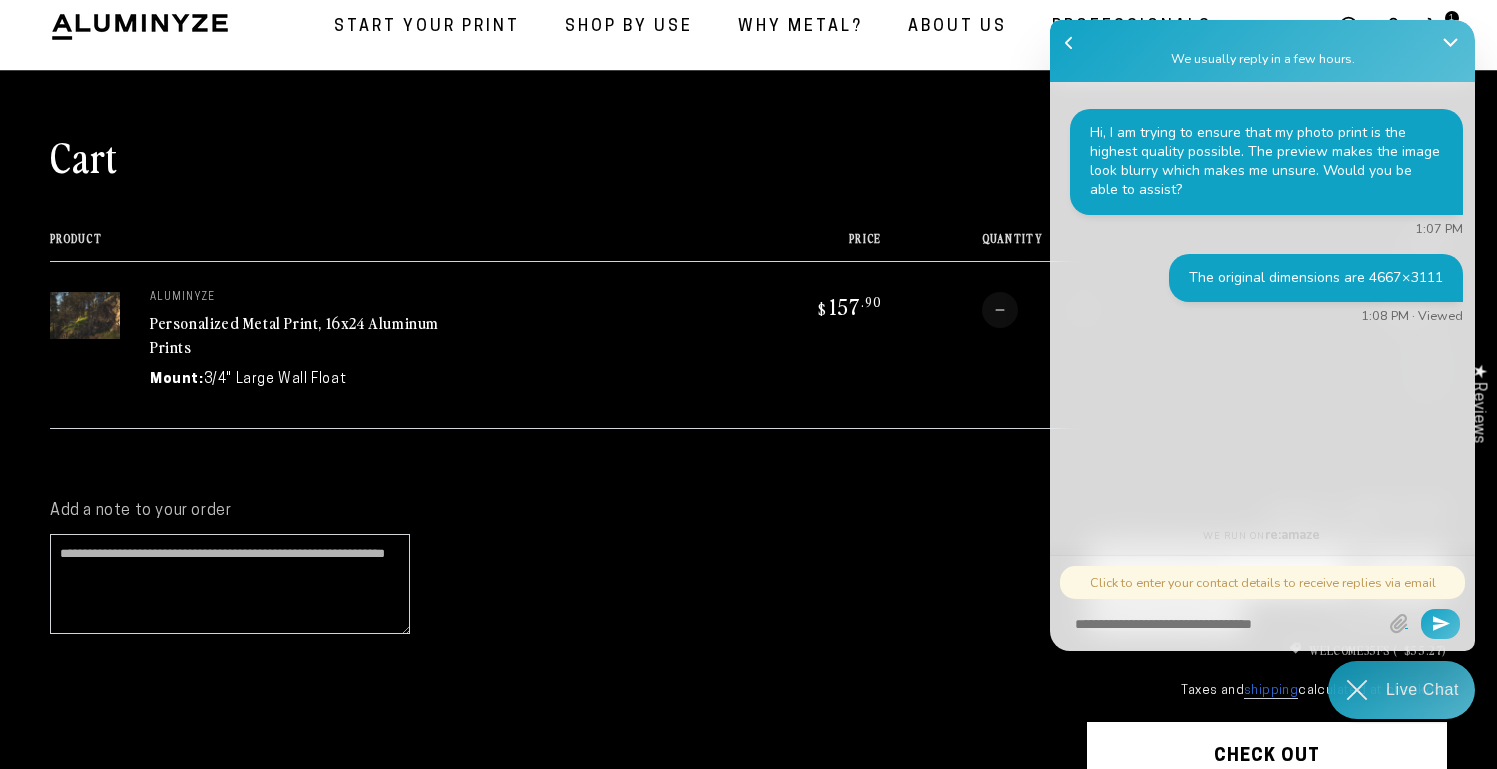click on "Hi, I am trying to ensure that my photo print is the highest quality possible. The preview makes the image look blurry which makes me unsure. Would you be able to assist?   1:07 PM     The original dimensions are 4667 × 3111   1:08 PM   · Viewed" at bounding box center [1261, 304] 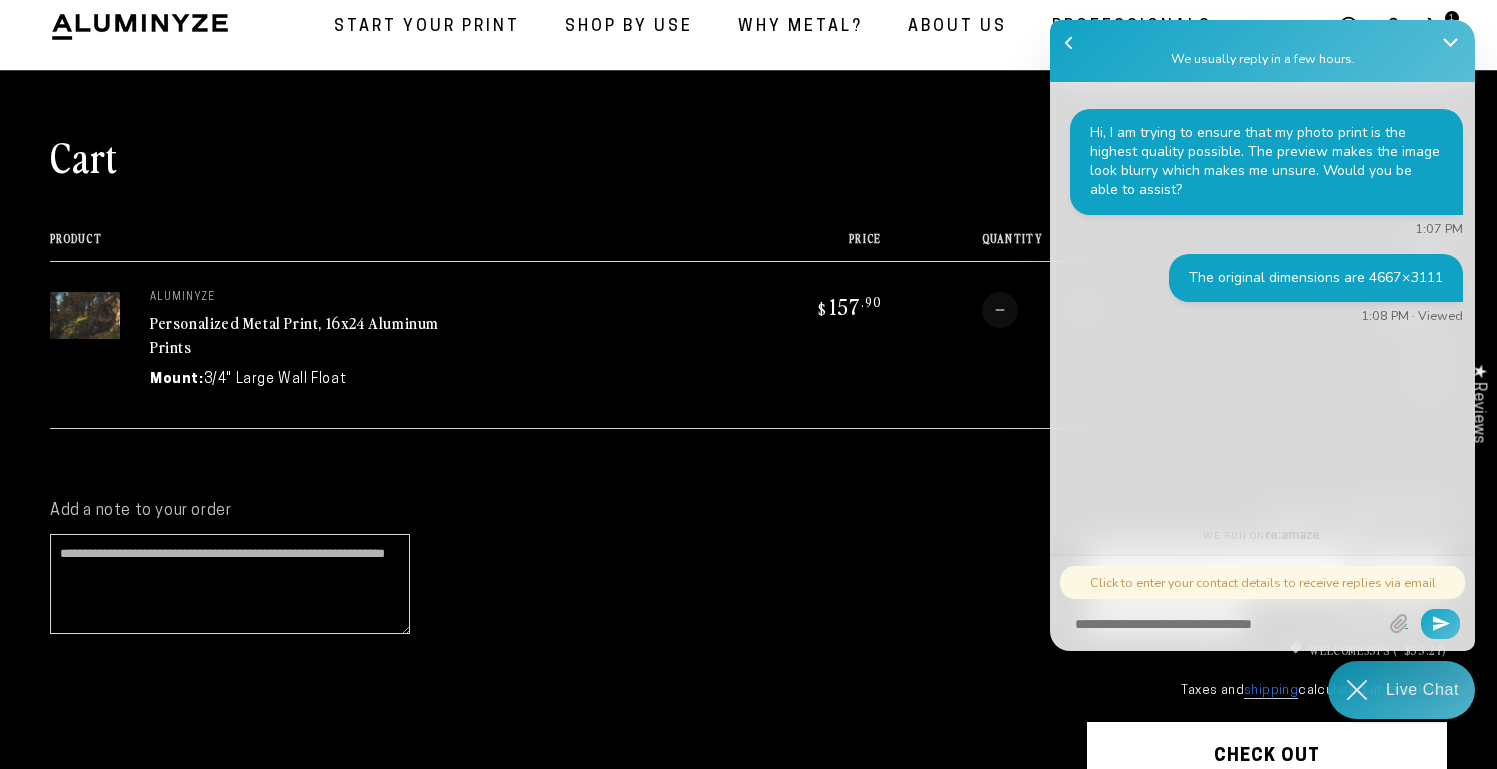 click on "Add a note to your order" at bounding box center (548, 573) 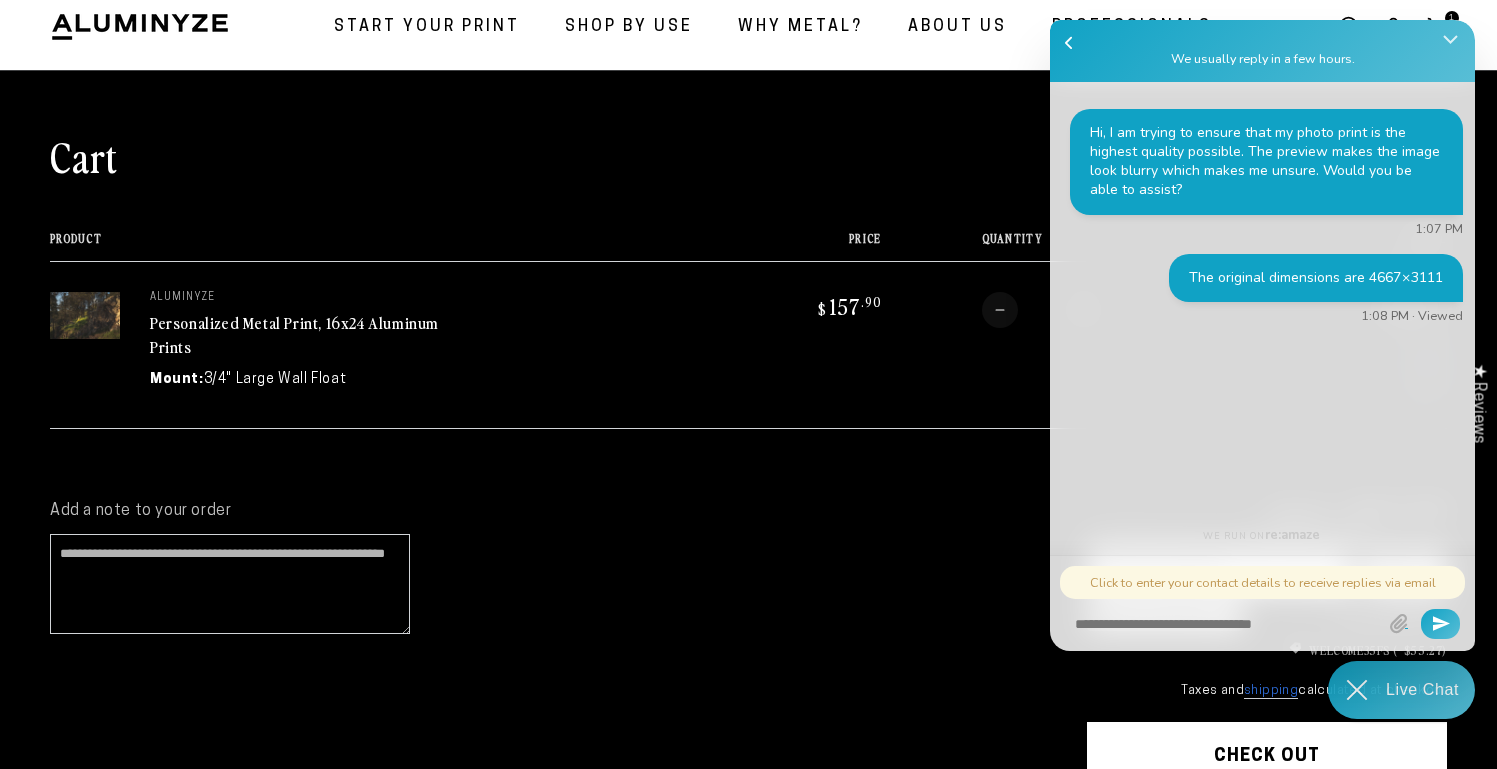 click 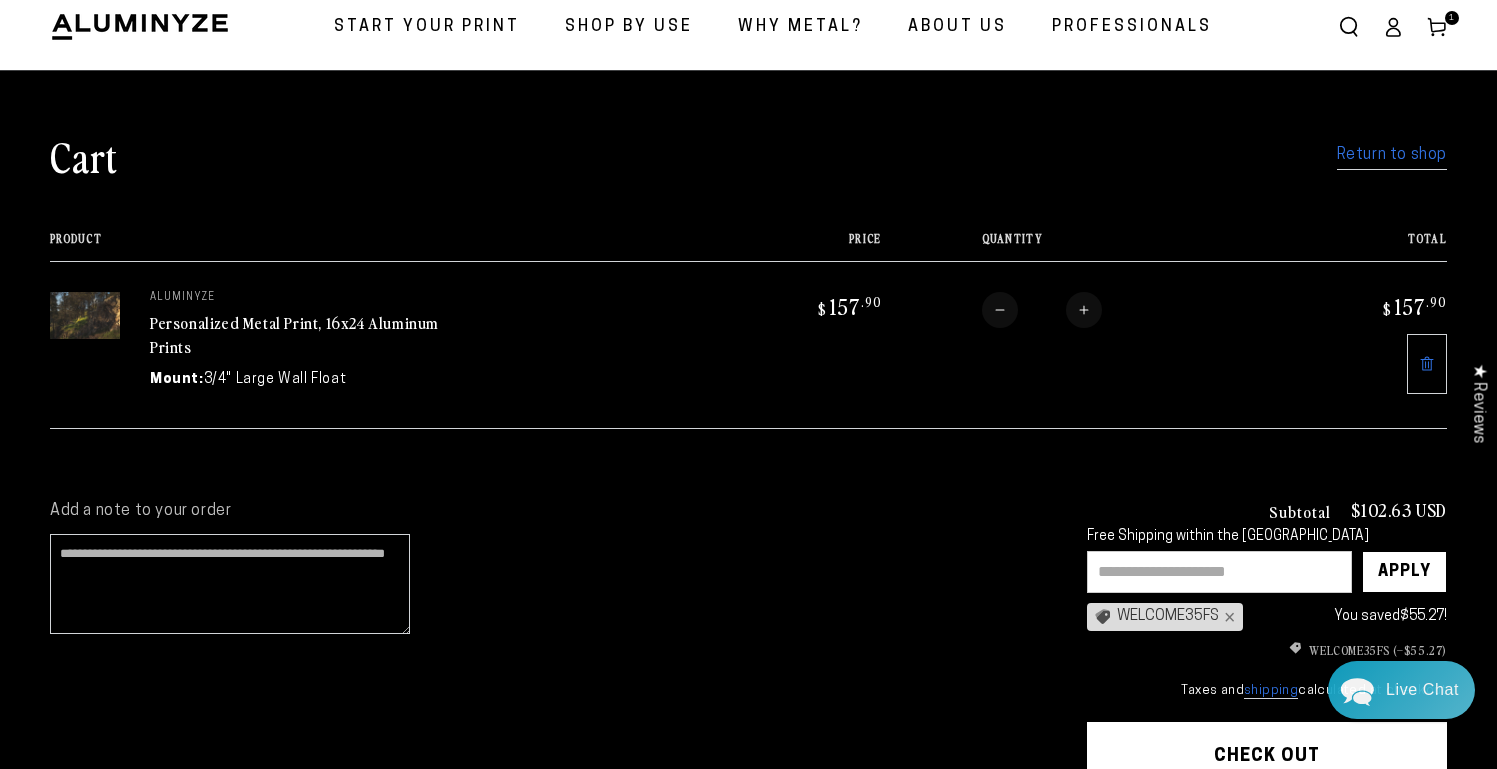 click on "Add a note to your order" at bounding box center [548, 573] 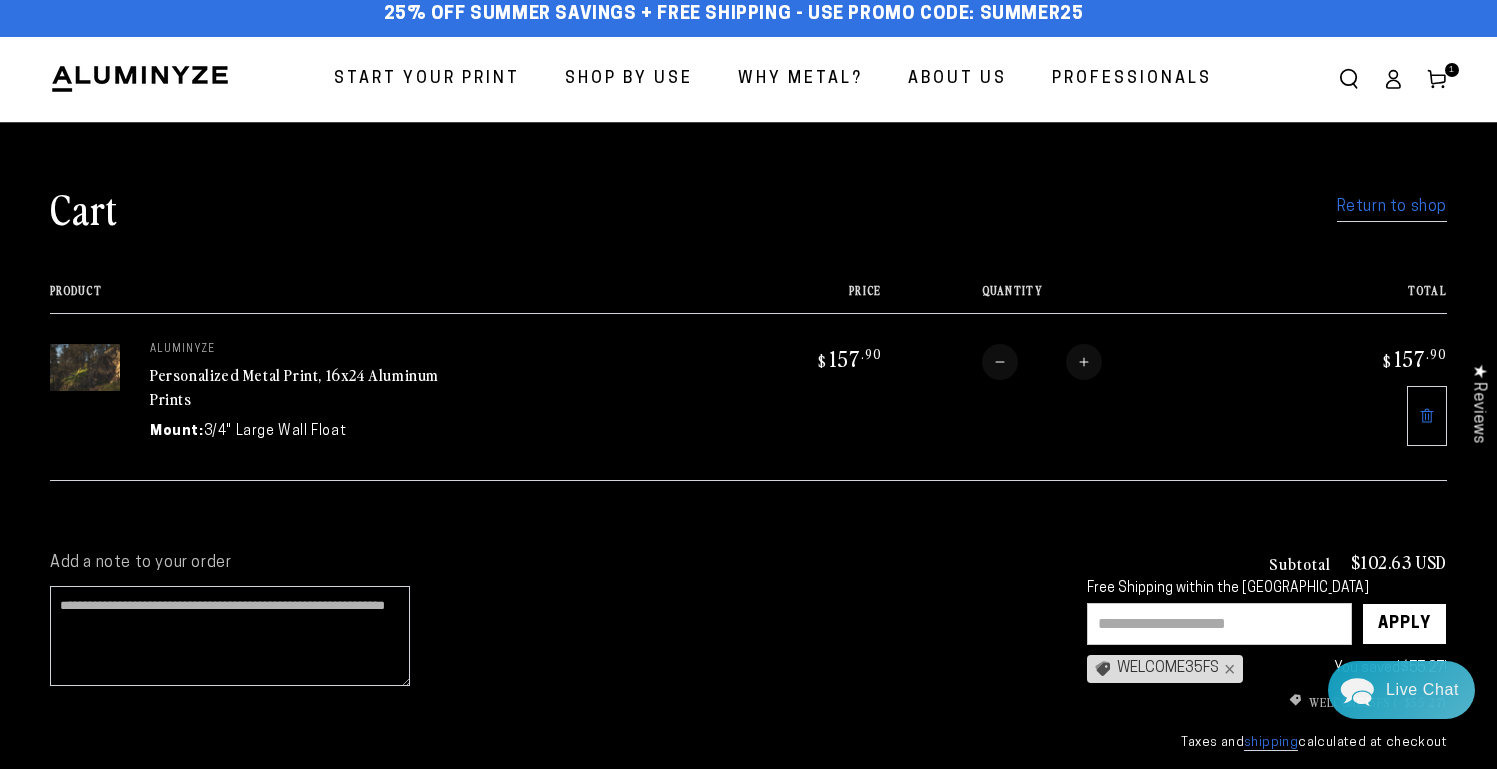 scroll, scrollTop: 5, scrollLeft: 0, axis: vertical 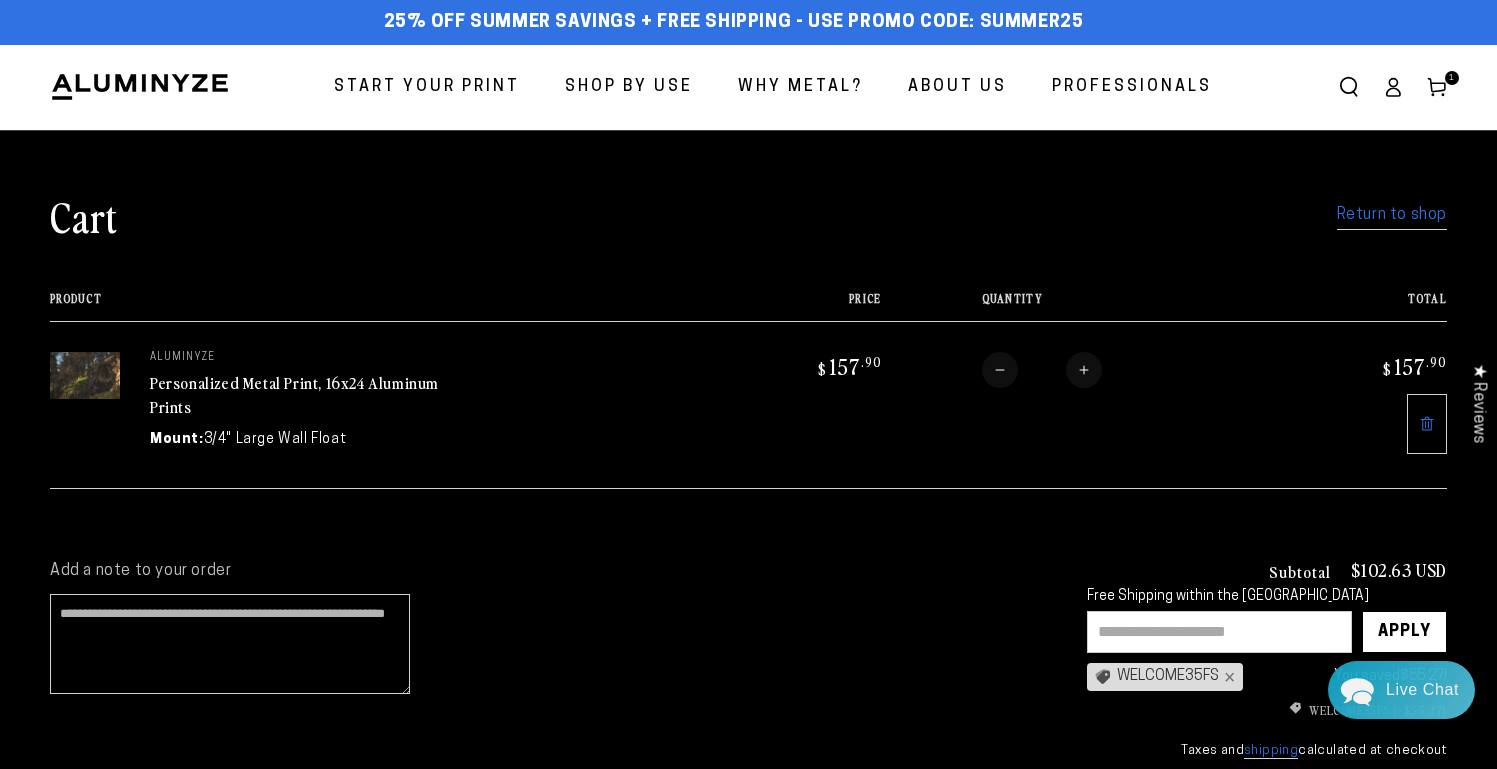 click on "Professionals" at bounding box center (1132, 87) 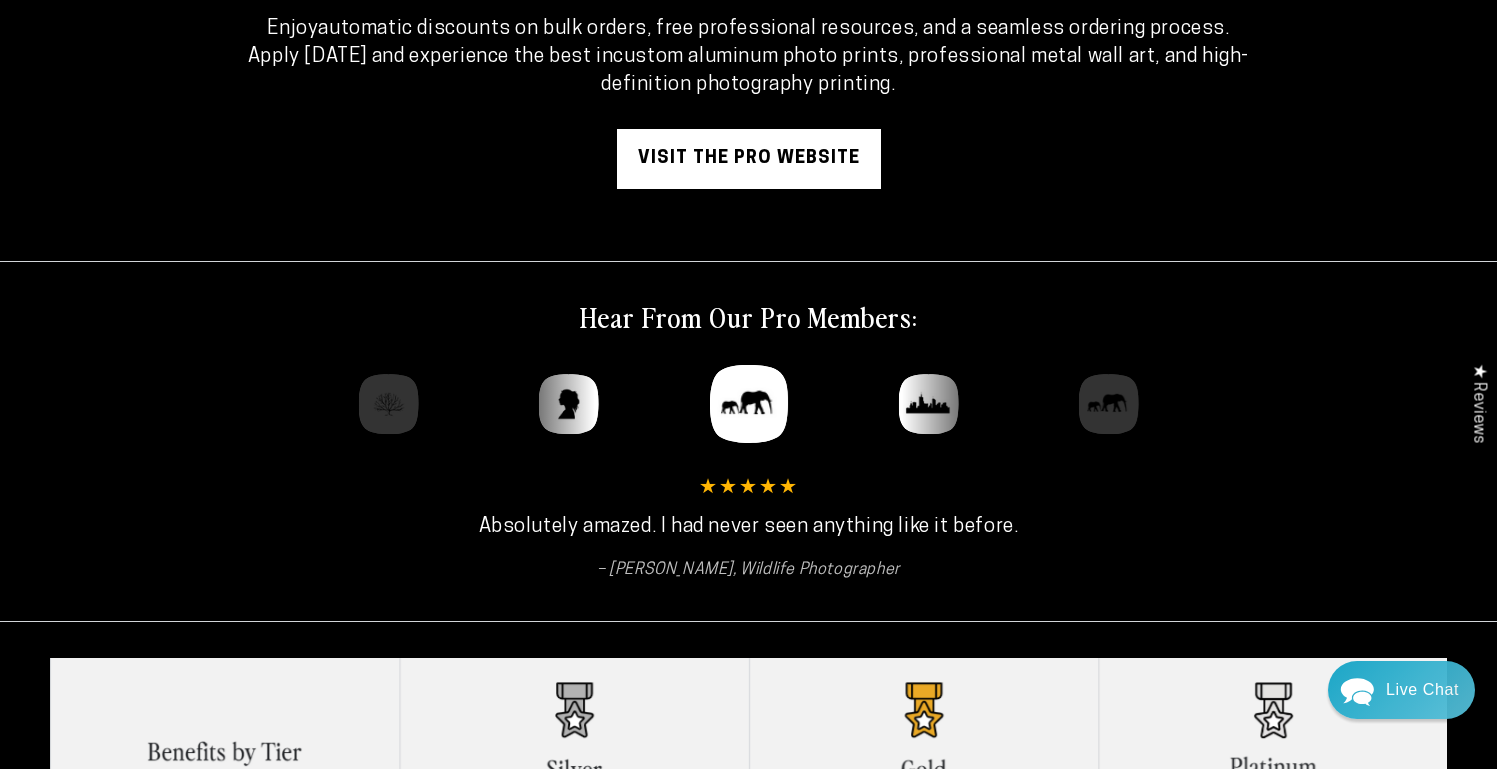 scroll, scrollTop: 338, scrollLeft: 0, axis: vertical 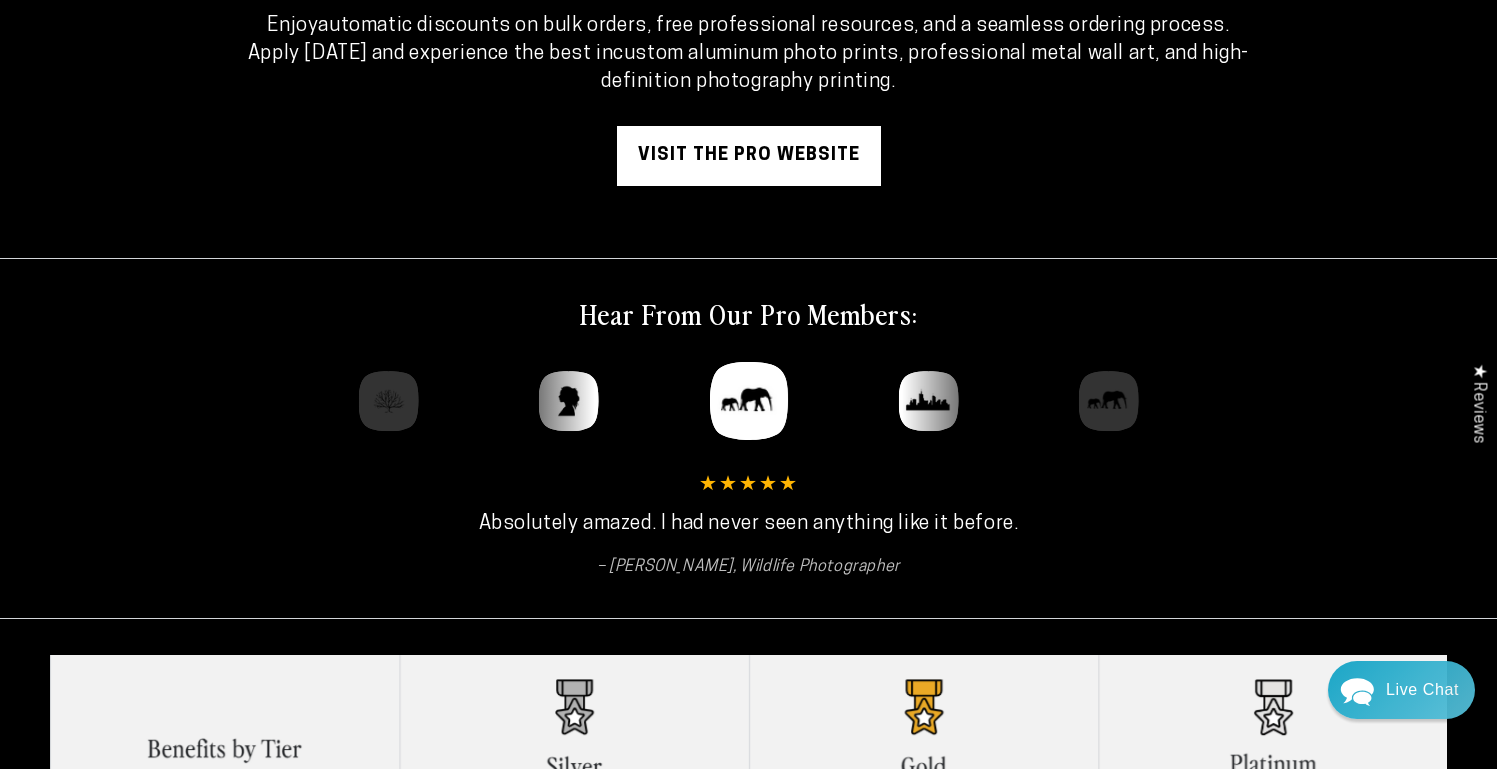 click on "visit the pro website" at bounding box center [749, 156] 